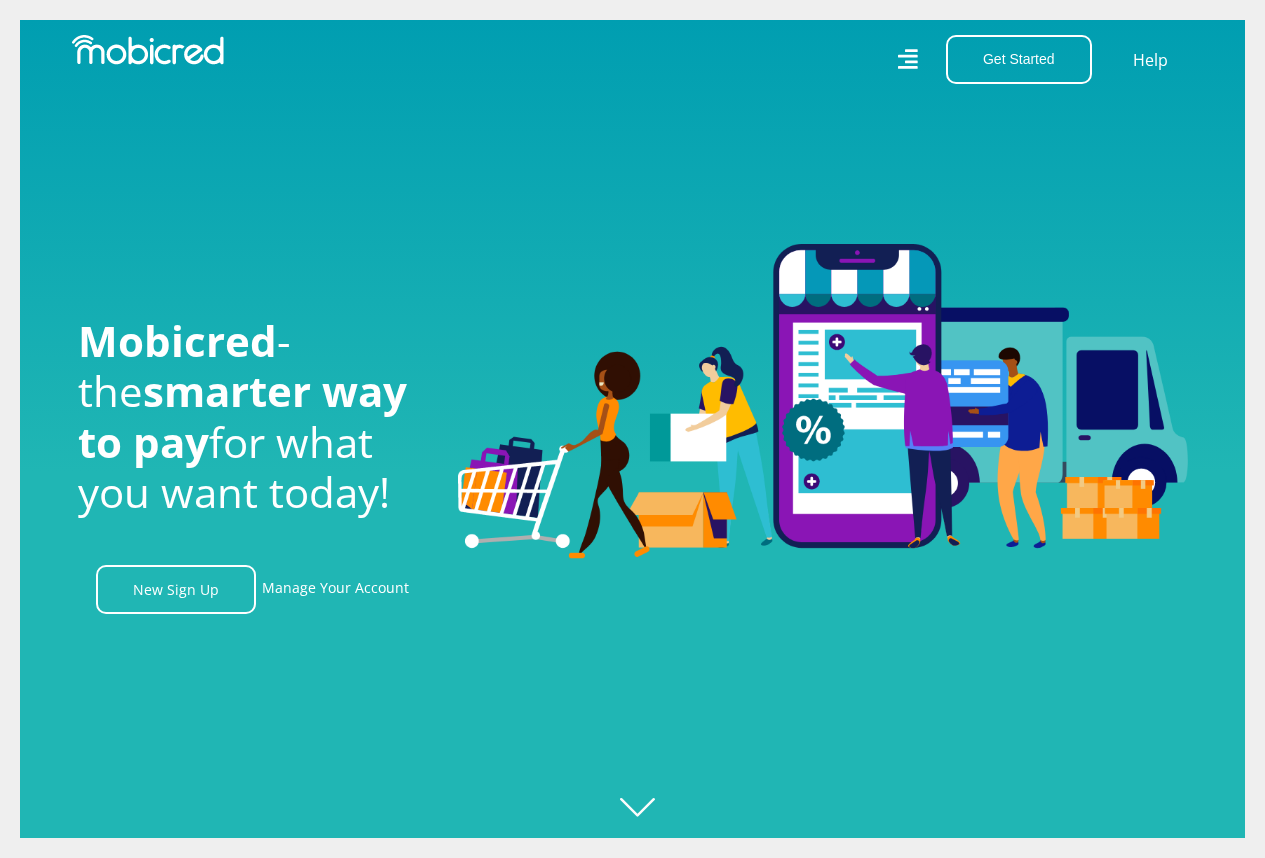 scroll, scrollTop: 0, scrollLeft: 0, axis: both 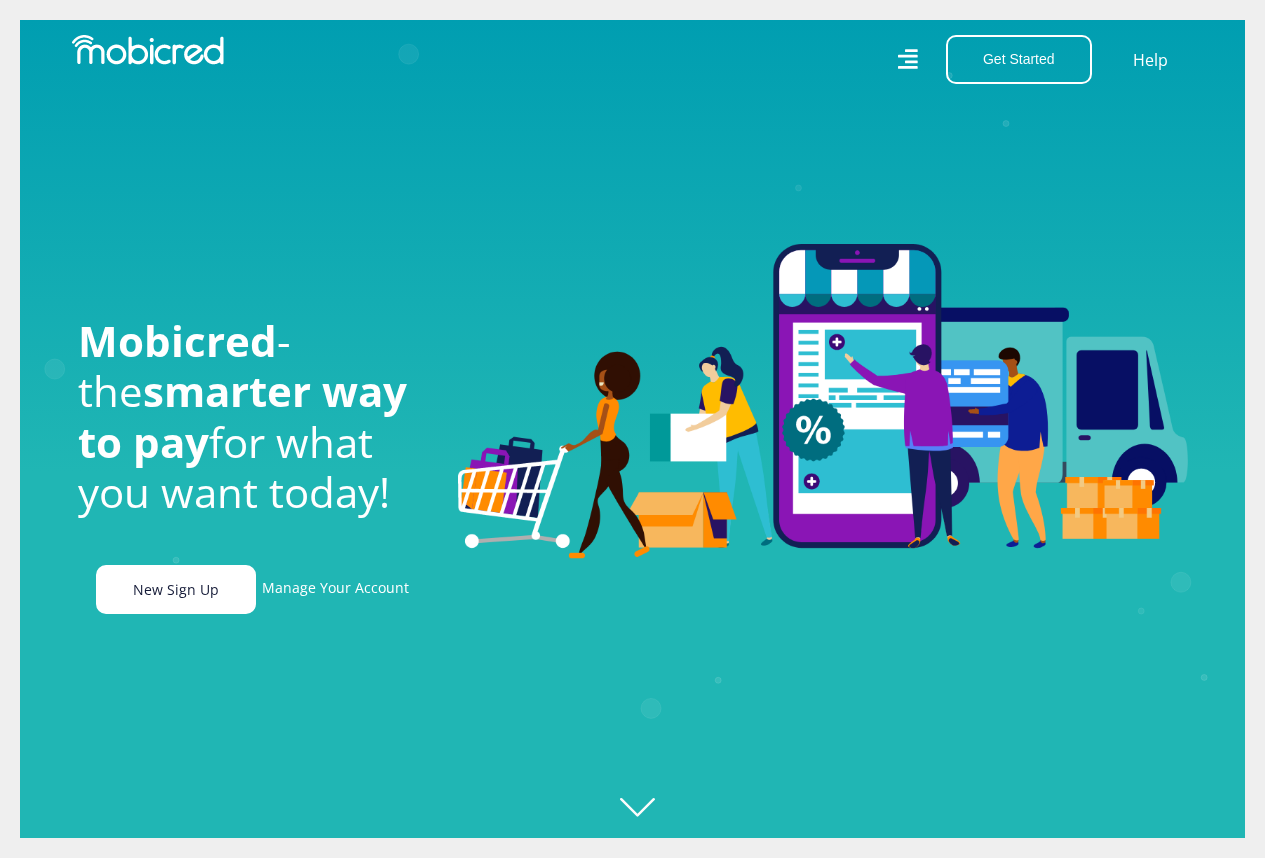 click on "New Sign Up" at bounding box center [176, 589] 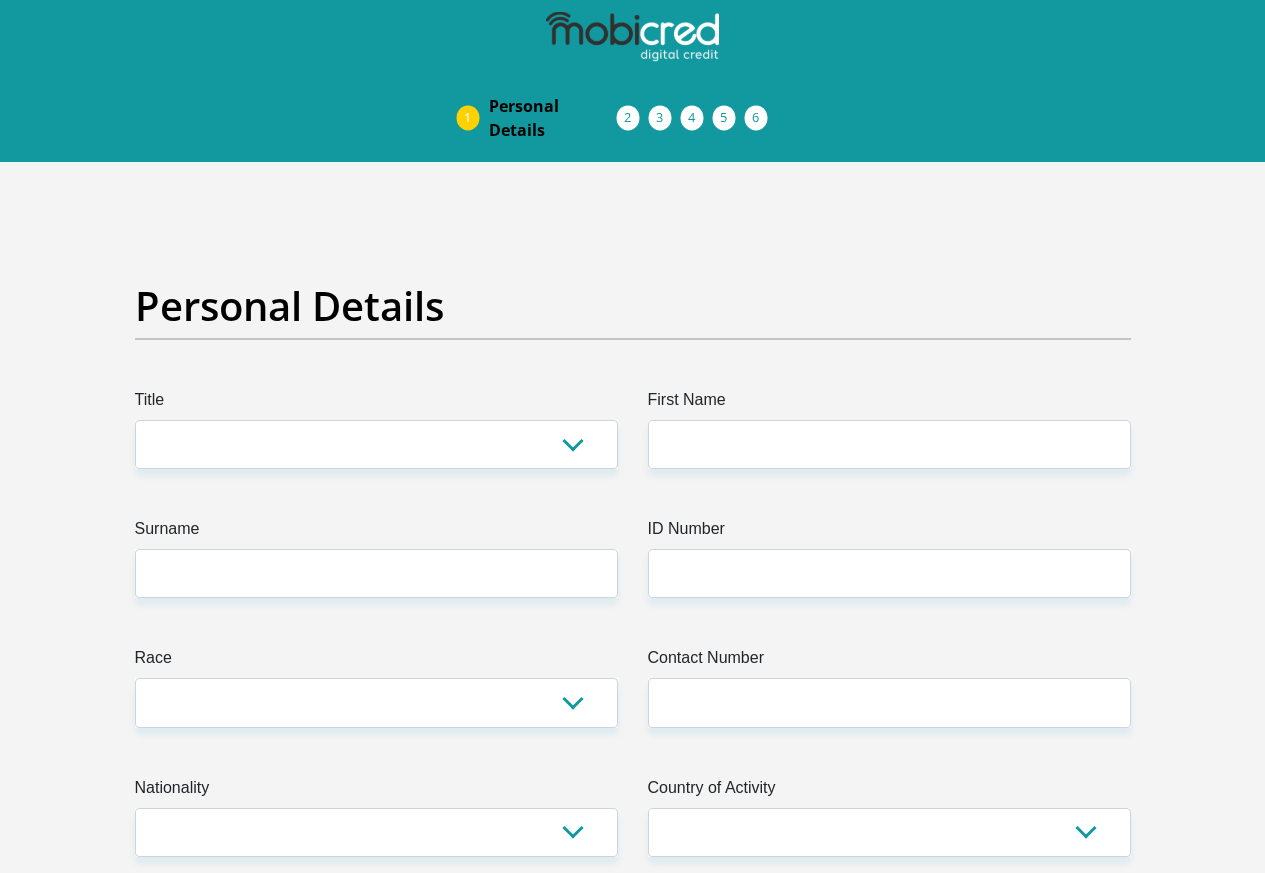 scroll, scrollTop: 0, scrollLeft: 0, axis: both 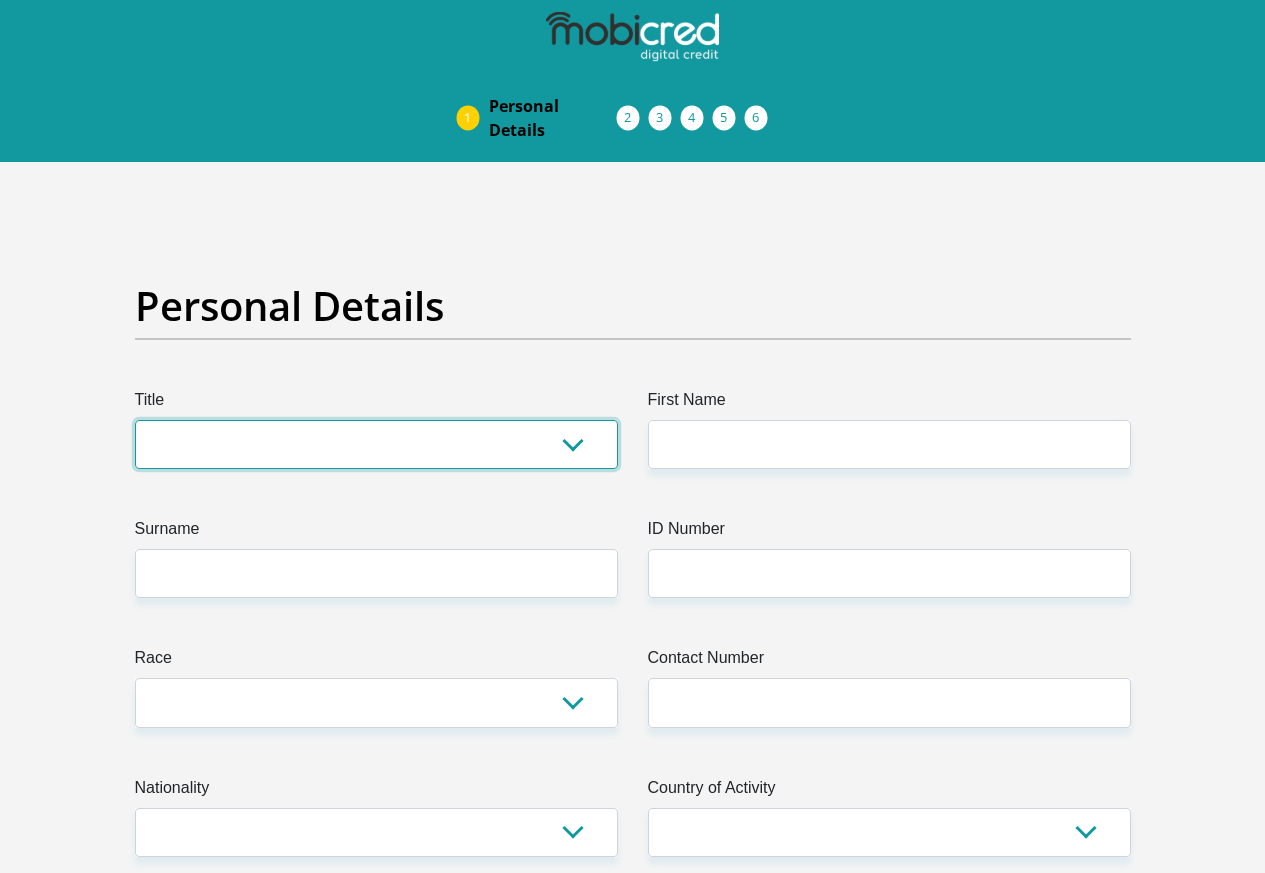 click on "Mr
Ms
Mrs
Dr
Other" at bounding box center [376, 444] 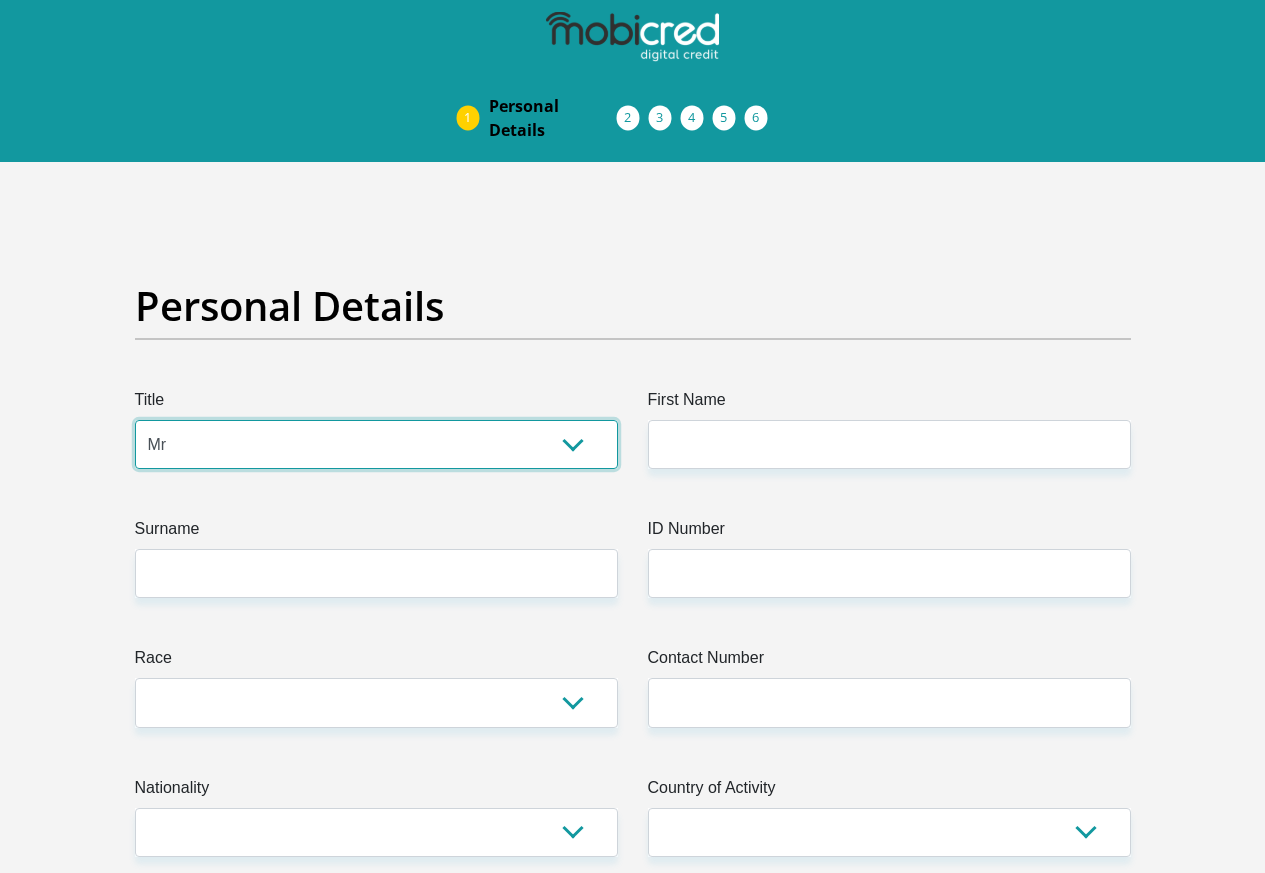 click on "Mr
Ms
Mrs
Dr
Other" at bounding box center [376, 444] 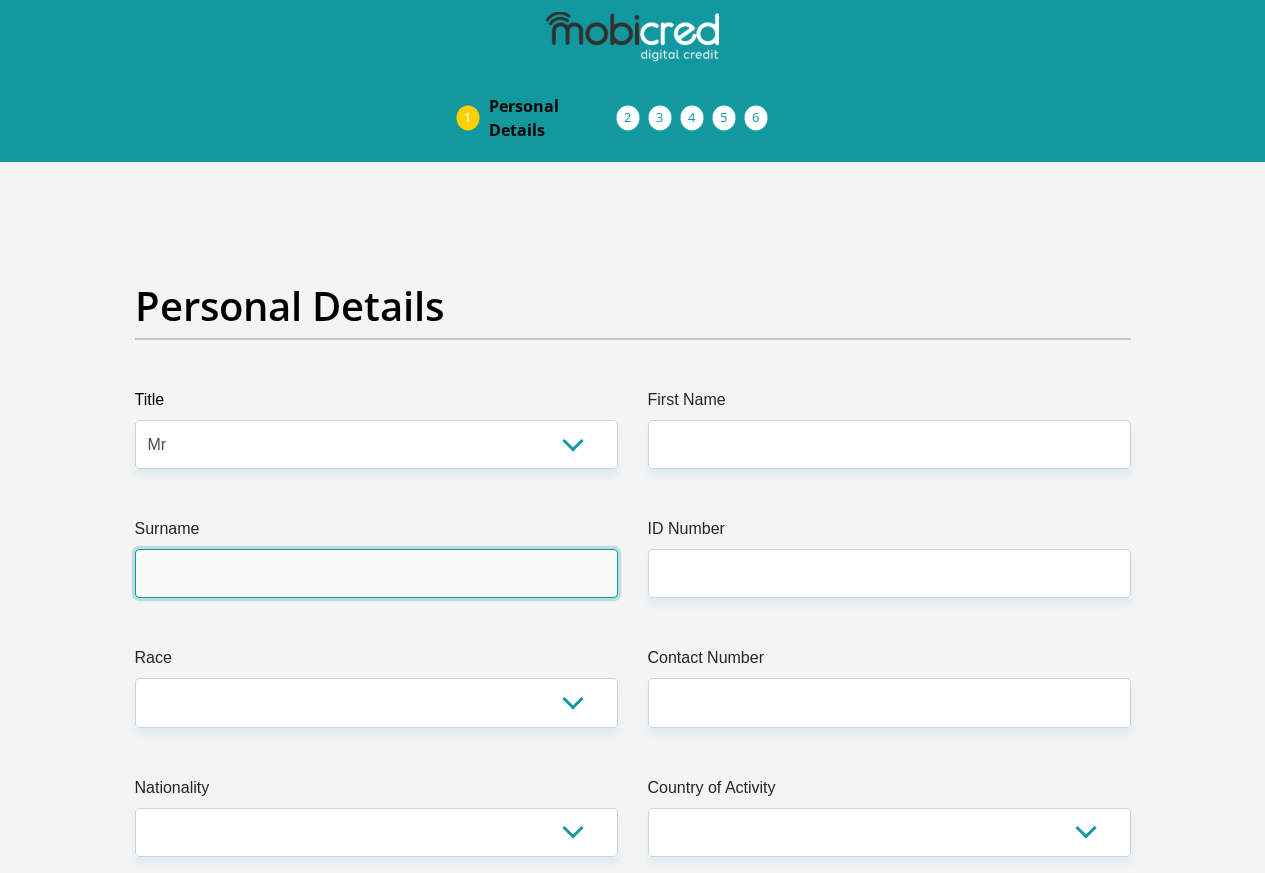 click on "Surname" at bounding box center (376, 573) 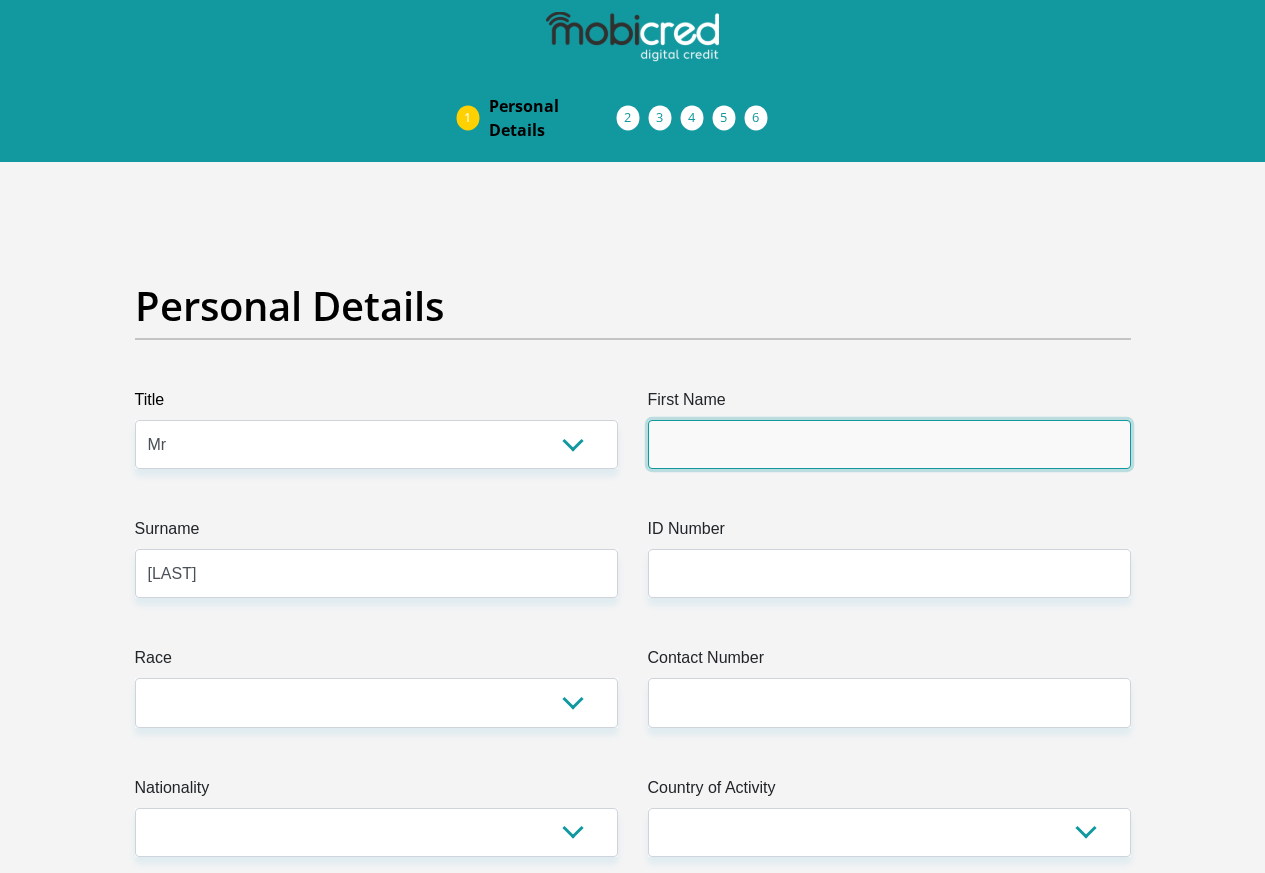 type on "Thobani" 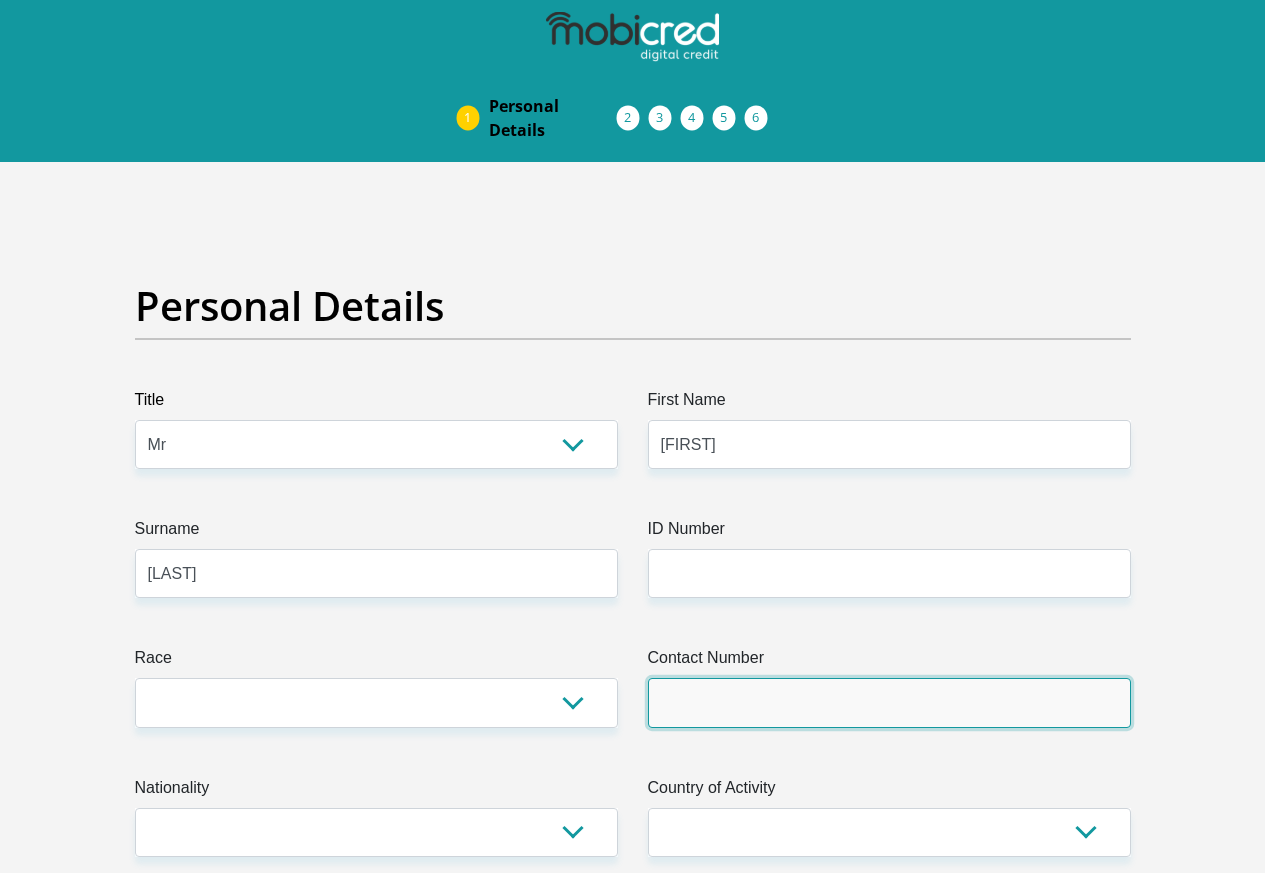 type on "0793172523" 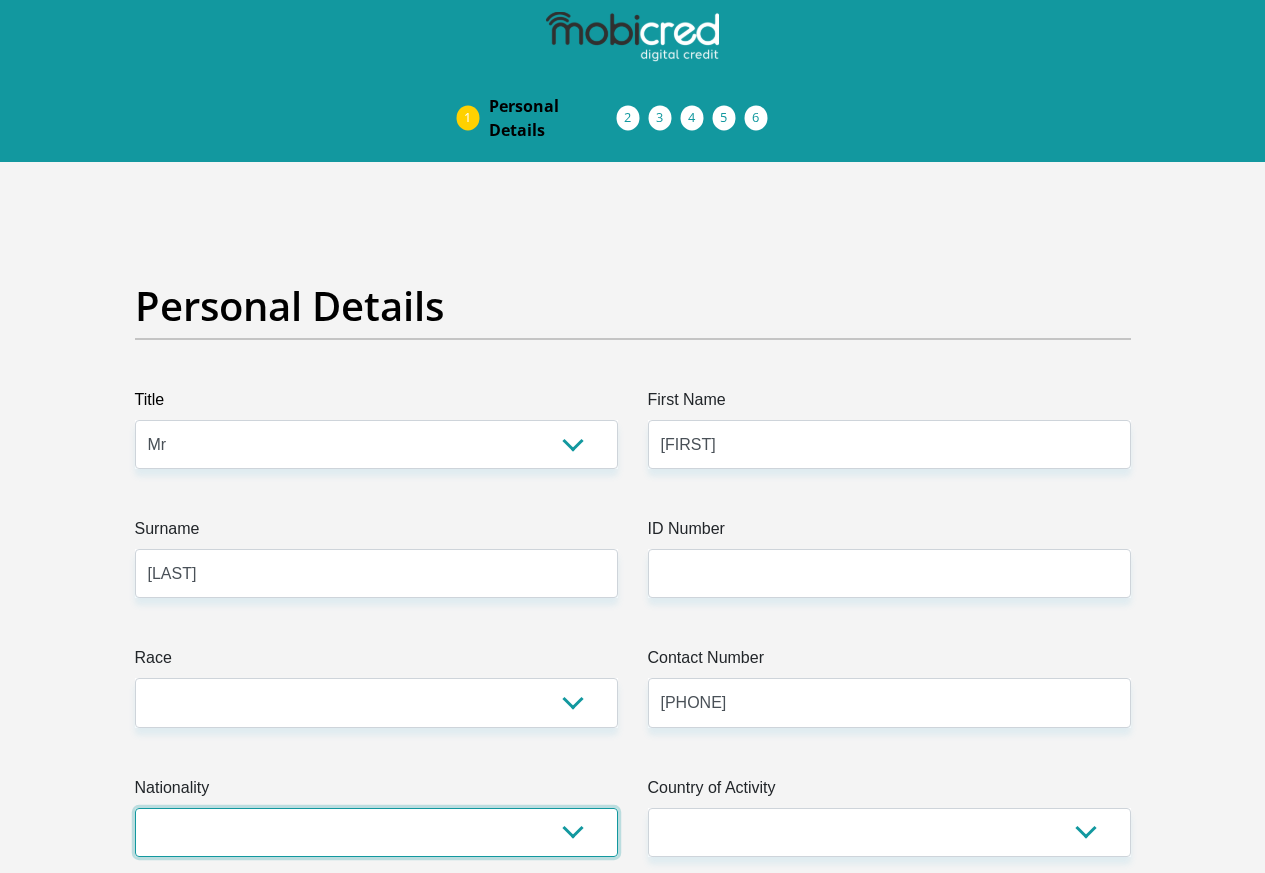 select on "ZAF" 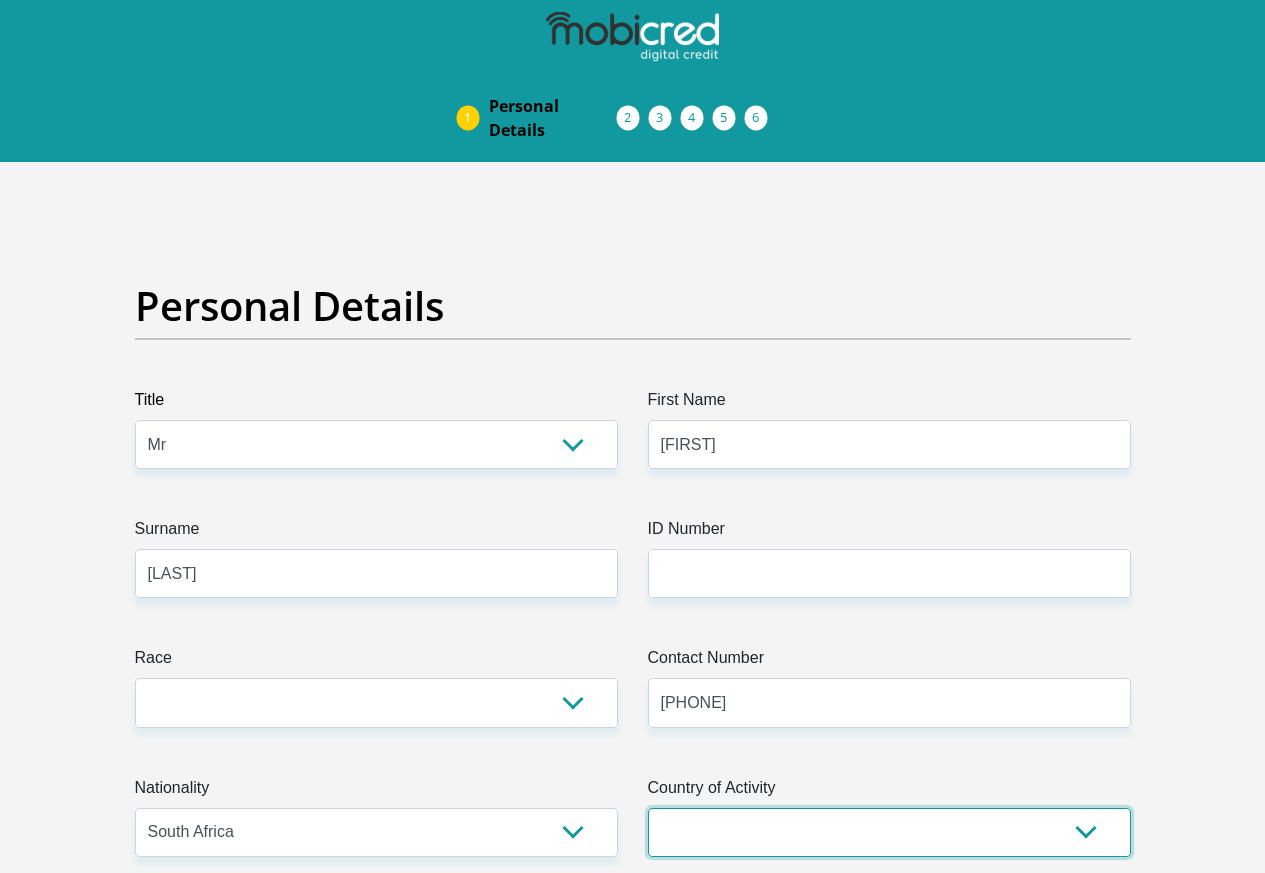 select on "ZAF" 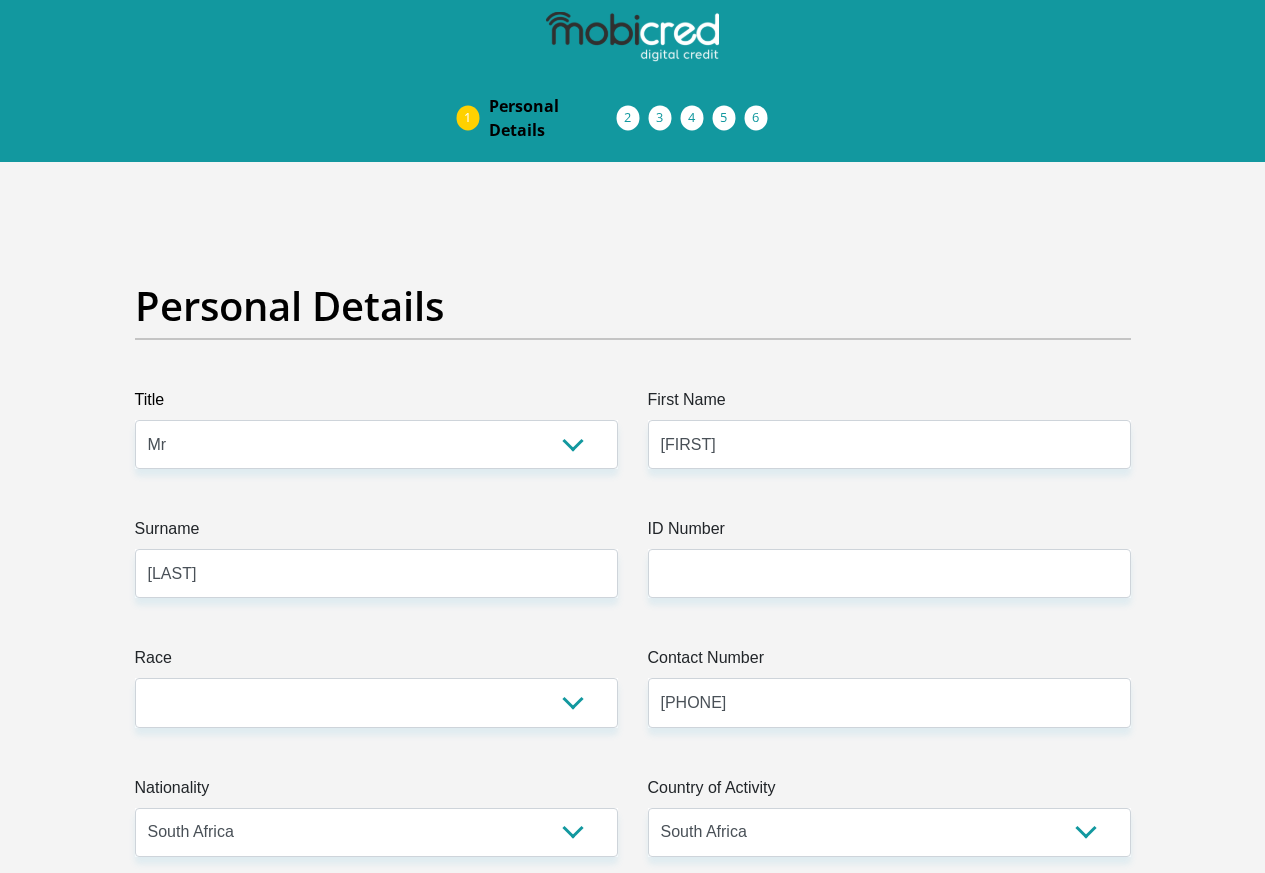 type on "Kwadlangezwa, nongoyiza road" 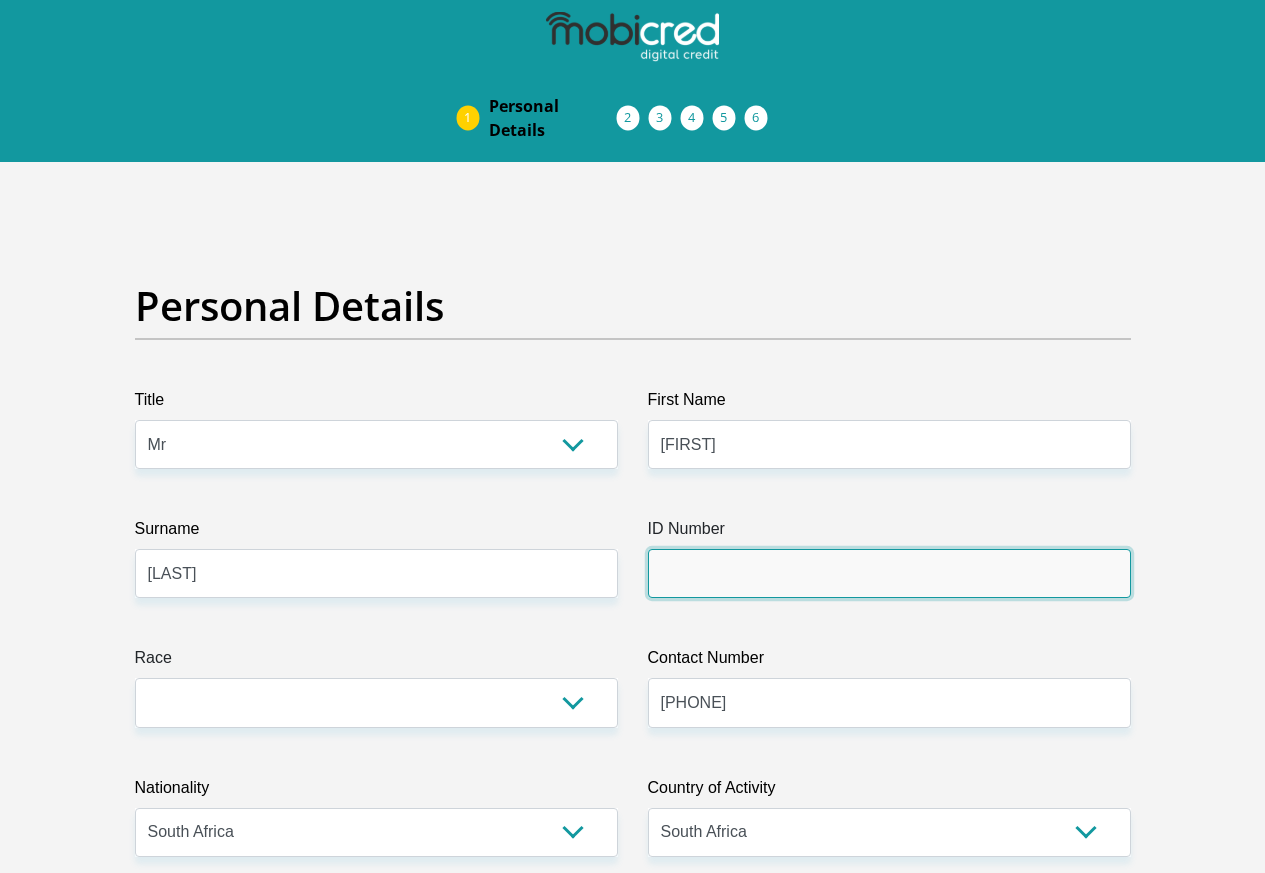 click on "ID Number" at bounding box center [889, 573] 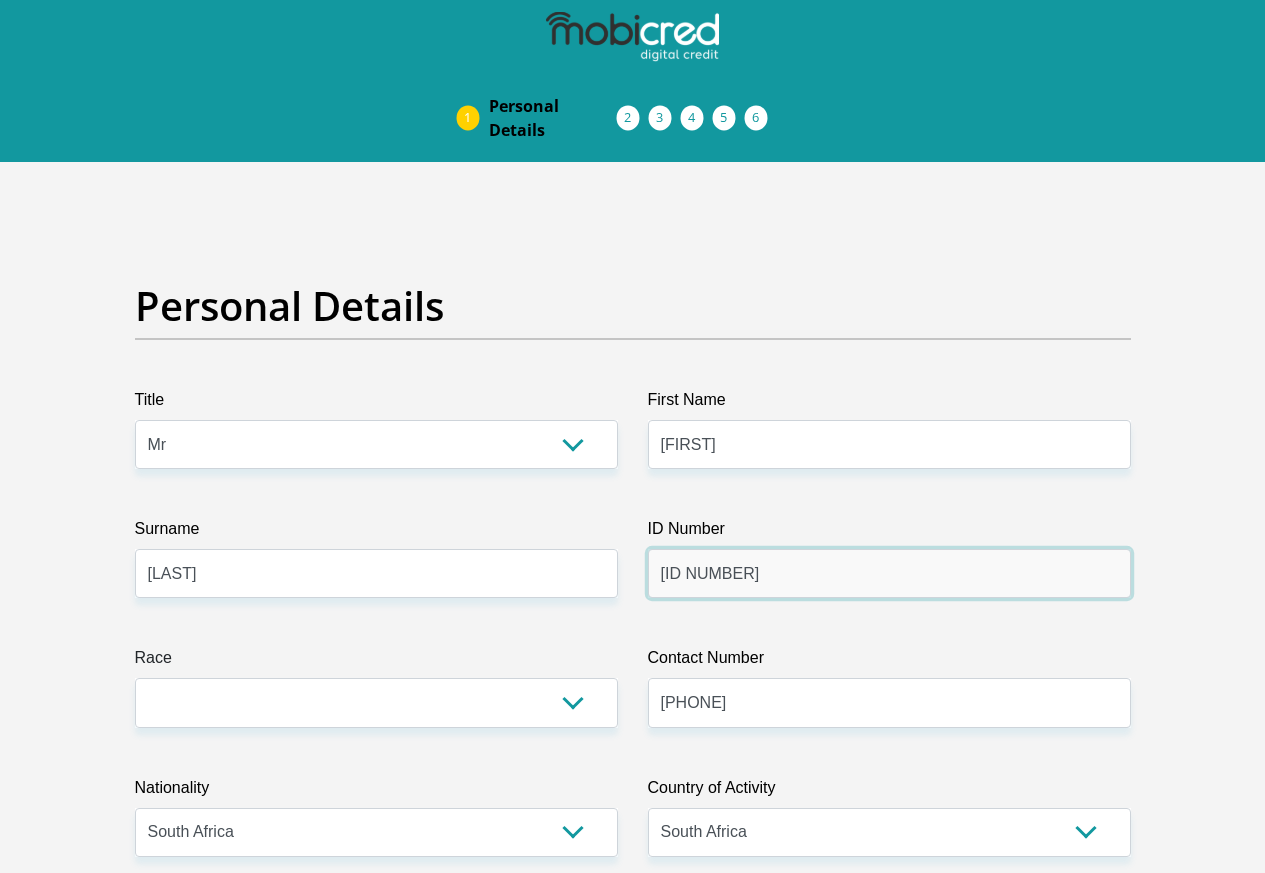 type on "8706125825087" 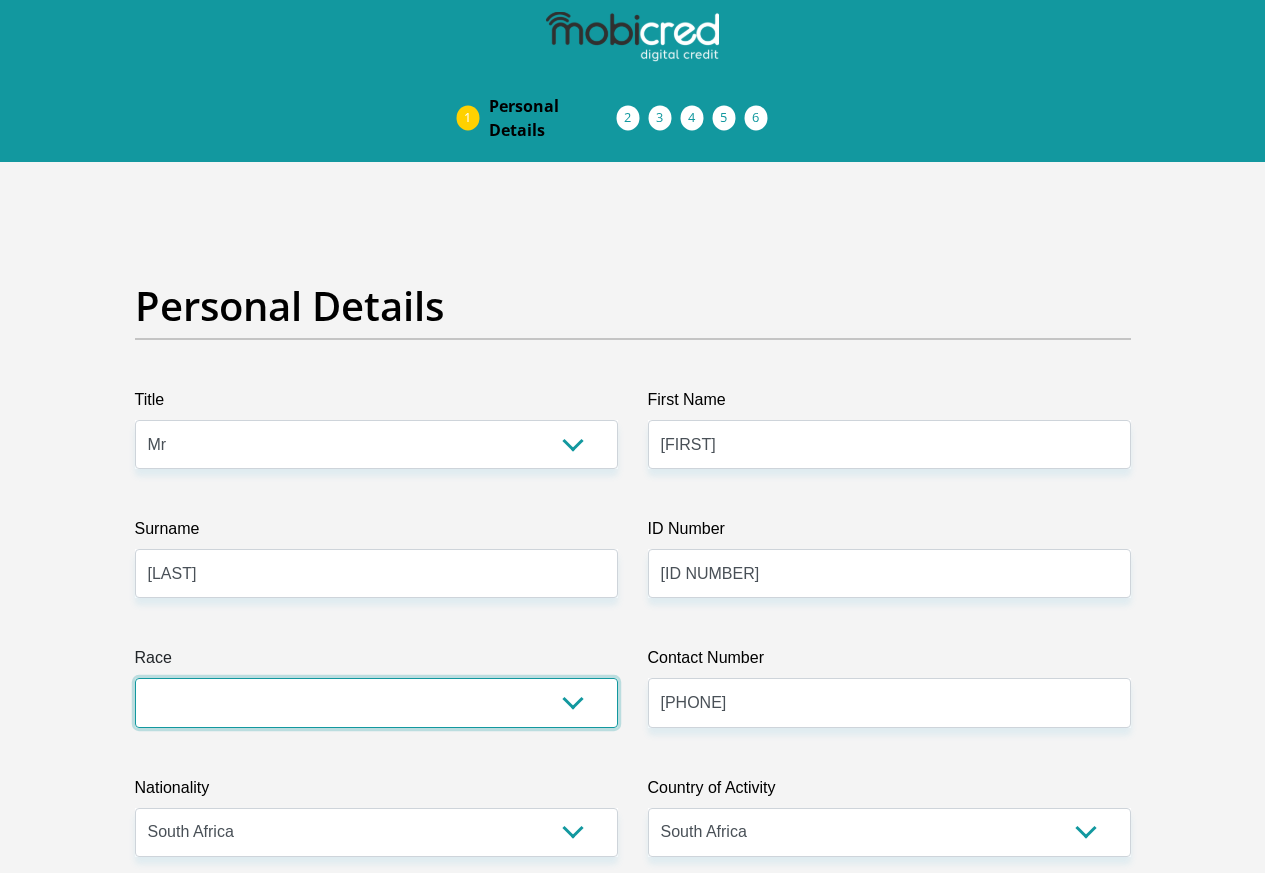 click on "Black
Coloured
Indian
White
Other" at bounding box center (376, 702) 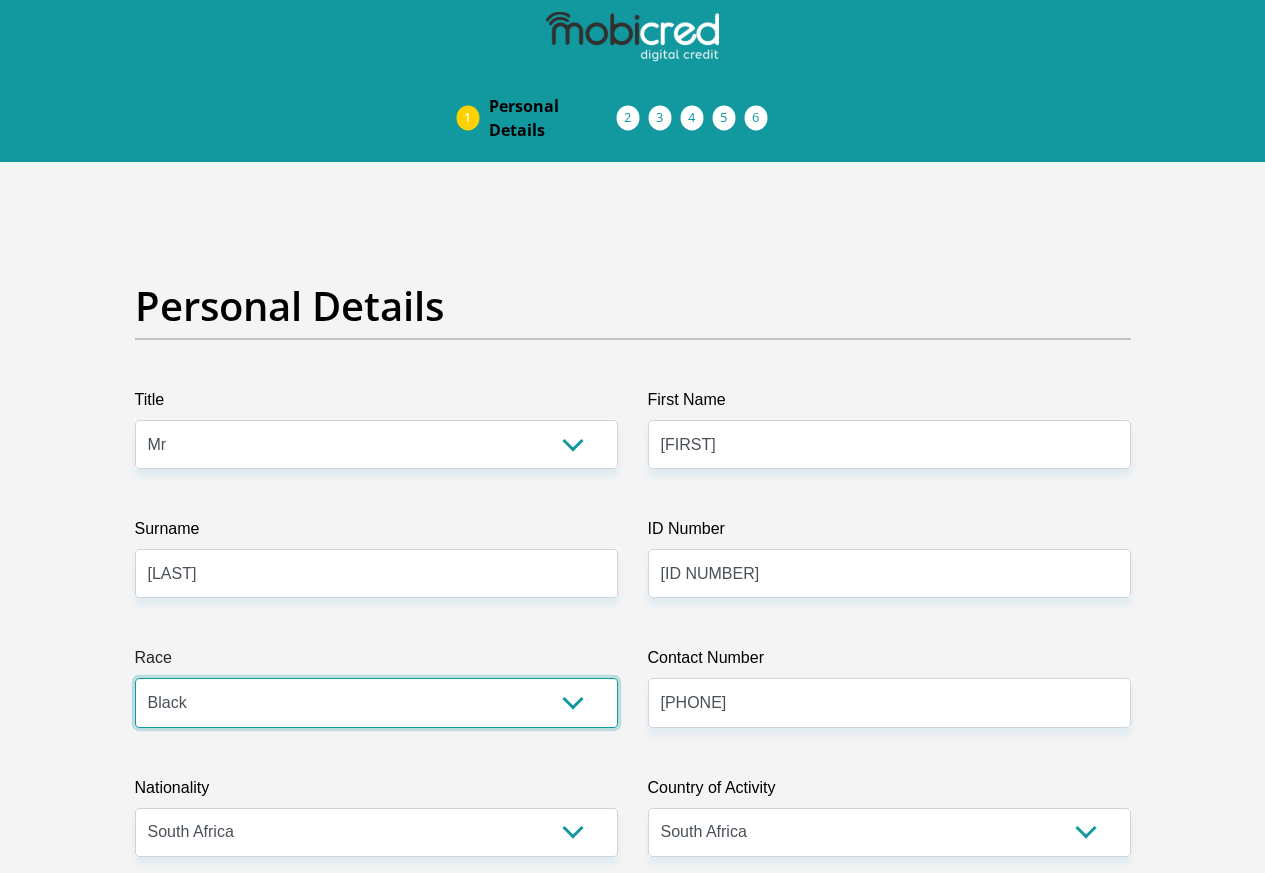 click on "Black
Coloured
Indian
White
Other" at bounding box center [376, 702] 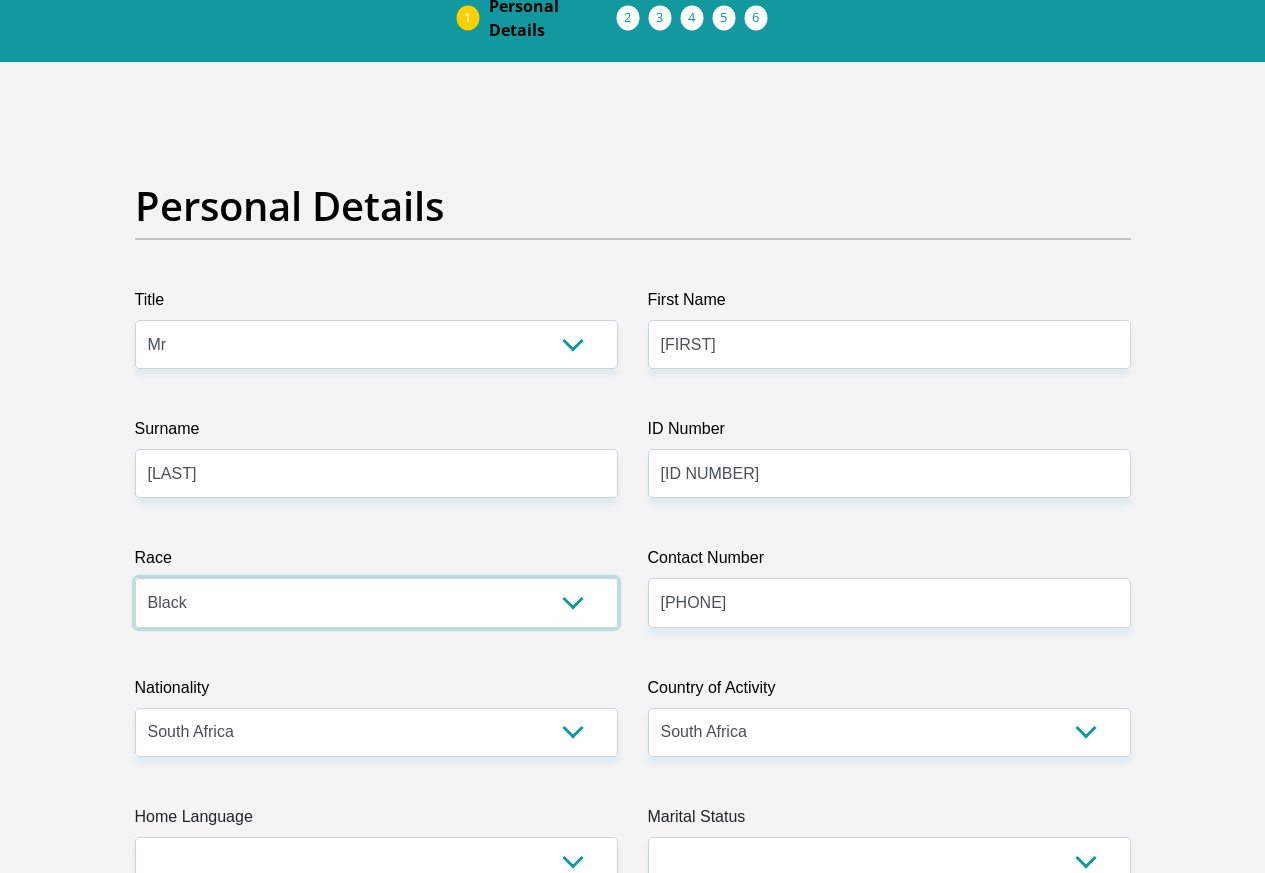 scroll, scrollTop: 200, scrollLeft: 0, axis: vertical 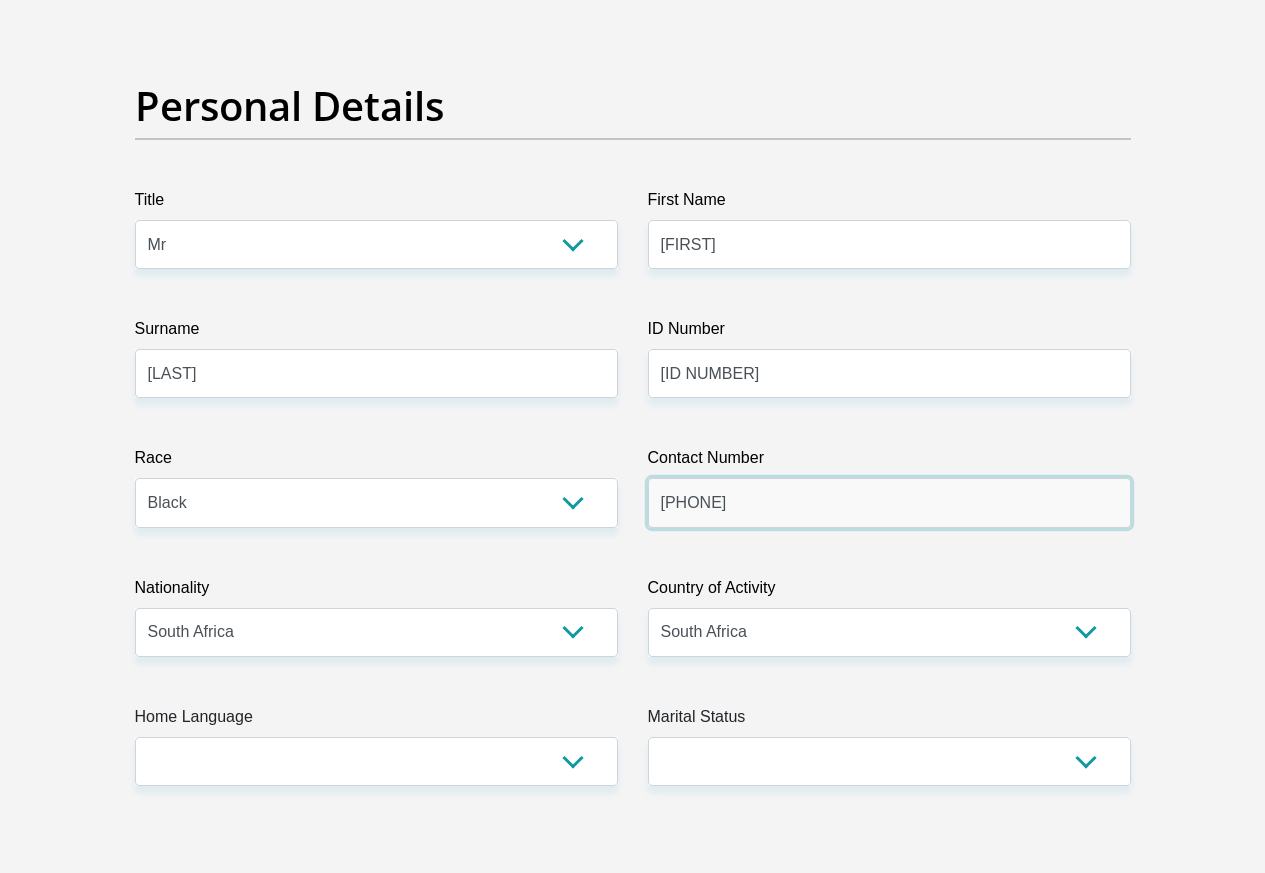 click on "0793172523" at bounding box center [889, 502] 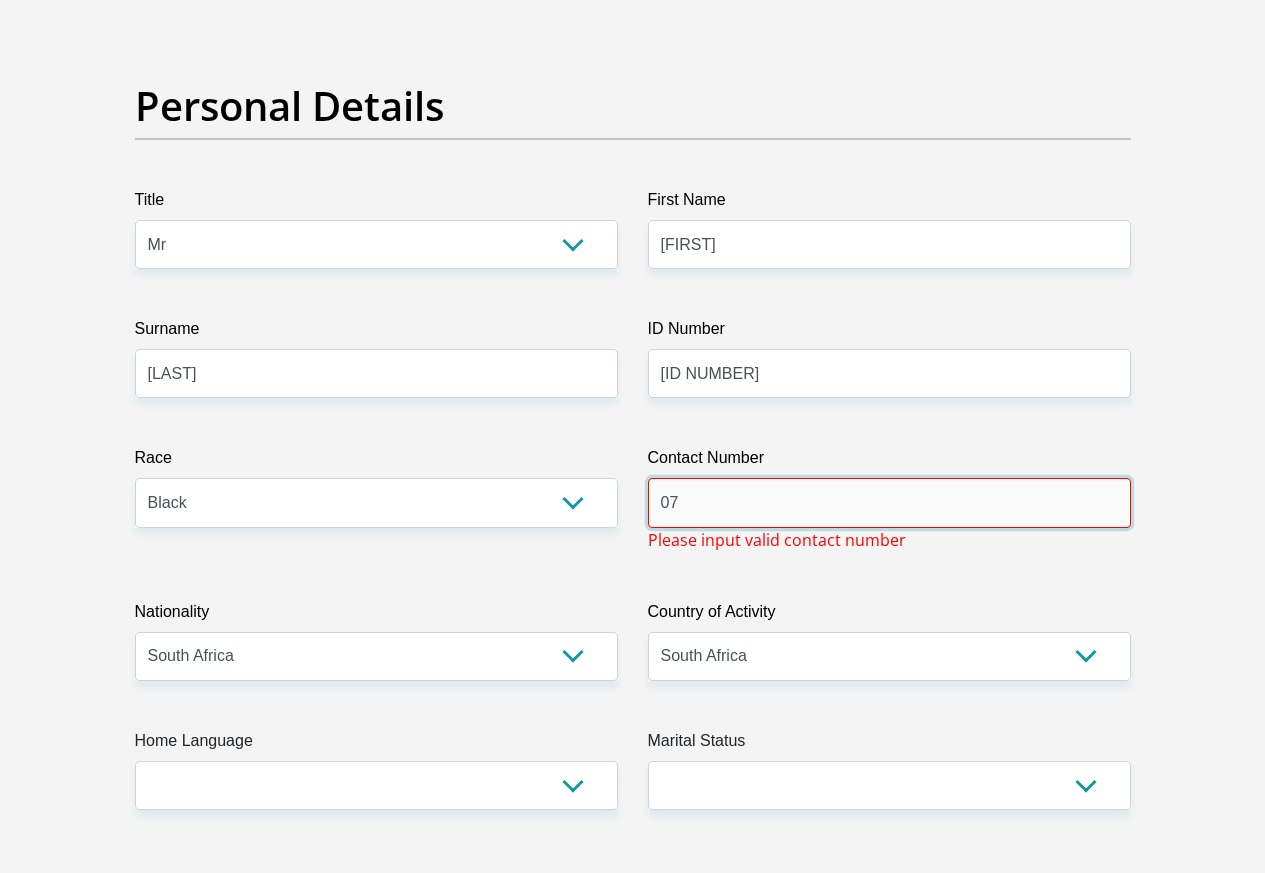 type on "0" 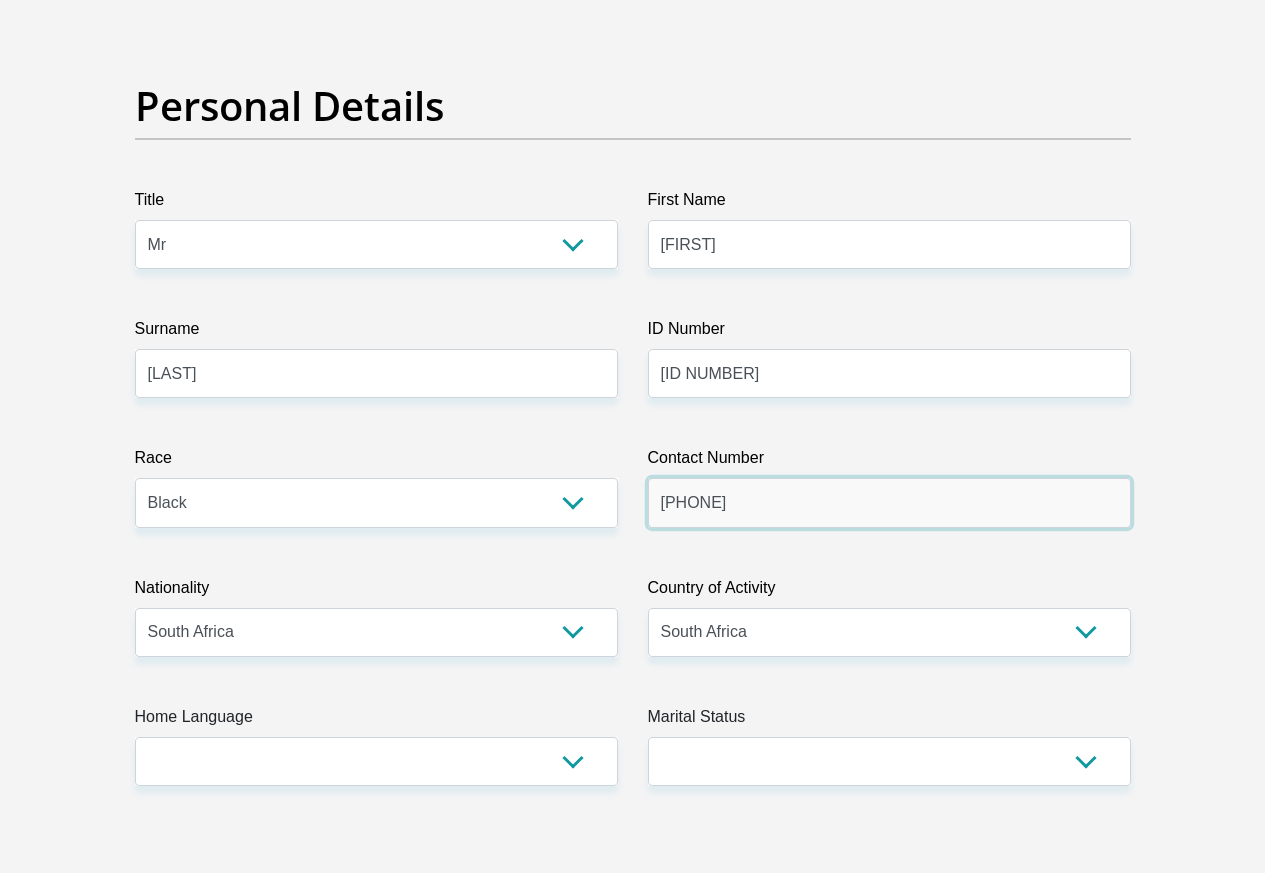 type on "0625670835" 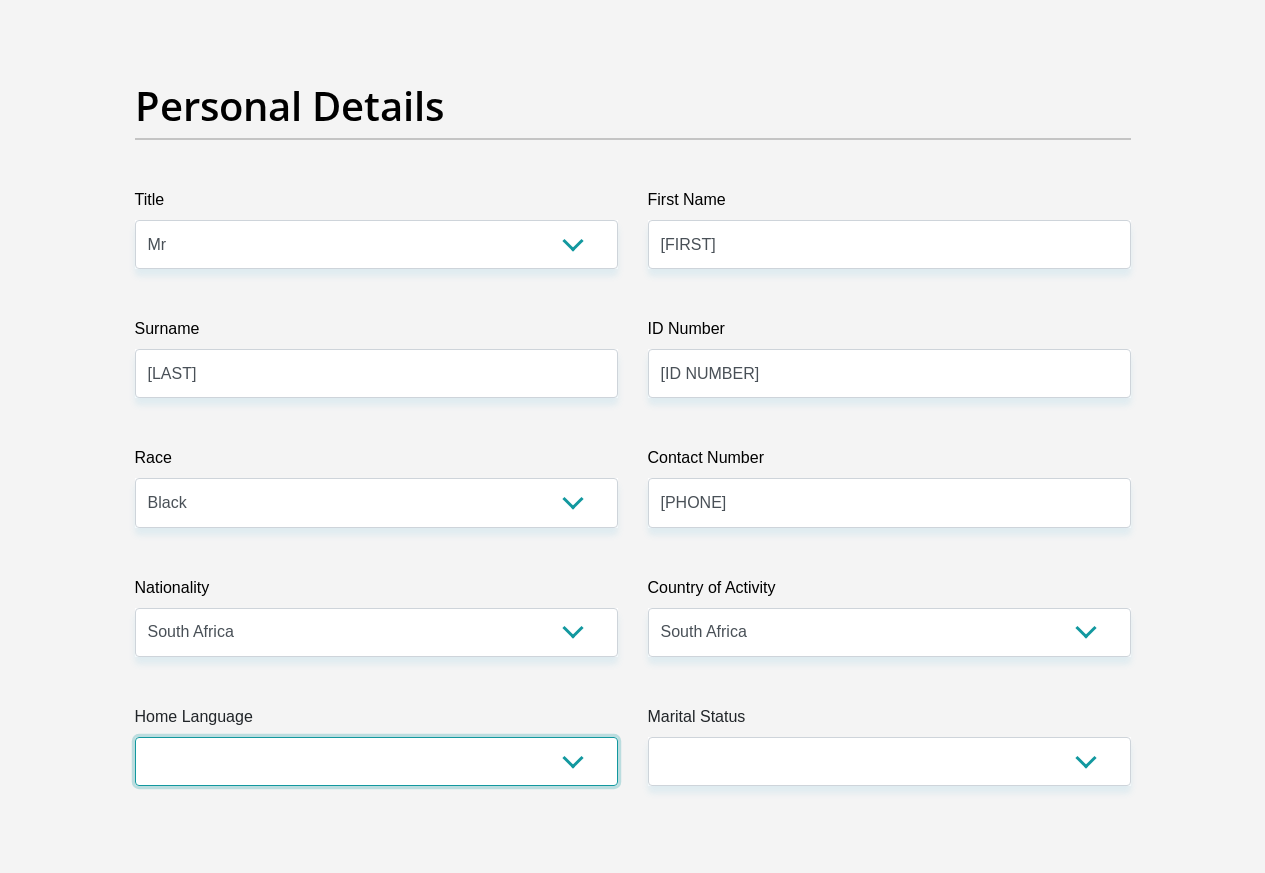 click on "Afrikaans
English
Sepedi
South Ndebele
Southern Sotho
Swati
Tsonga
Tswana
Venda
Xhosa
Zulu
Other" at bounding box center (376, 761) 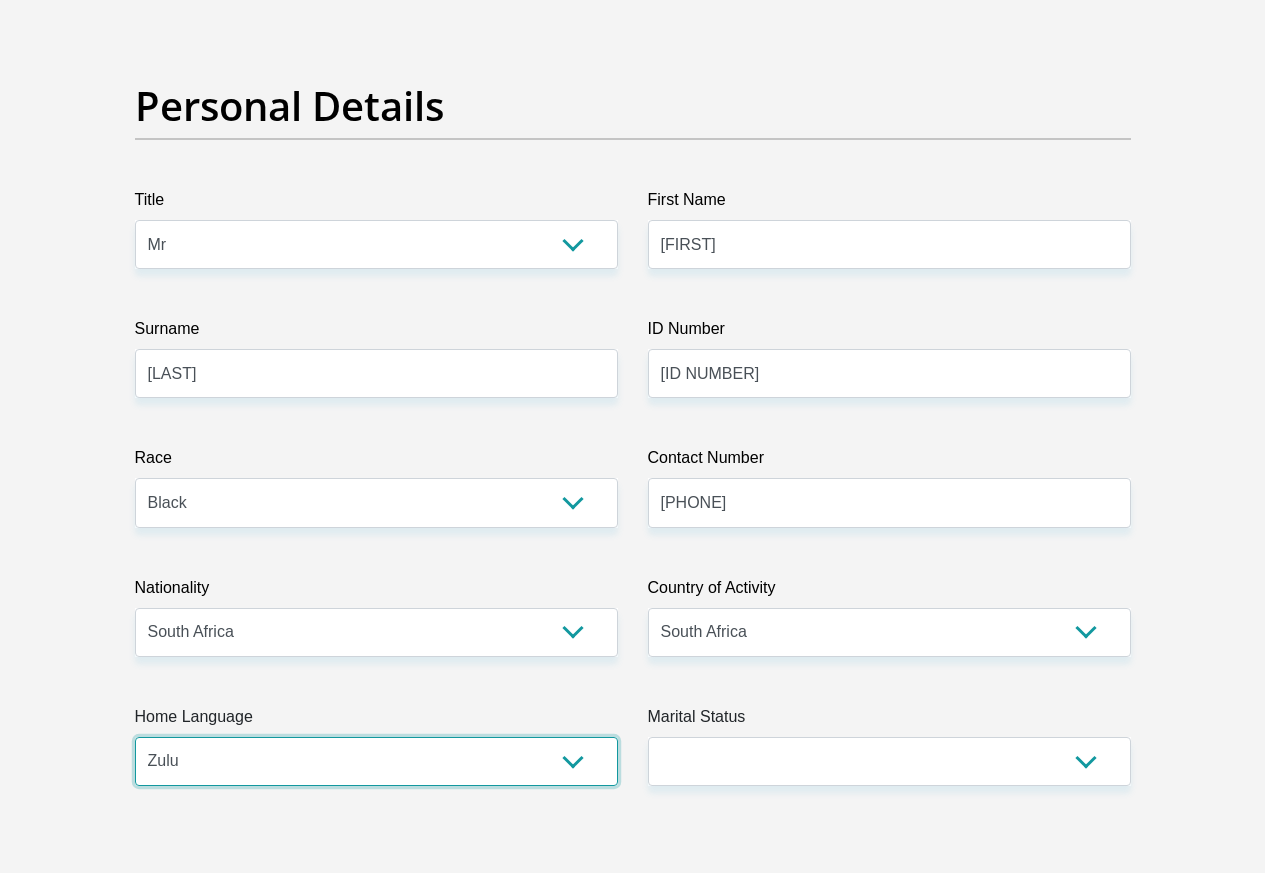 click on "Afrikaans
English
Sepedi
South Ndebele
Southern Sotho
Swati
Tsonga
Tswana
Venda
Xhosa
Zulu
Other" at bounding box center [376, 761] 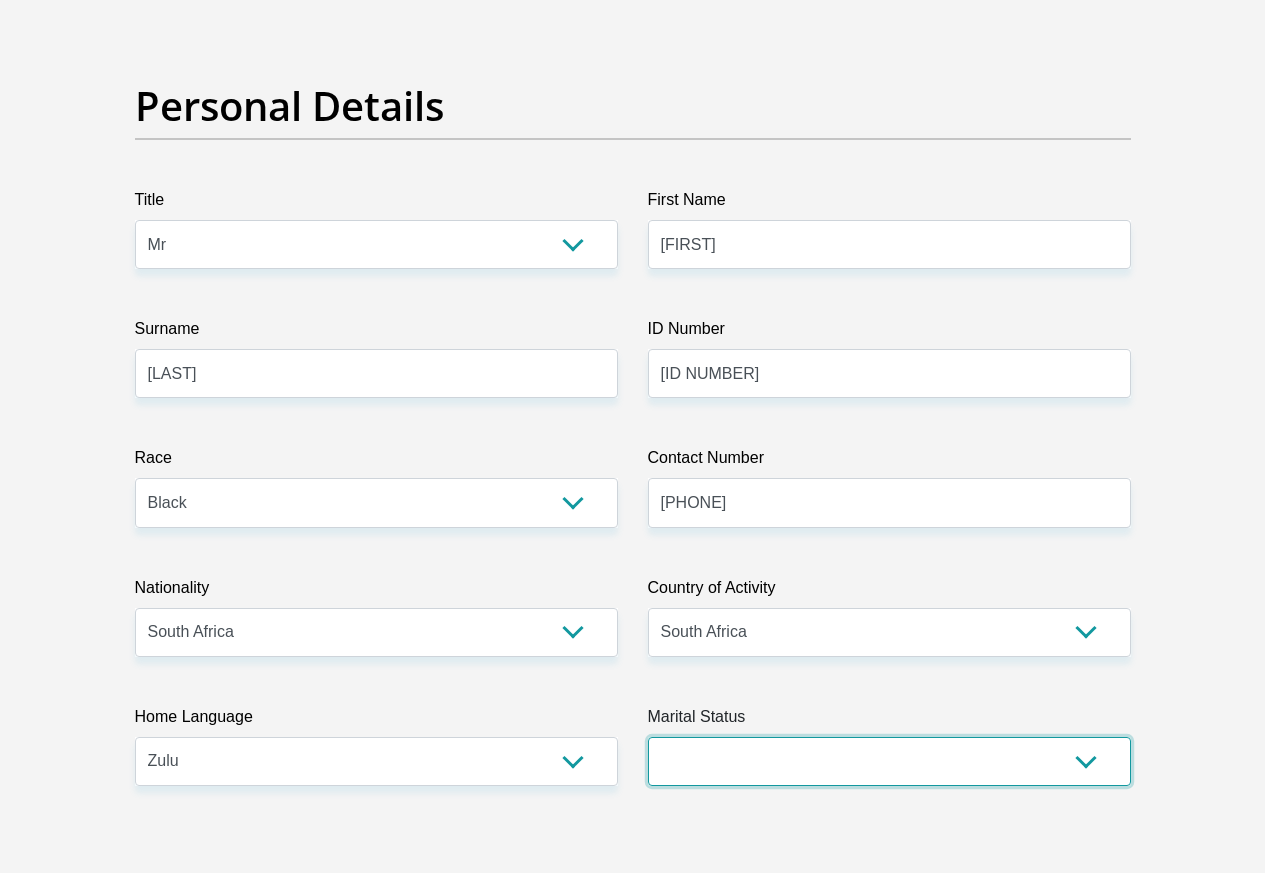 click on "Married ANC
Single
Divorced
Widowed
Married COP or Customary Law" at bounding box center [889, 761] 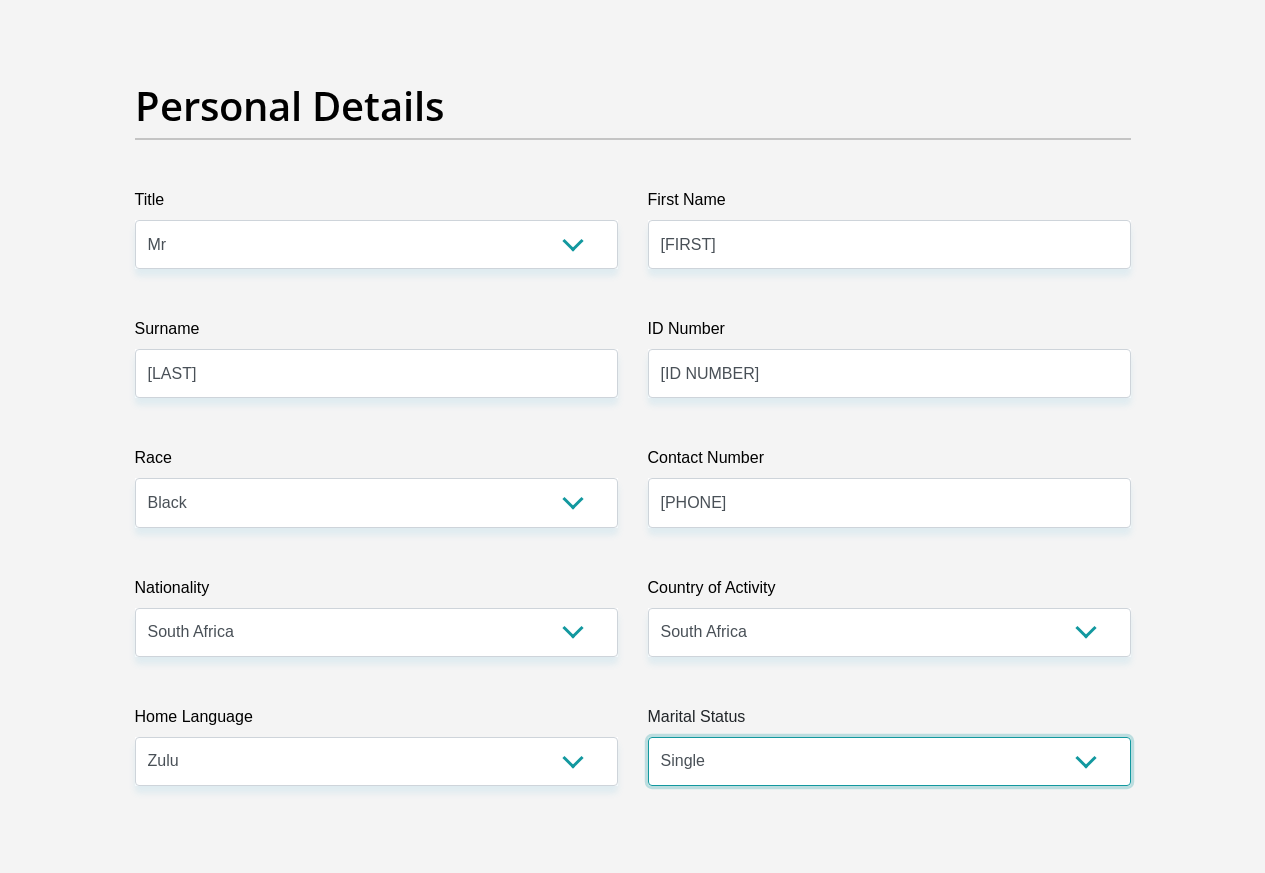 click on "Married ANC
Single
Divorced
Widowed
Married COP or Customary Law" at bounding box center (889, 761) 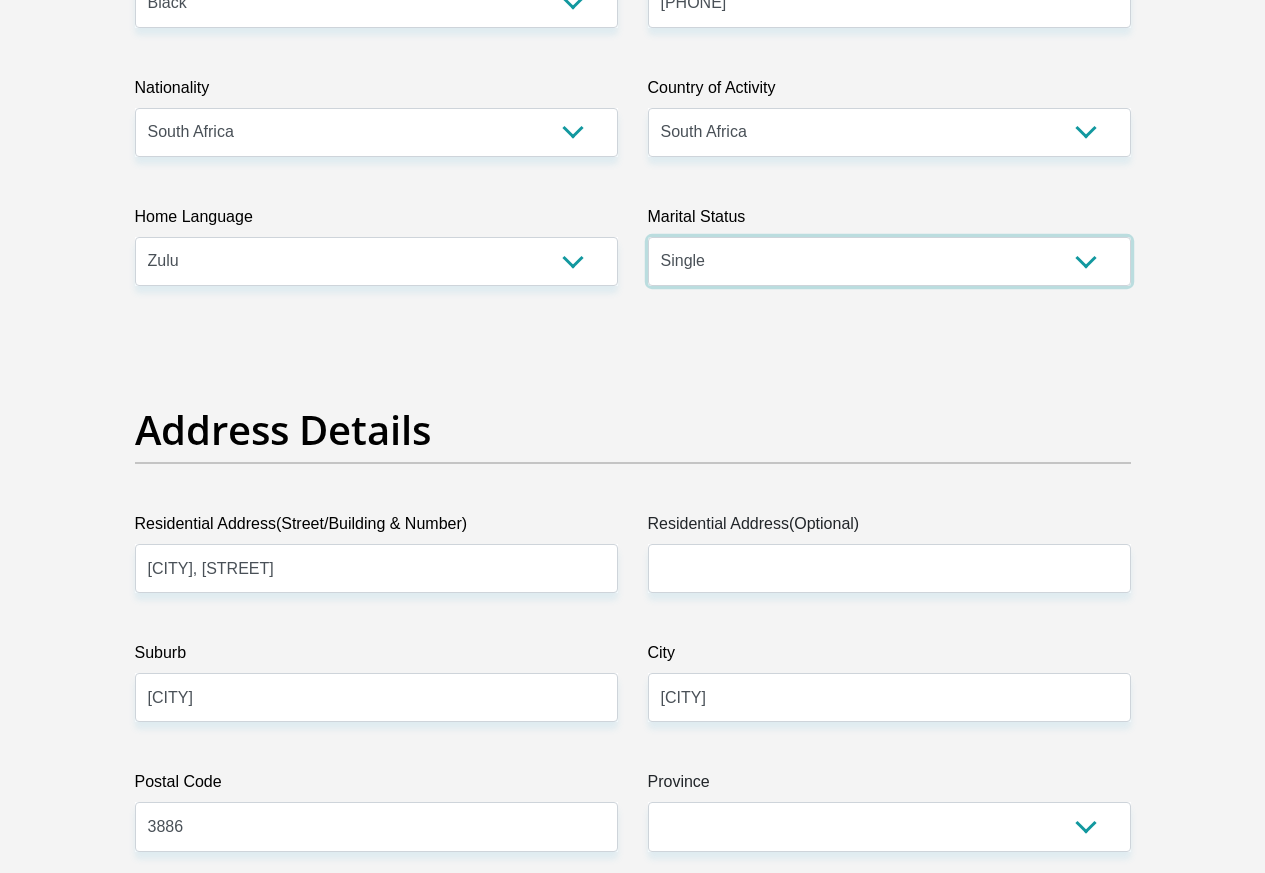 scroll, scrollTop: 800, scrollLeft: 0, axis: vertical 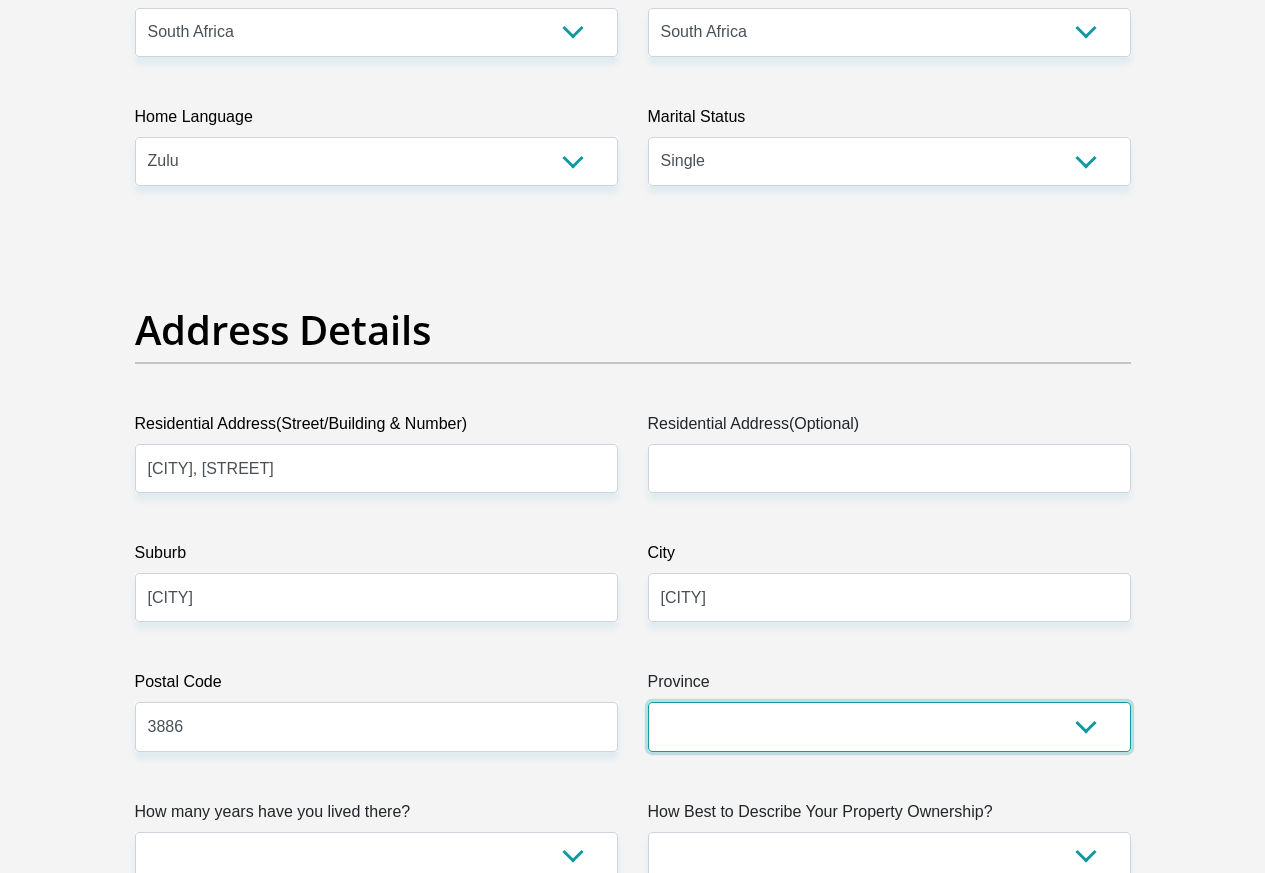 click on "Eastern Cape
Free State
Gauteng
KwaZulu-Natal
Limpopo
Mpumalanga
Northern Cape
North West
Western Cape" at bounding box center [889, 726] 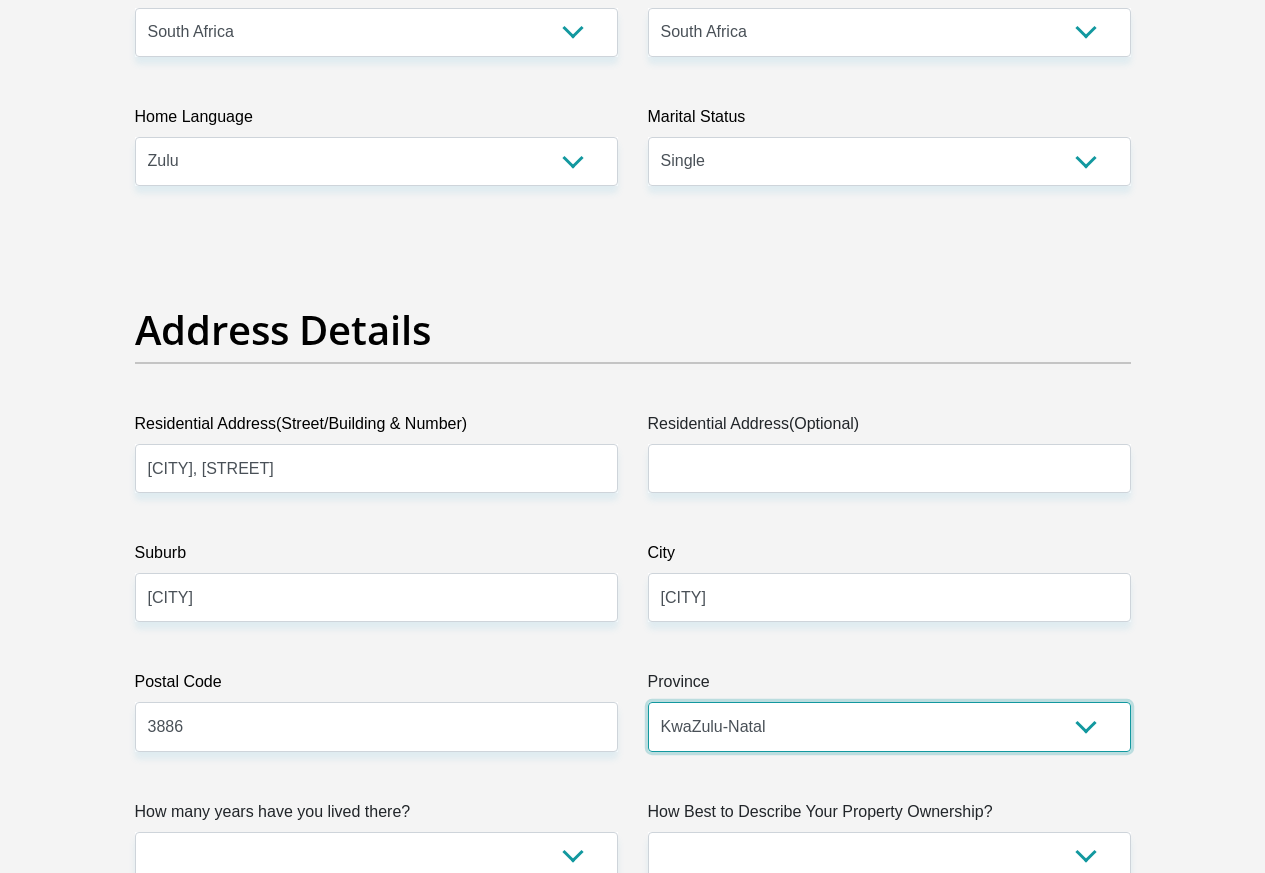 click on "Eastern Cape
Free State
Gauteng
KwaZulu-Natal
Limpopo
Mpumalanga
Northern Cape
North West
Western Cape" at bounding box center (889, 726) 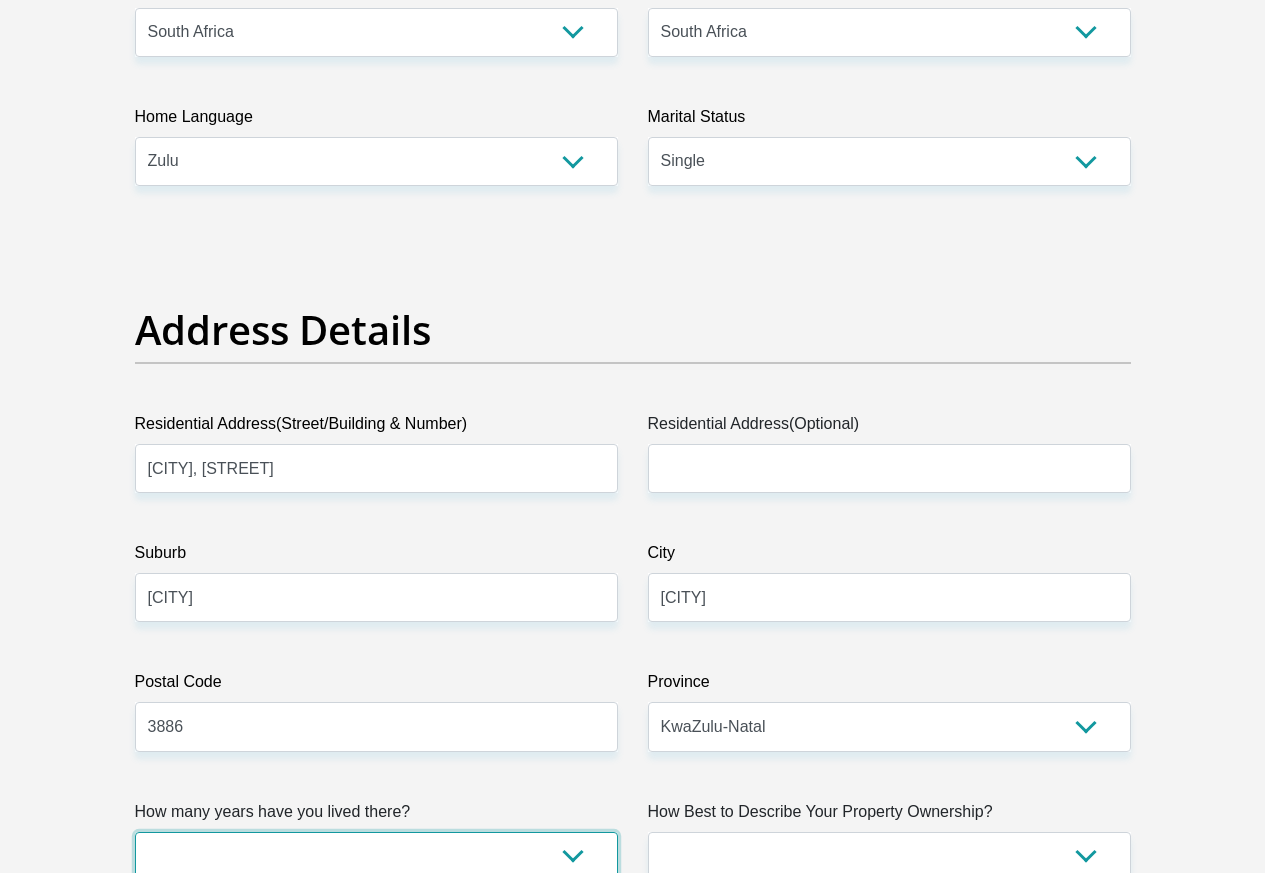 click on "less than 1 year
1-3 years
3-5 years
5+ years" at bounding box center (376, 856) 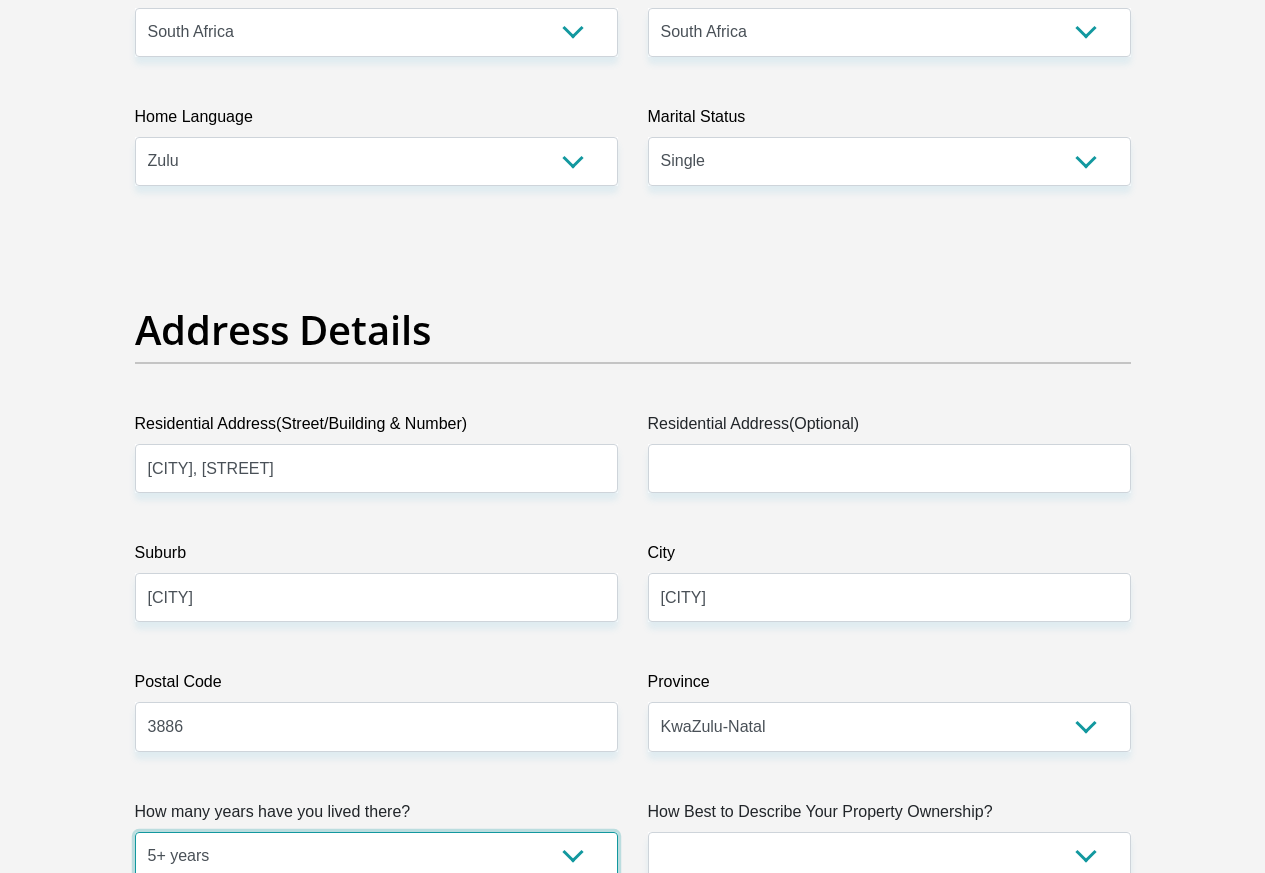 click on "less than 1 year
1-3 years
3-5 years
5+ years" at bounding box center [376, 856] 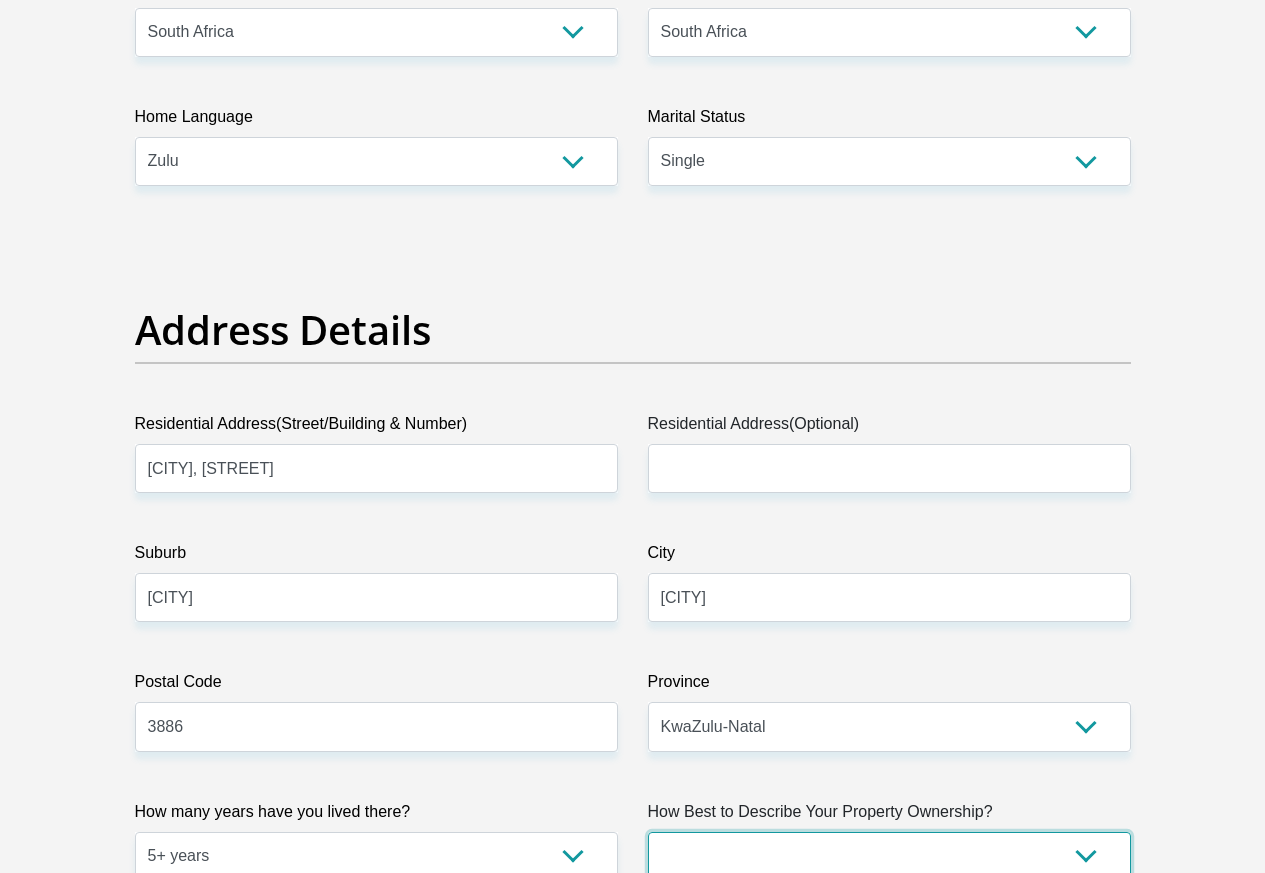 click on "Owned
Rented
Family Owned
Company Dwelling" at bounding box center [889, 856] 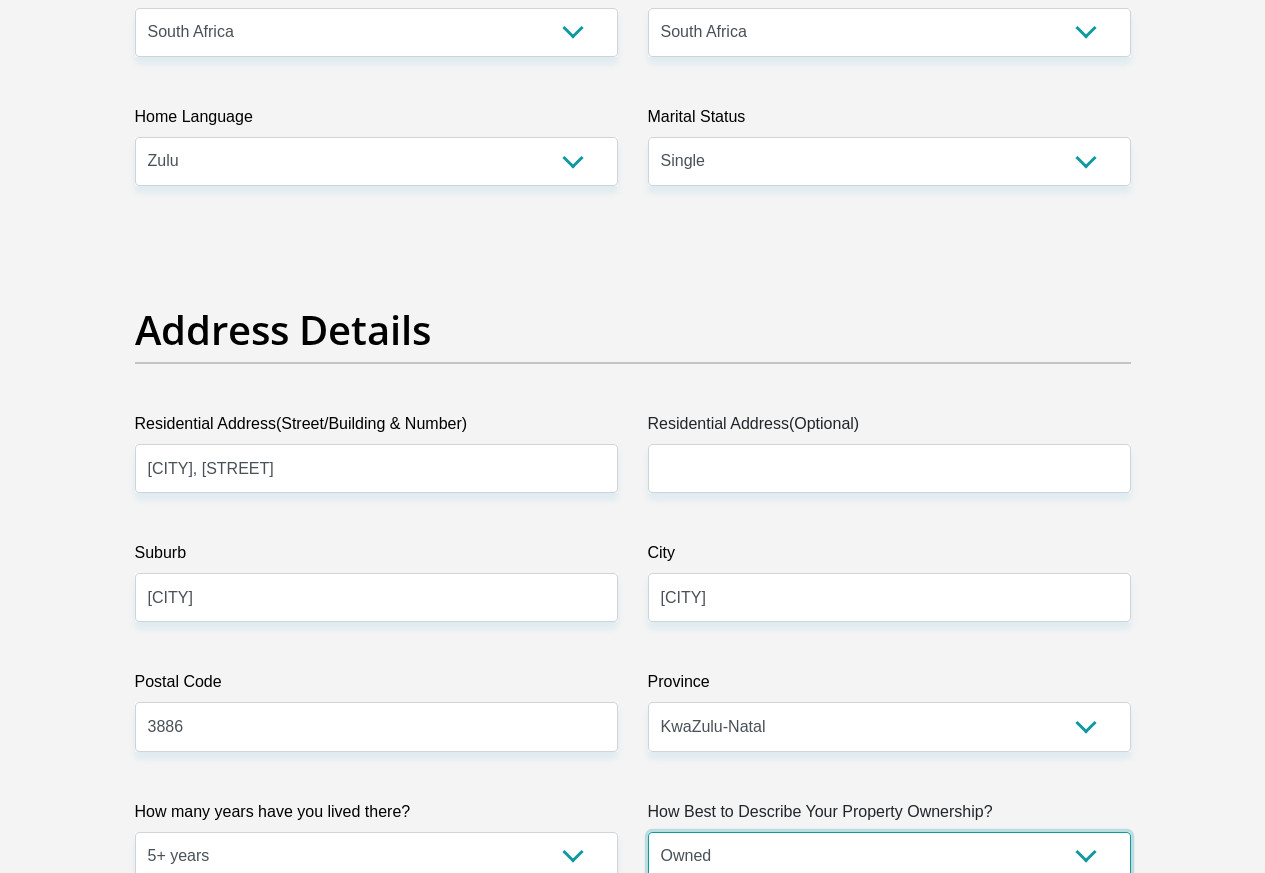 click on "Owned
Rented
Family Owned
Company Dwelling" at bounding box center (889, 856) 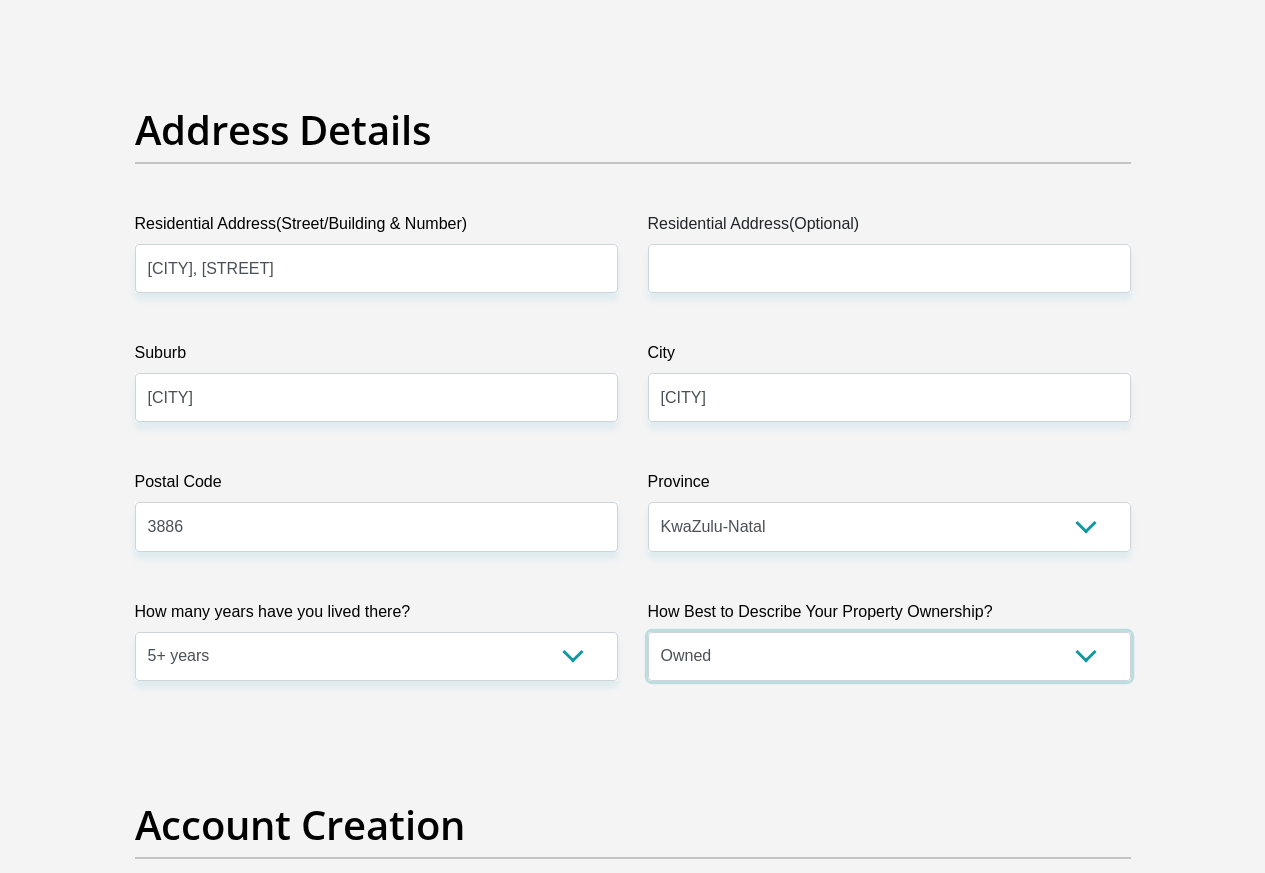 scroll, scrollTop: 1200, scrollLeft: 0, axis: vertical 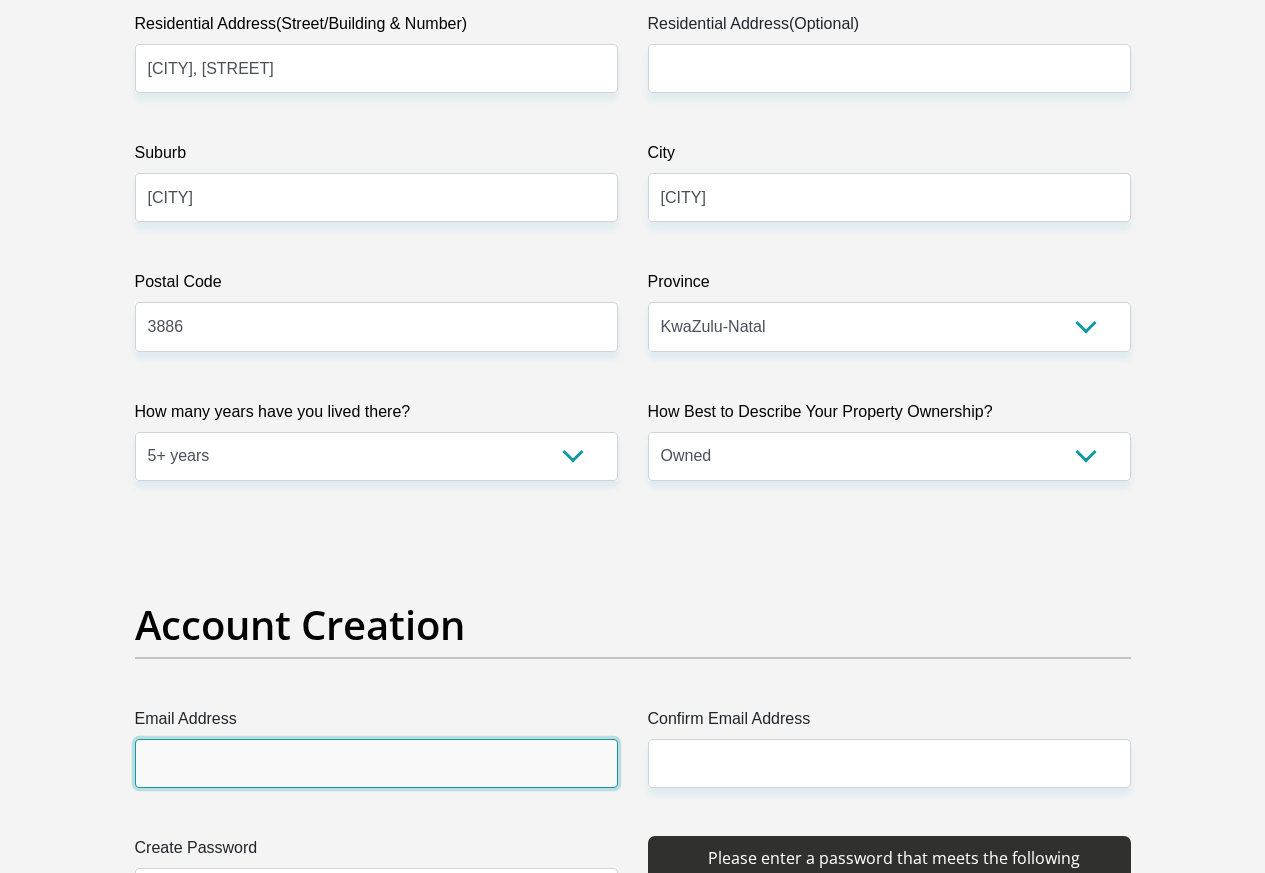 click on "Email Address" at bounding box center (376, 763) 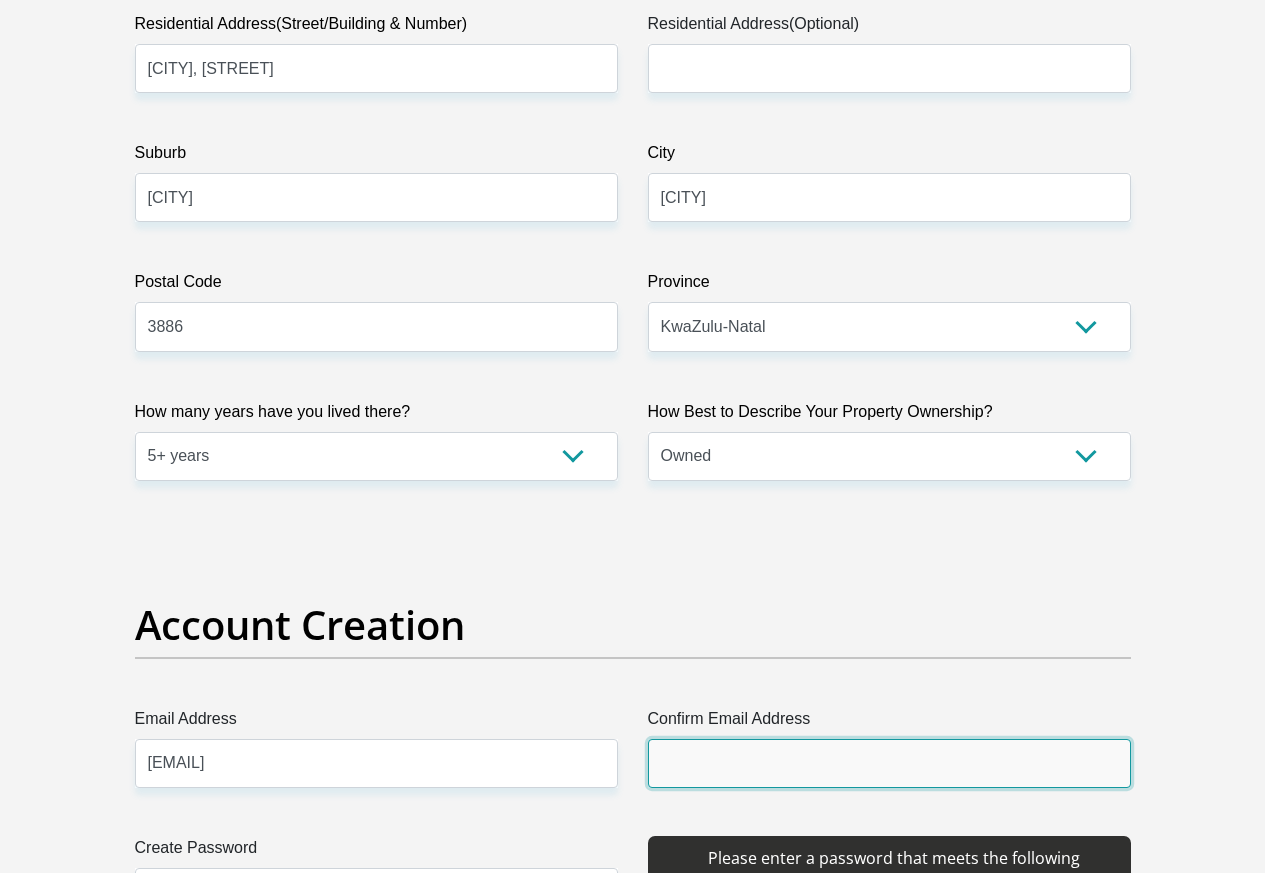 type on "tczwide@gmail.com" 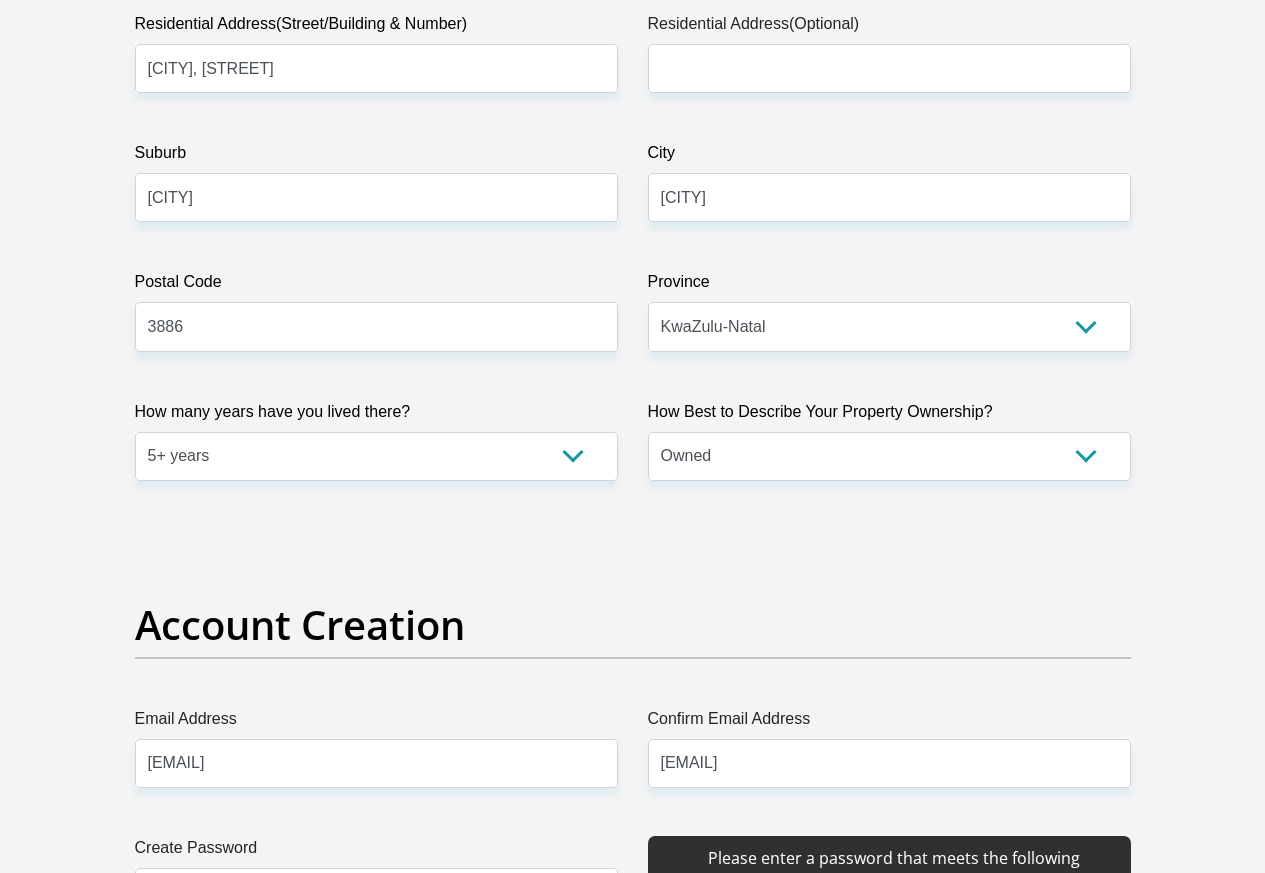 type 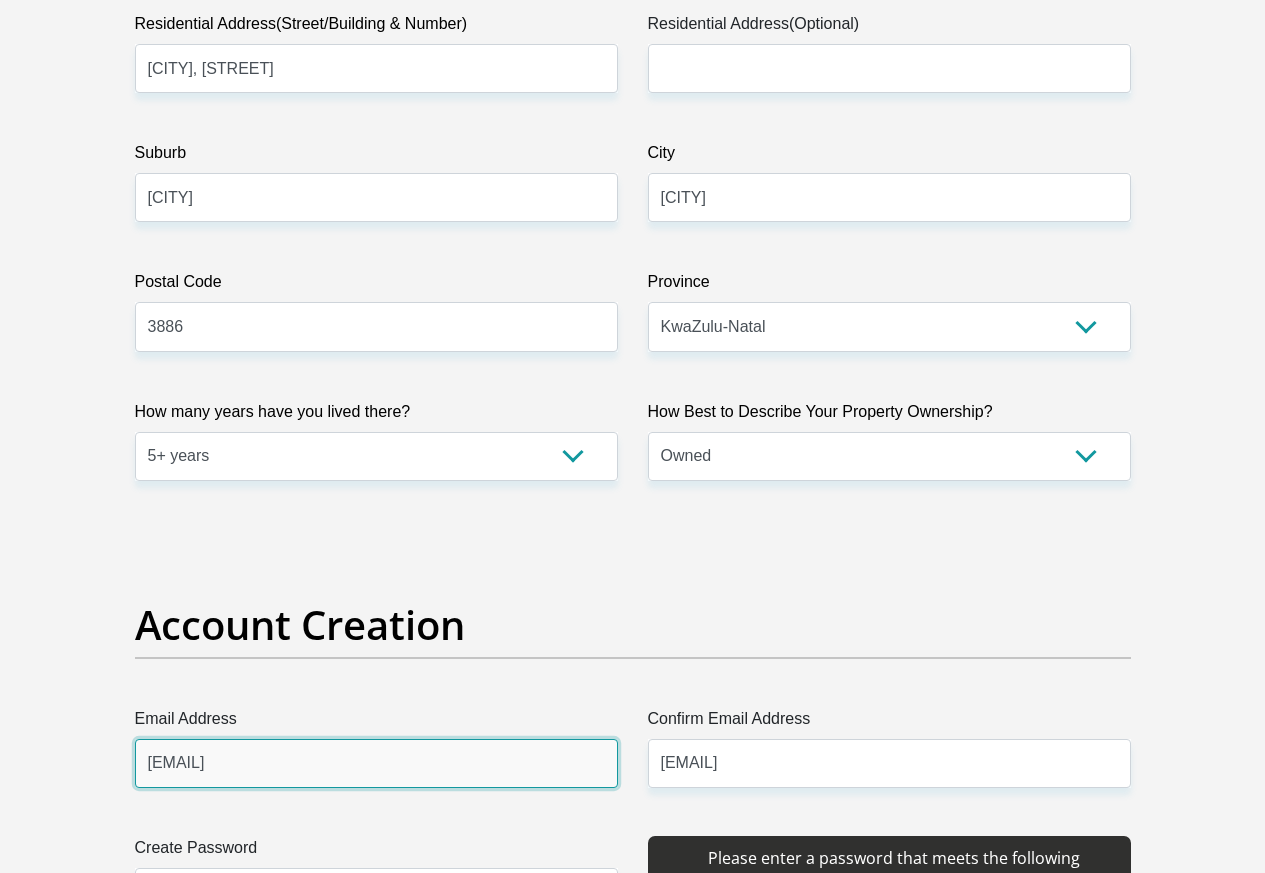 type 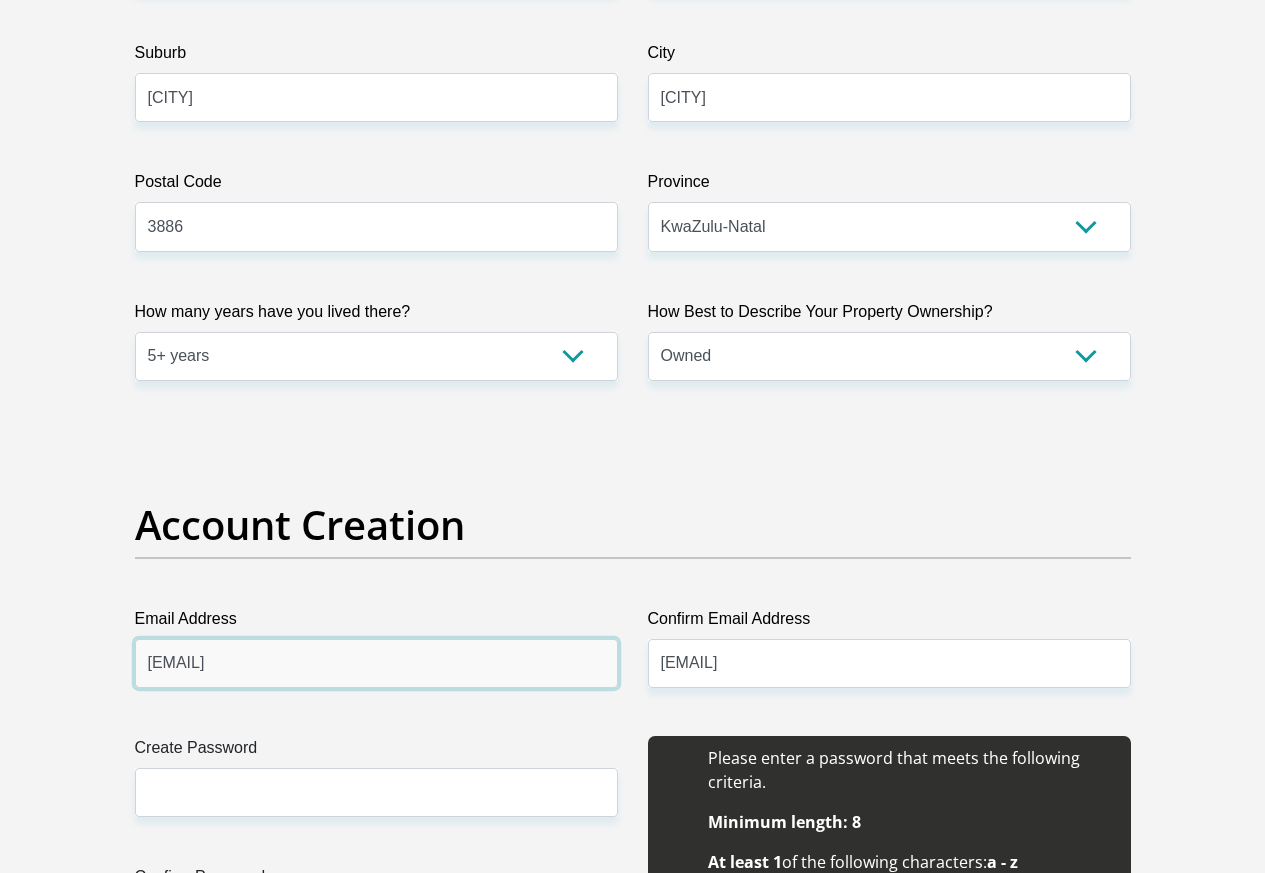 scroll, scrollTop: 1400, scrollLeft: 0, axis: vertical 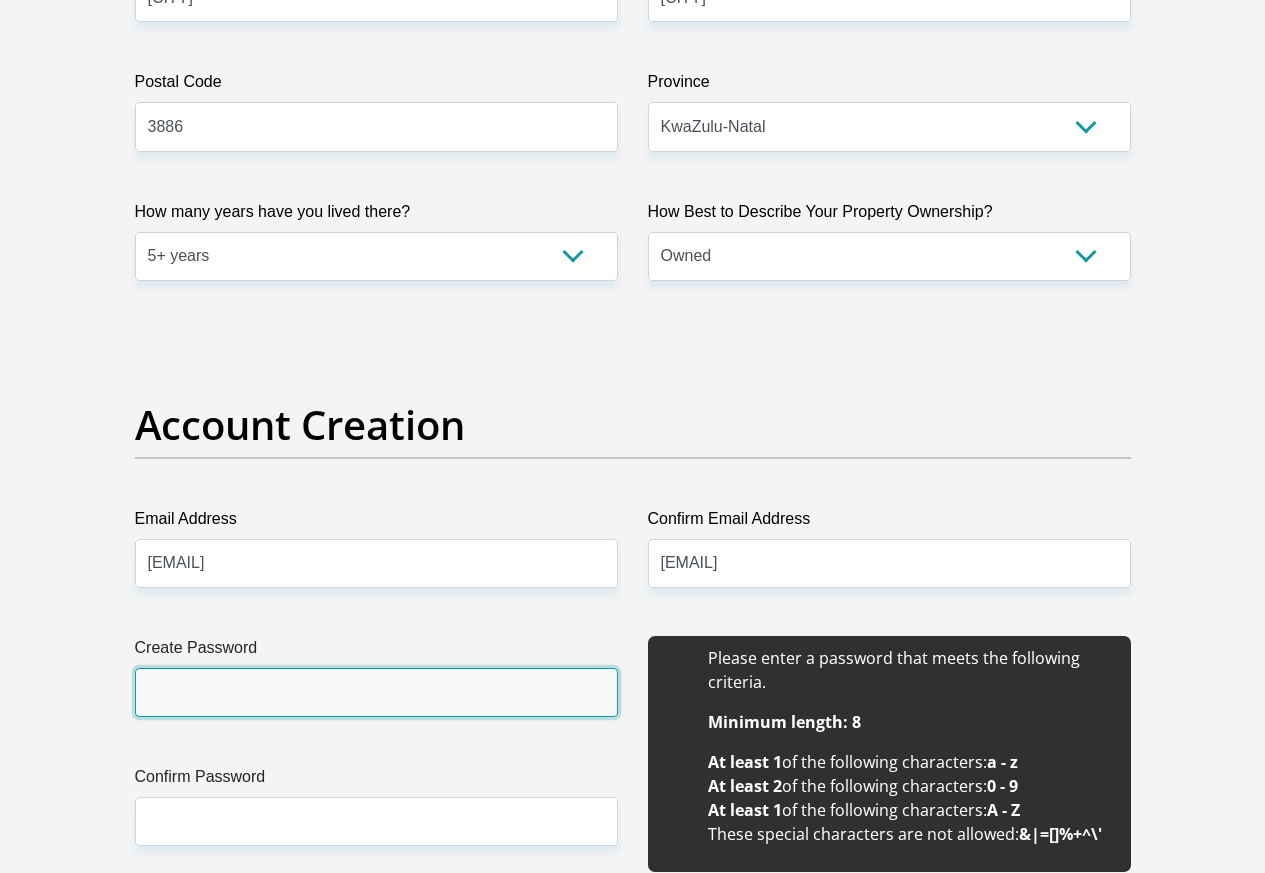 click on "Create Password" at bounding box center (376, 692) 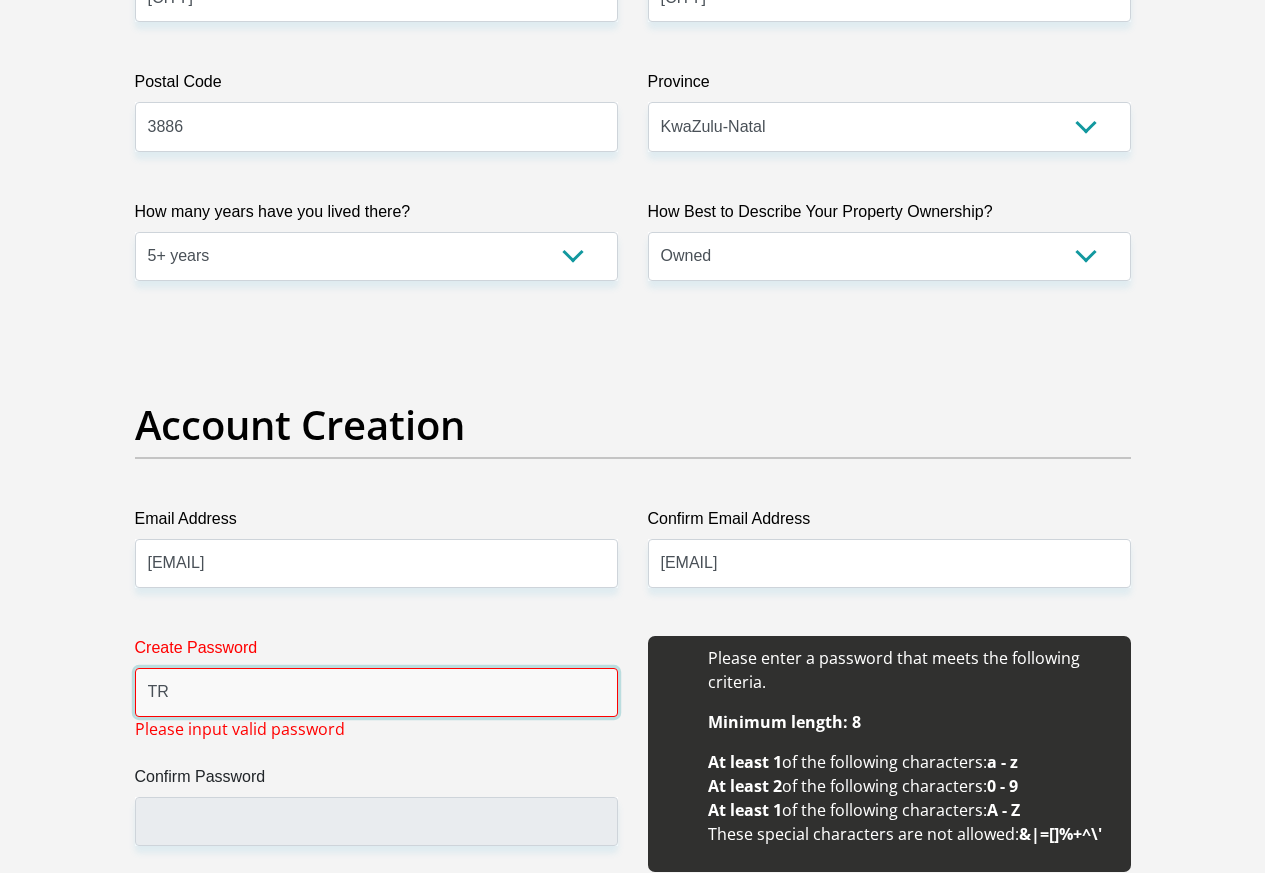 type on "T" 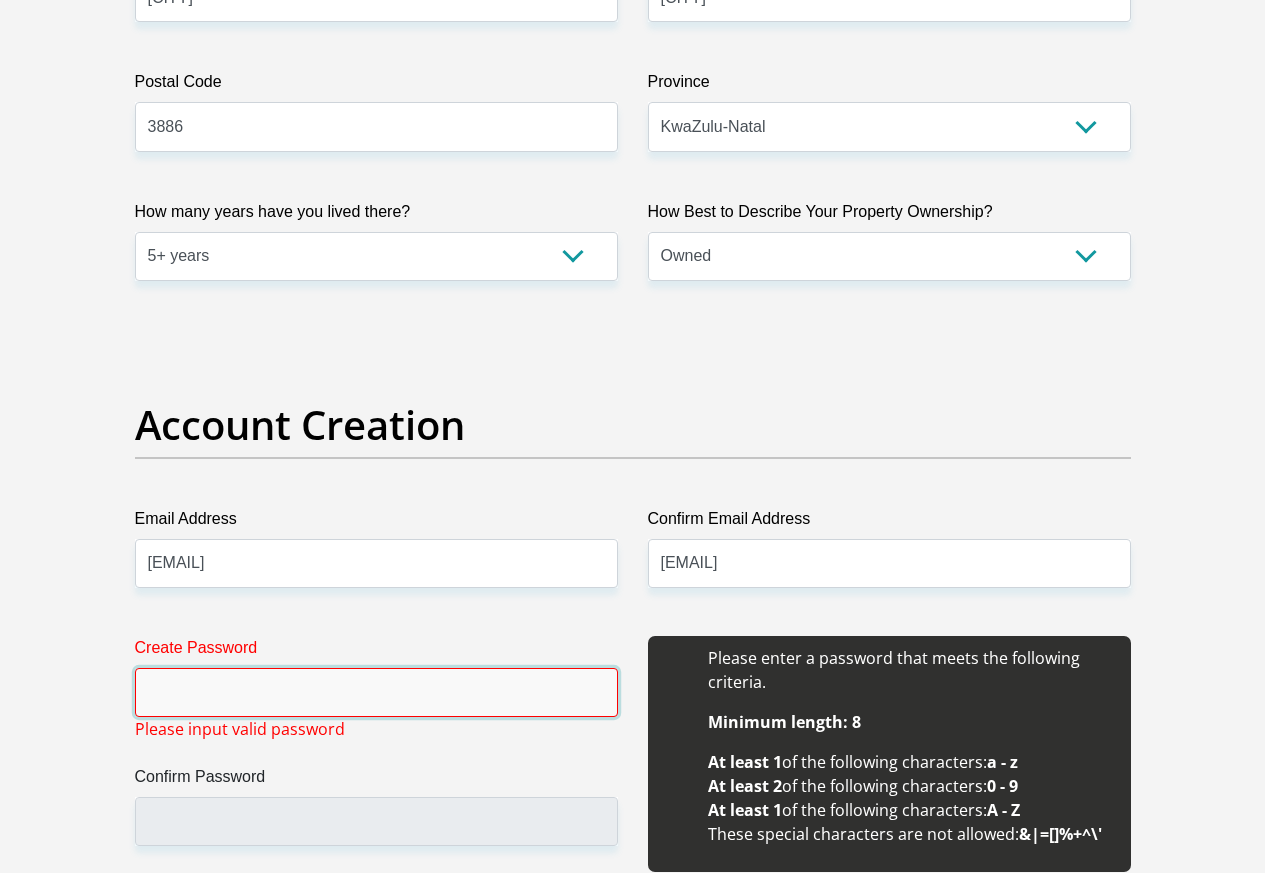 type on "t" 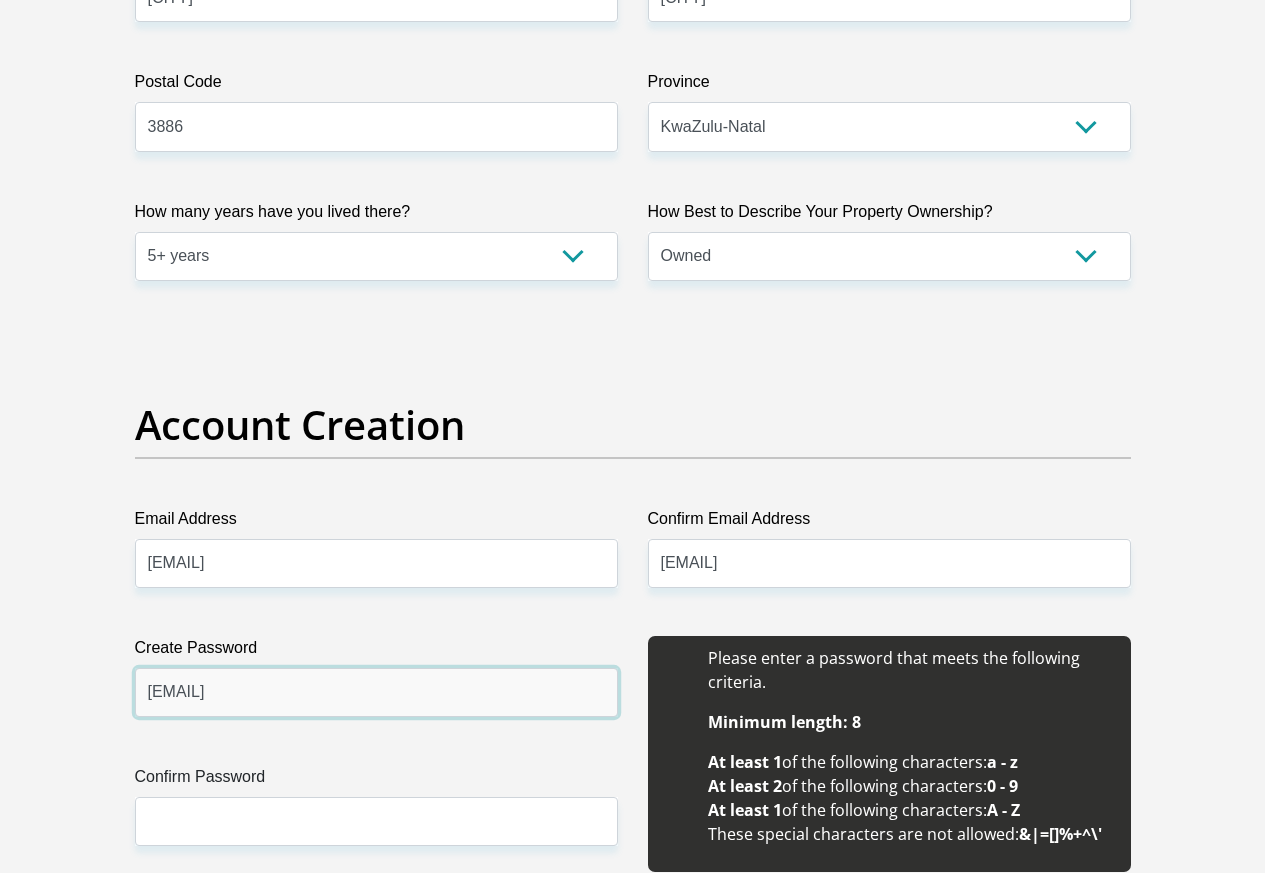 type on "Tcnxumalo@12" 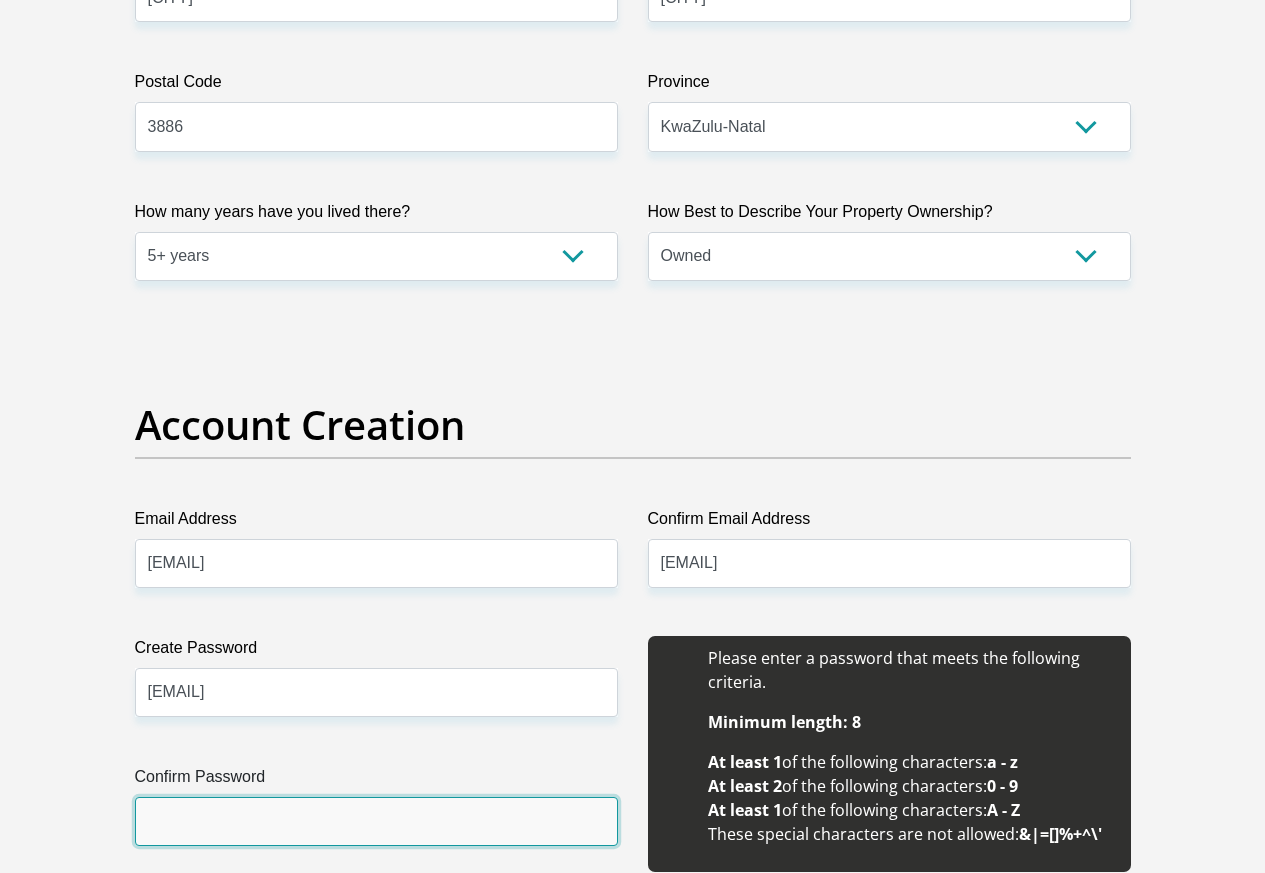 click on "Confirm Password" at bounding box center [376, 821] 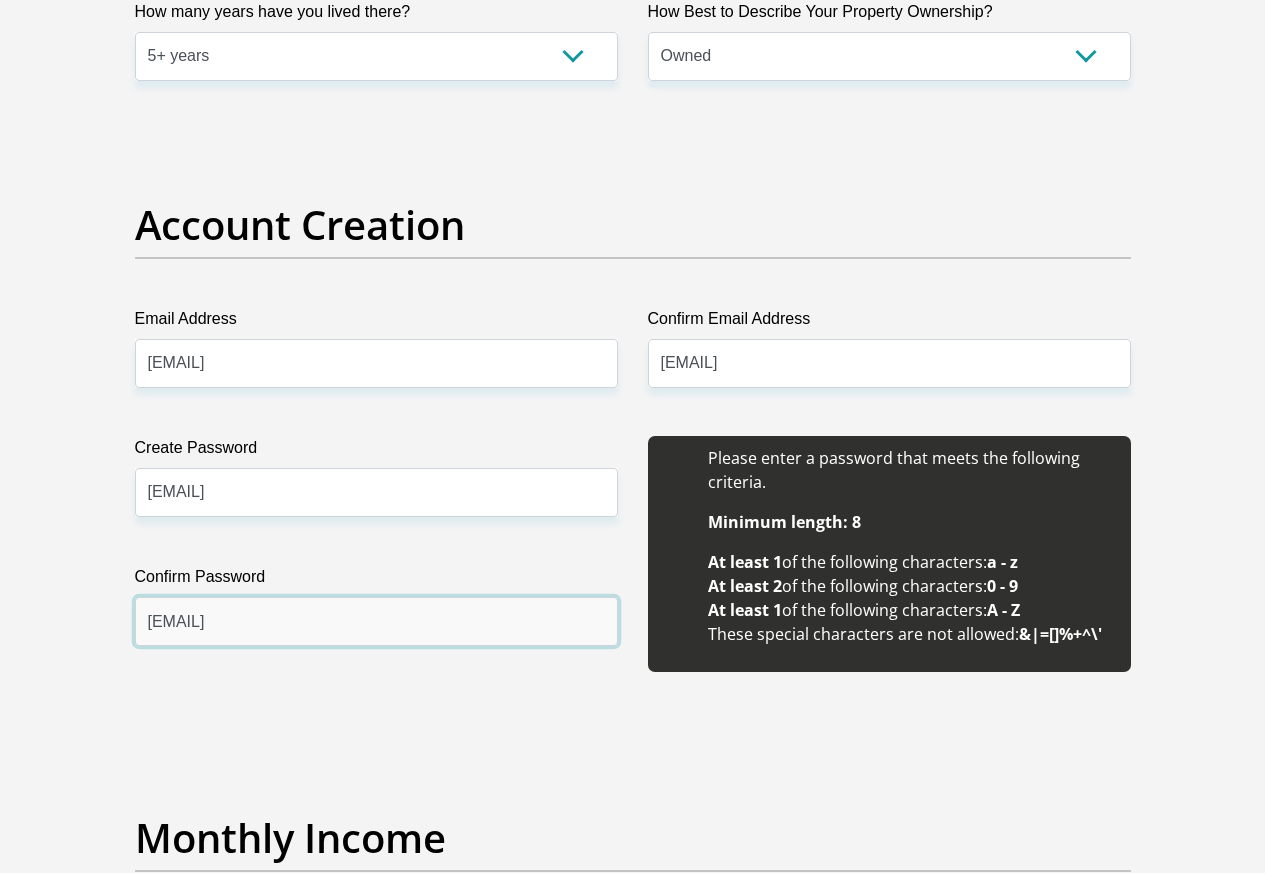 scroll, scrollTop: 2000, scrollLeft: 0, axis: vertical 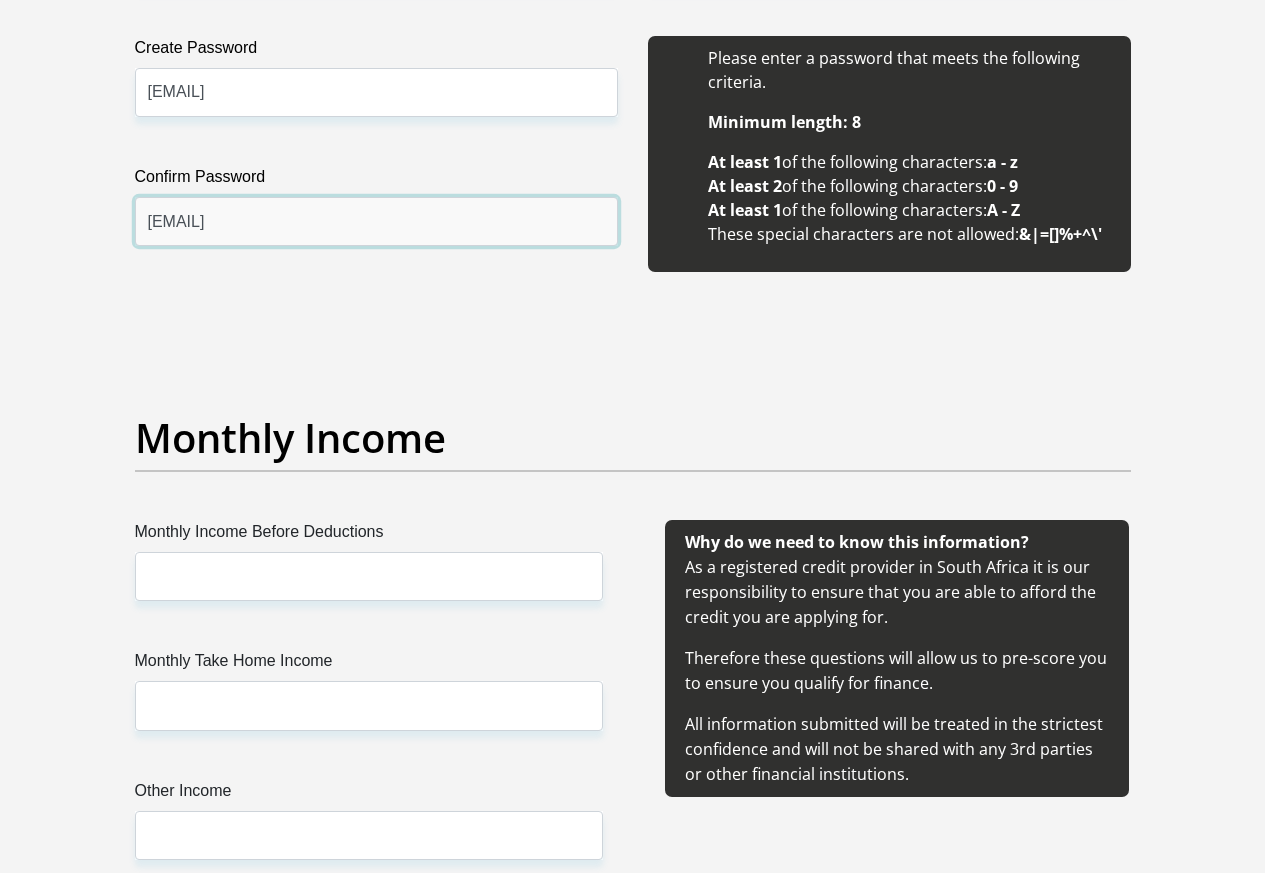 type on "Tcnxumalo@12" 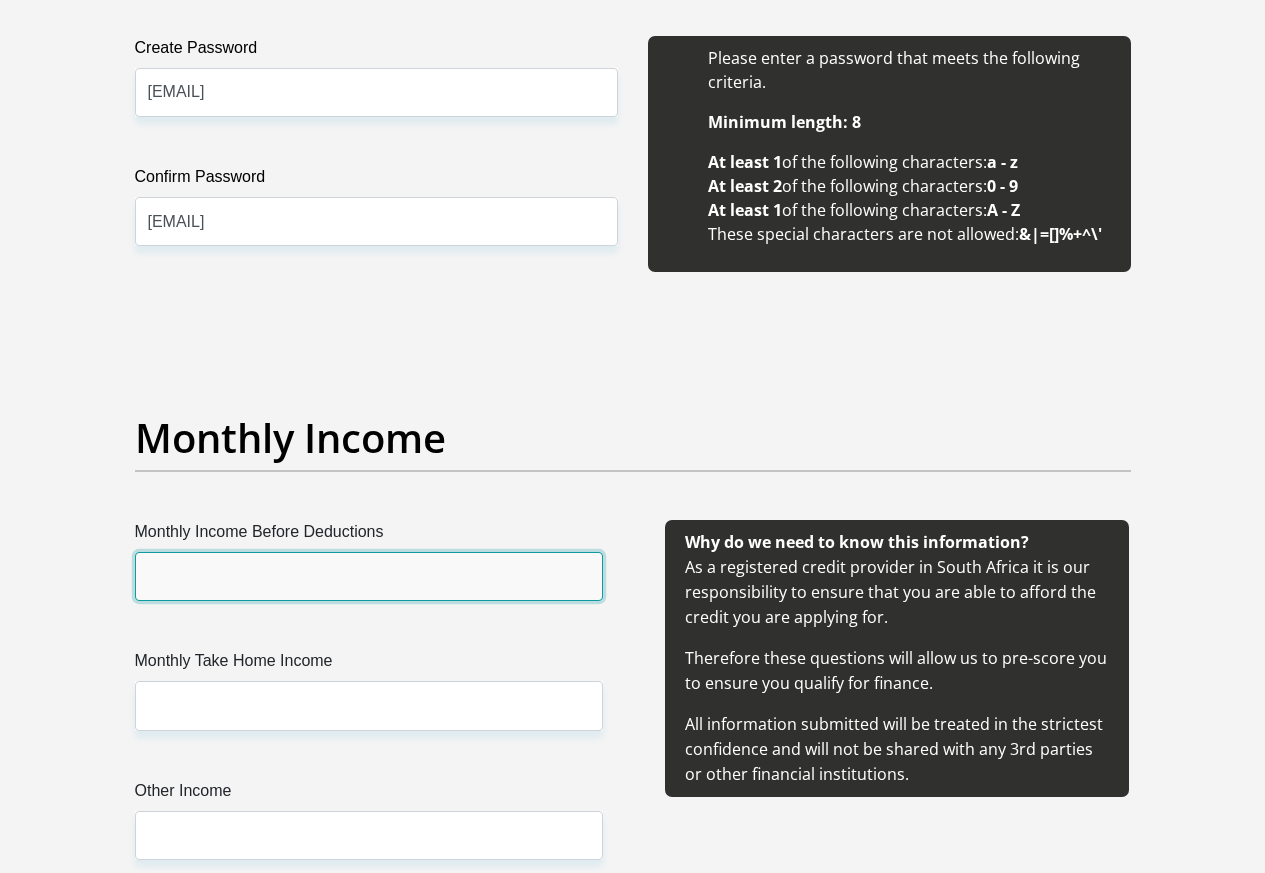 click on "Monthly Income Before Deductions" at bounding box center (369, 576) 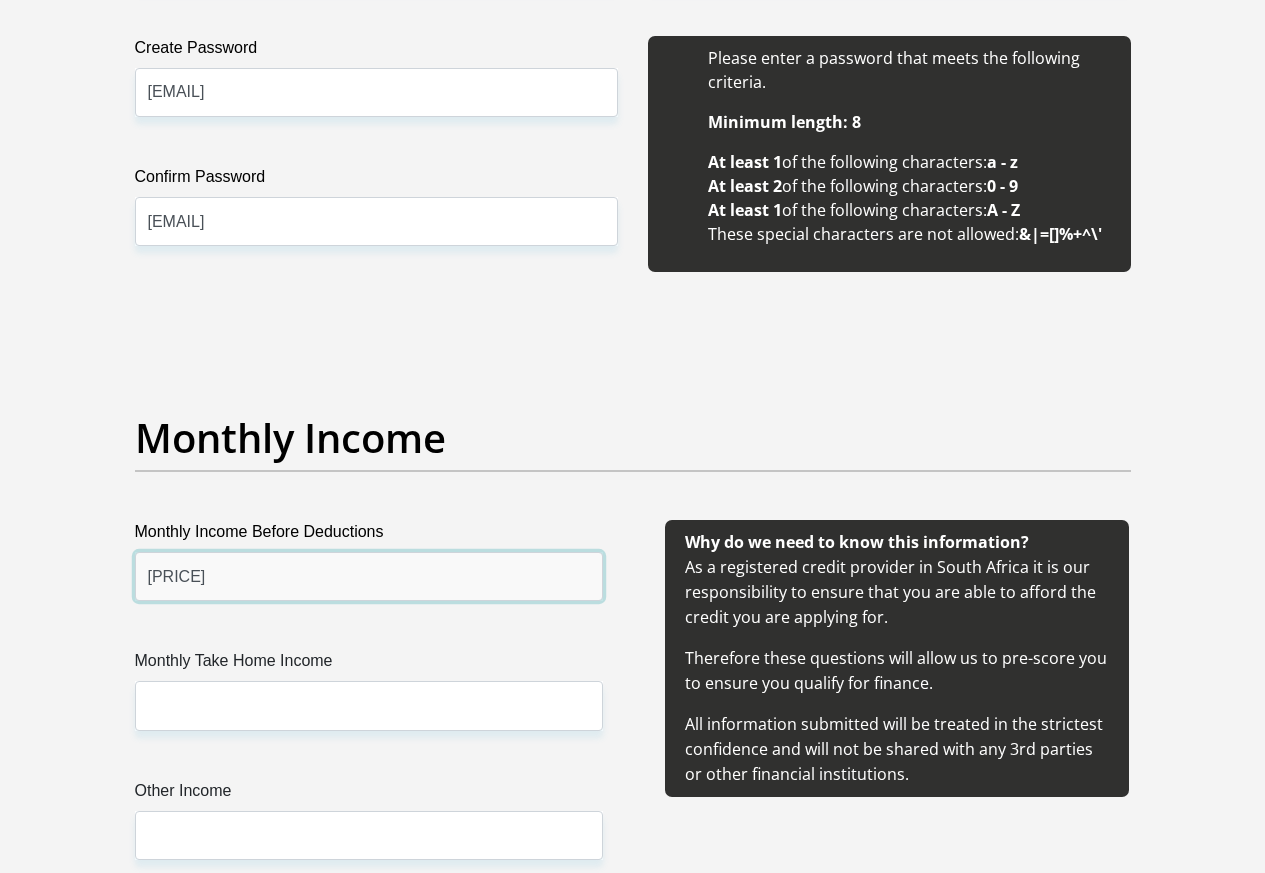 type on "54998.19" 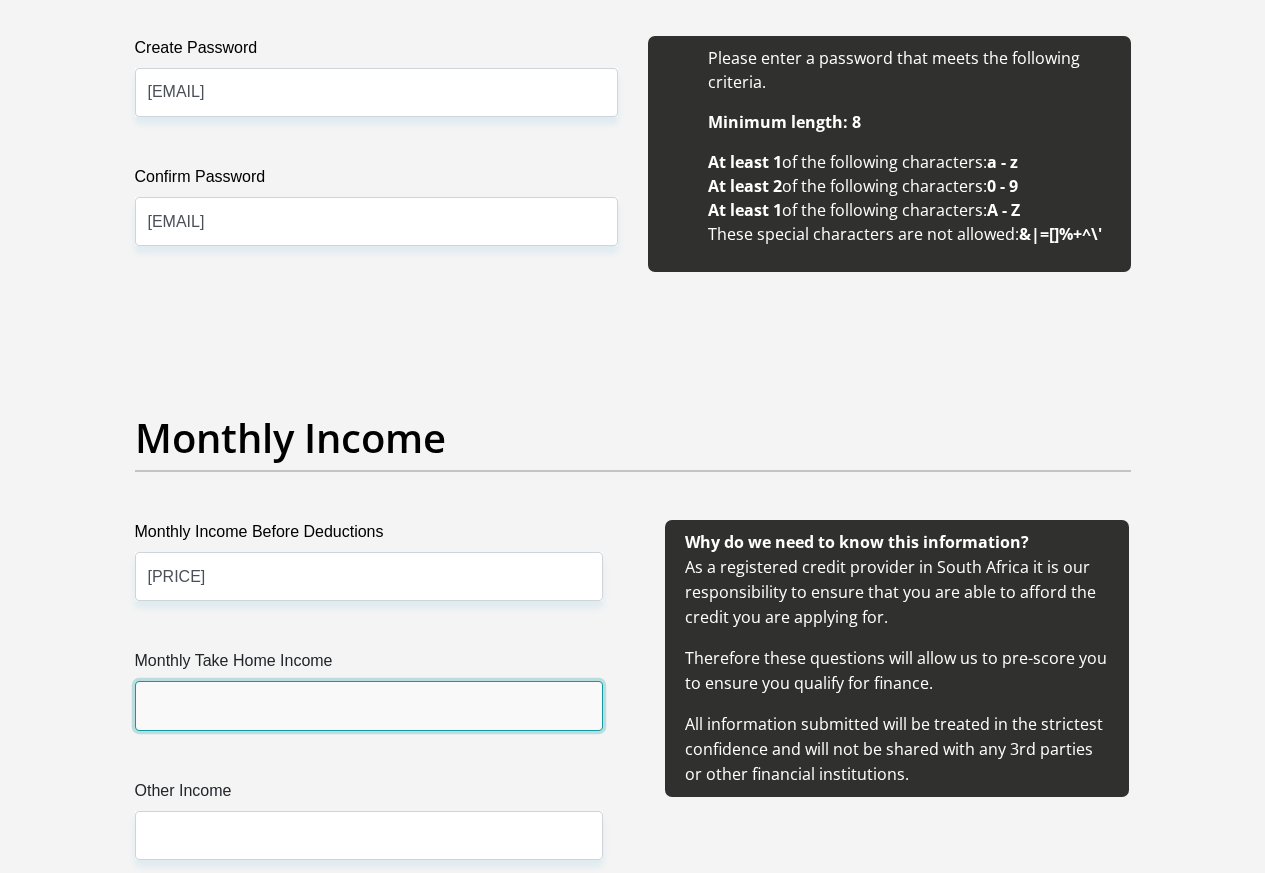 click on "Monthly Take Home Income" at bounding box center [369, 705] 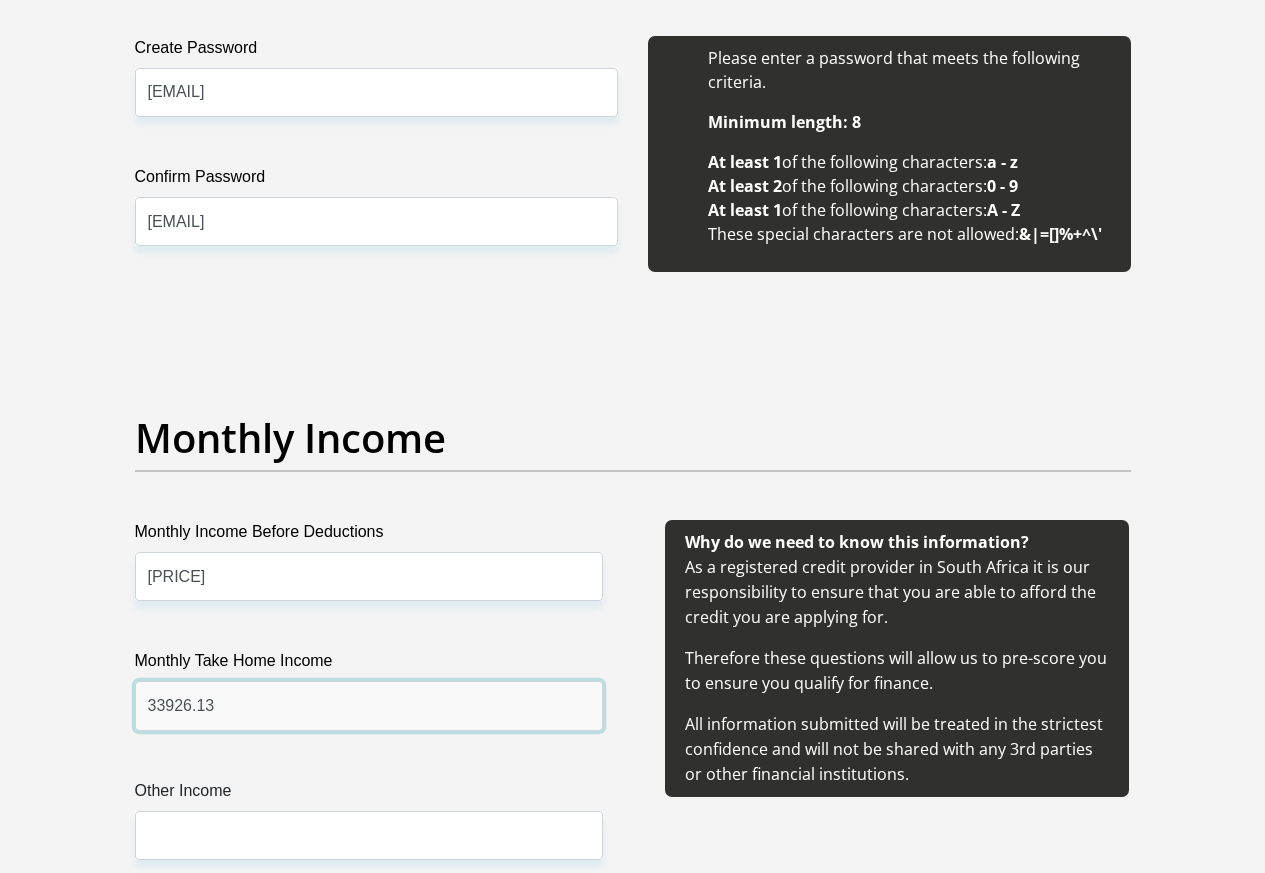 type on "33926.13" 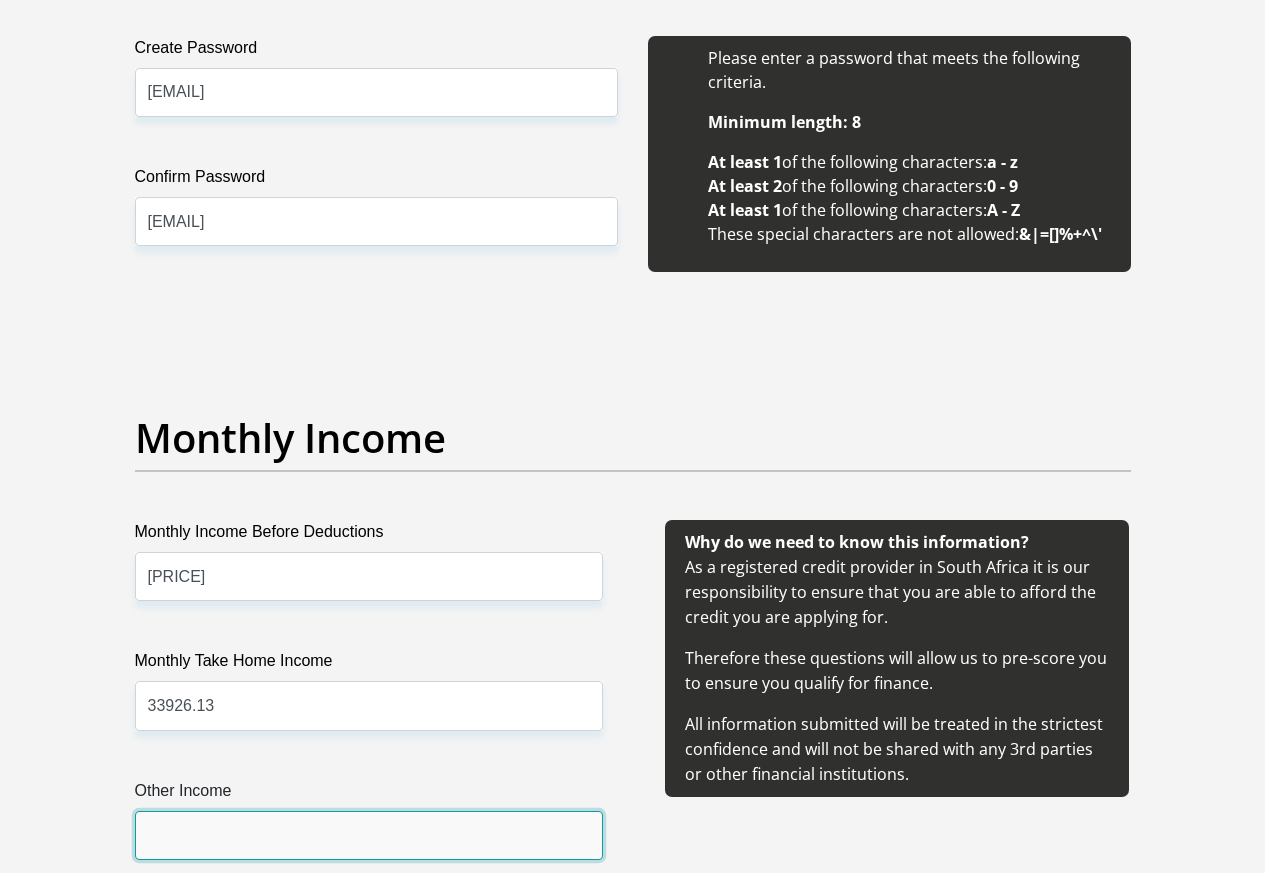 click on "Other Income" at bounding box center (369, 835) 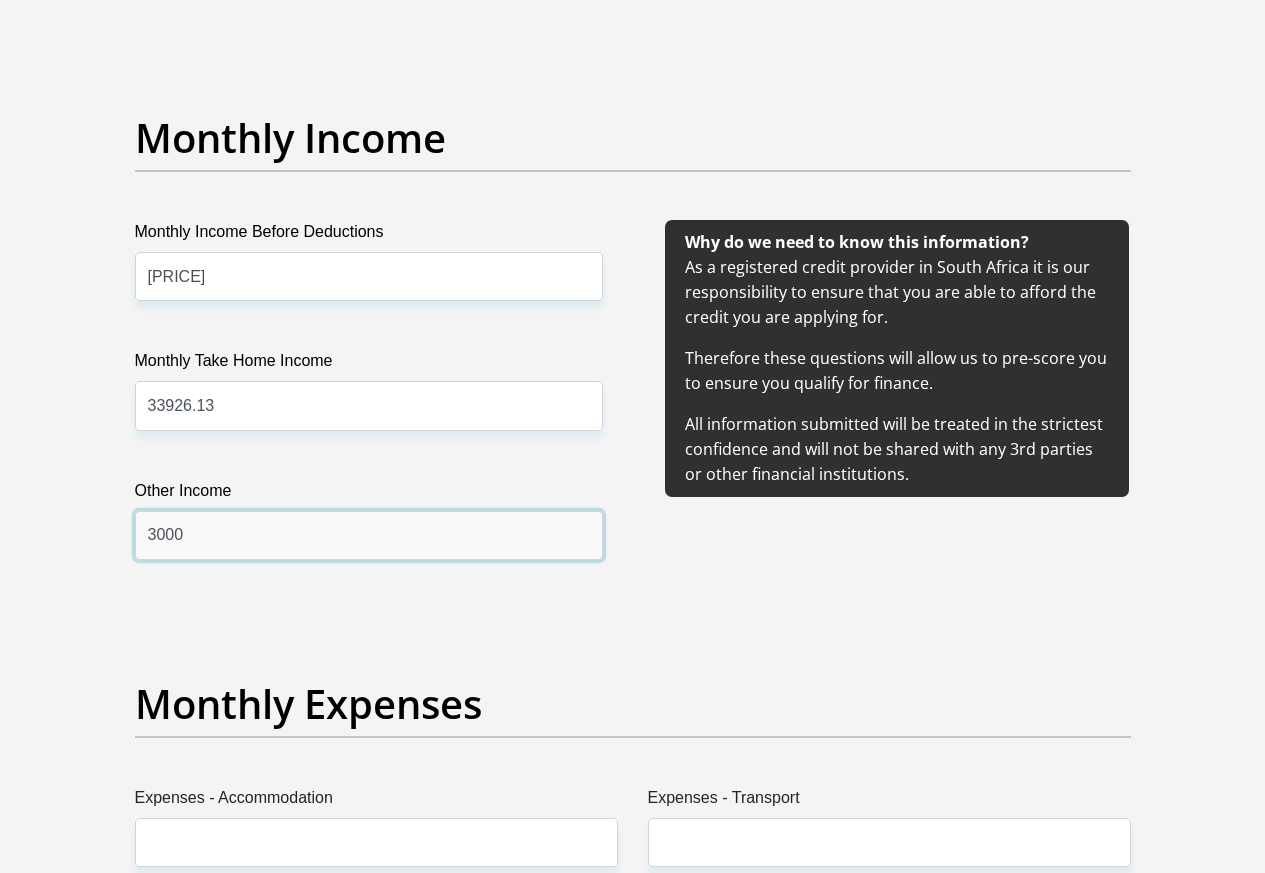 scroll, scrollTop: 2400, scrollLeft: 0, axis: vertical 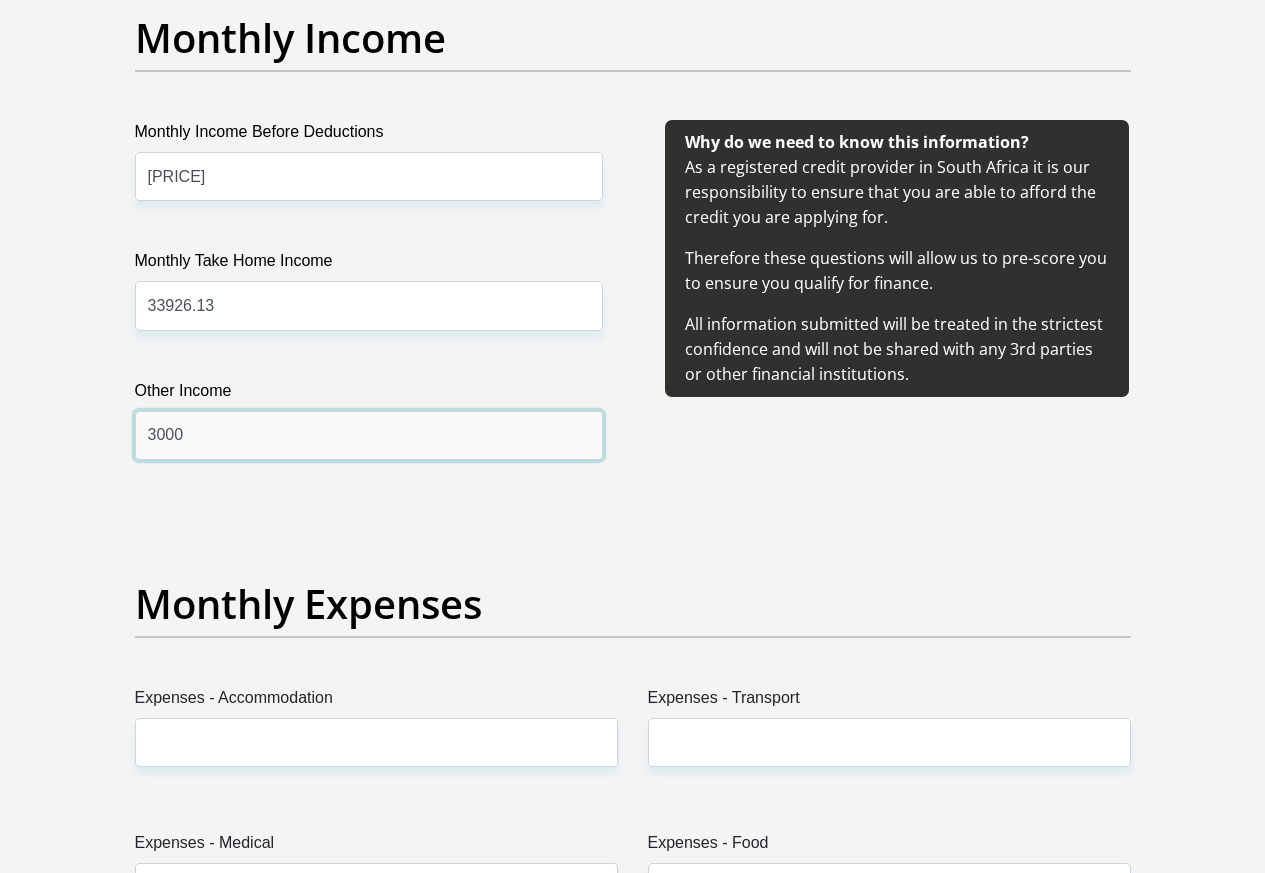type on "3000" 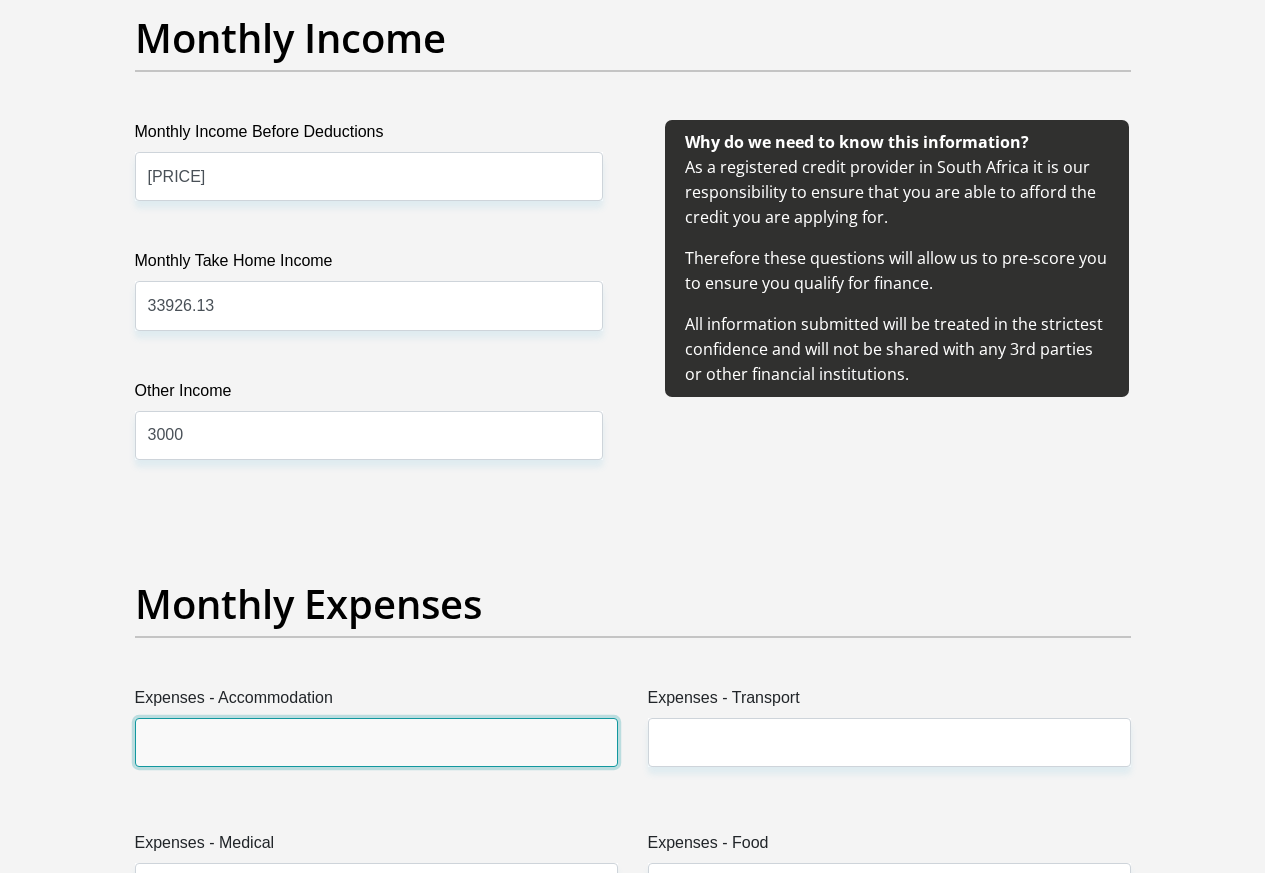 click on "Expenses - Accommodation" at bounding box center [376, 742] 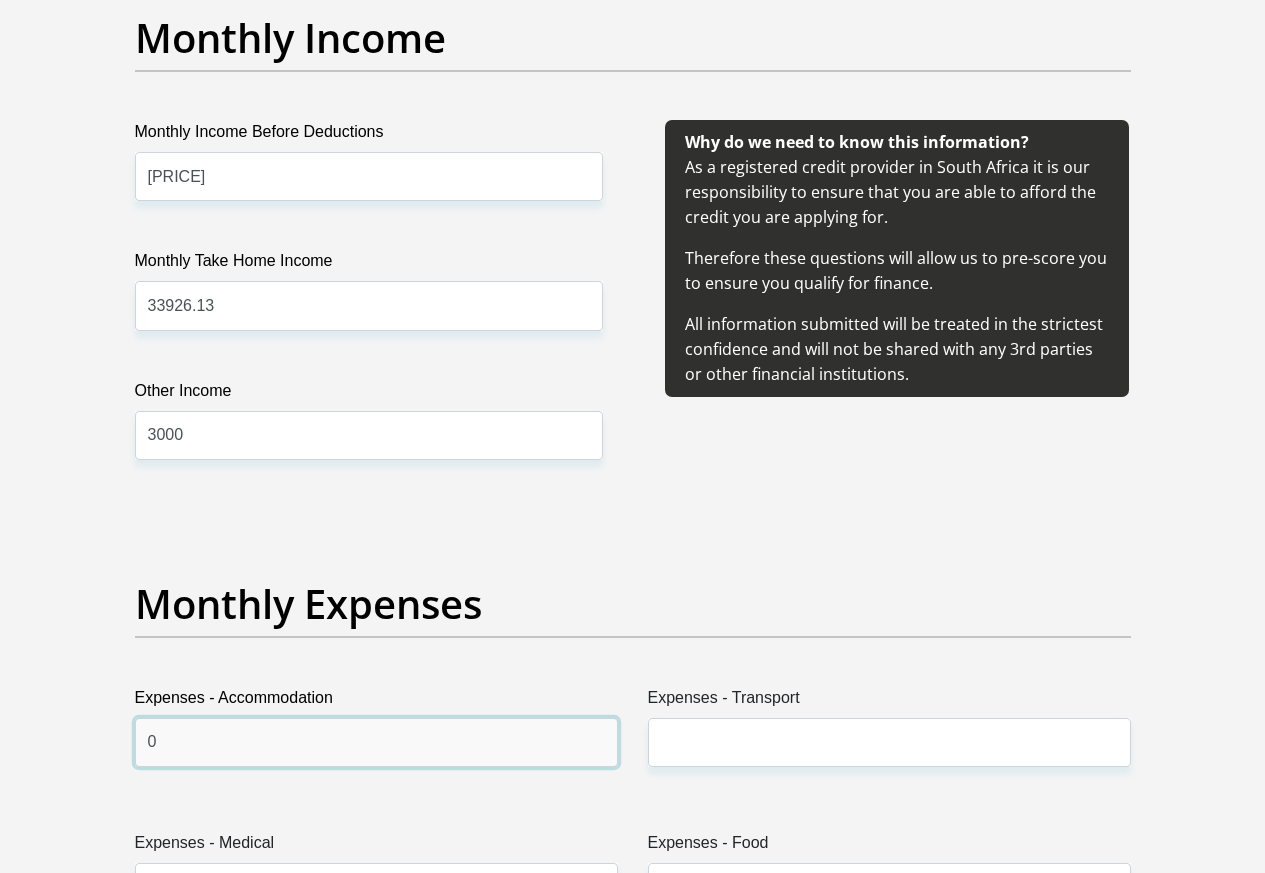 type on "0" 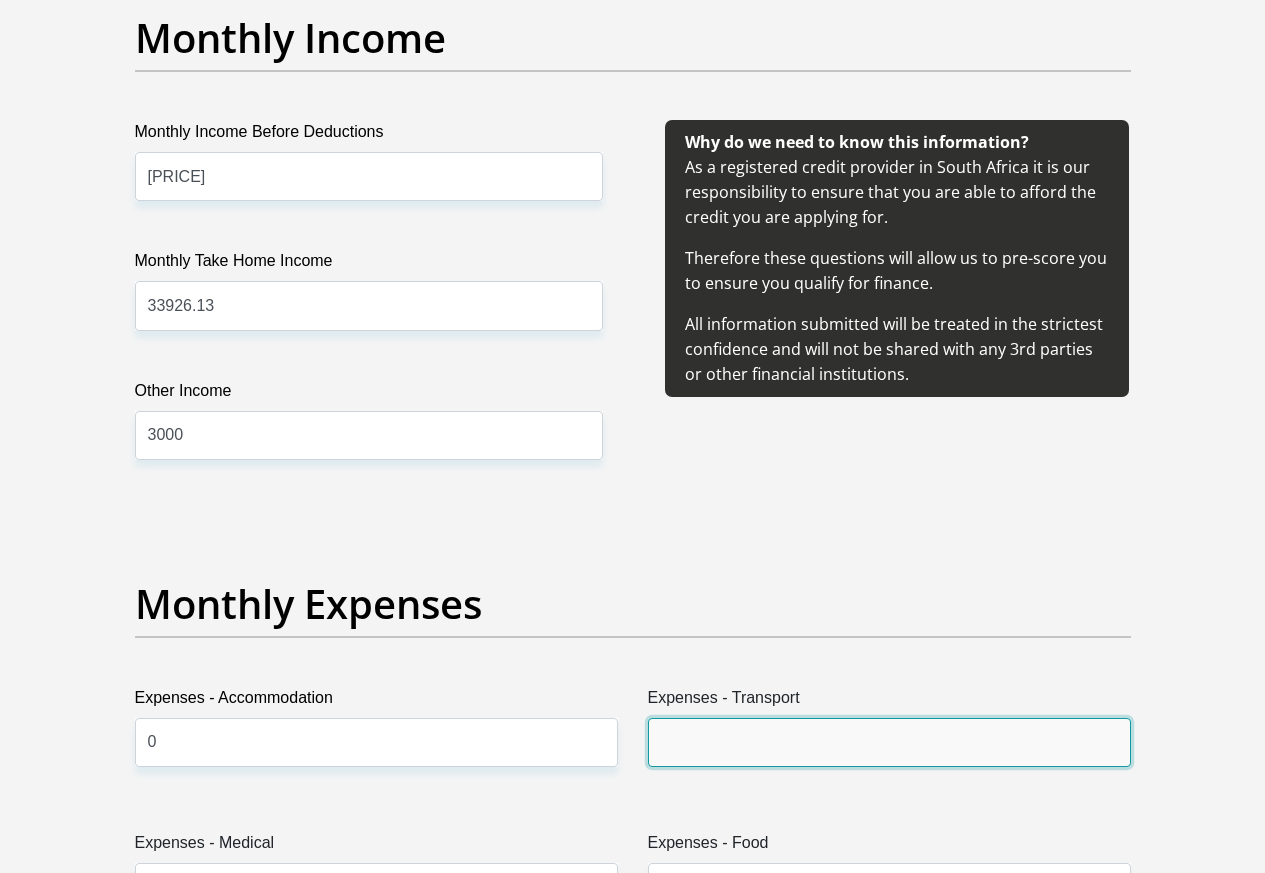 click on "Expenses - Transport" at bounding box center (889, 742) 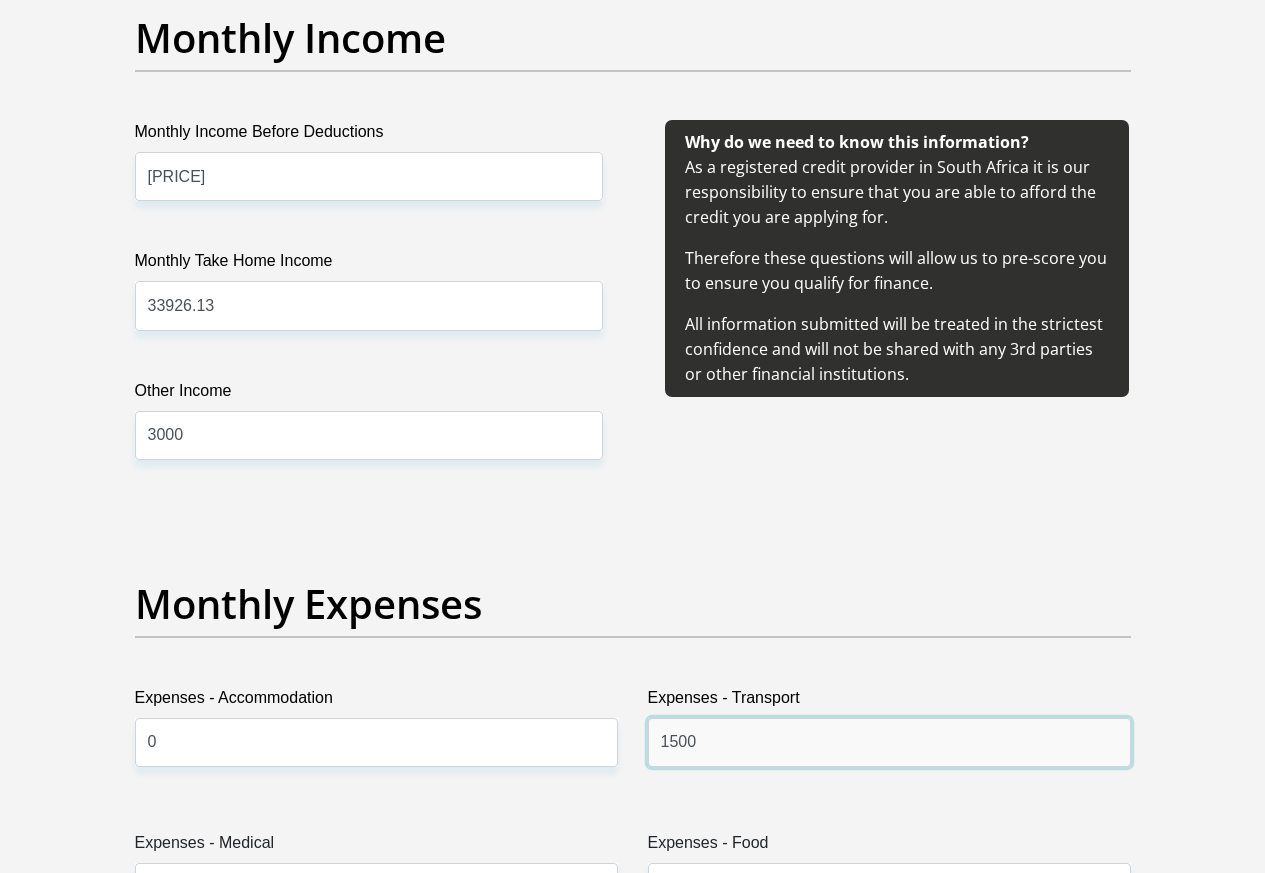 scroll, scrollTop: 2500, scrollLeft: 0, axis: vertical 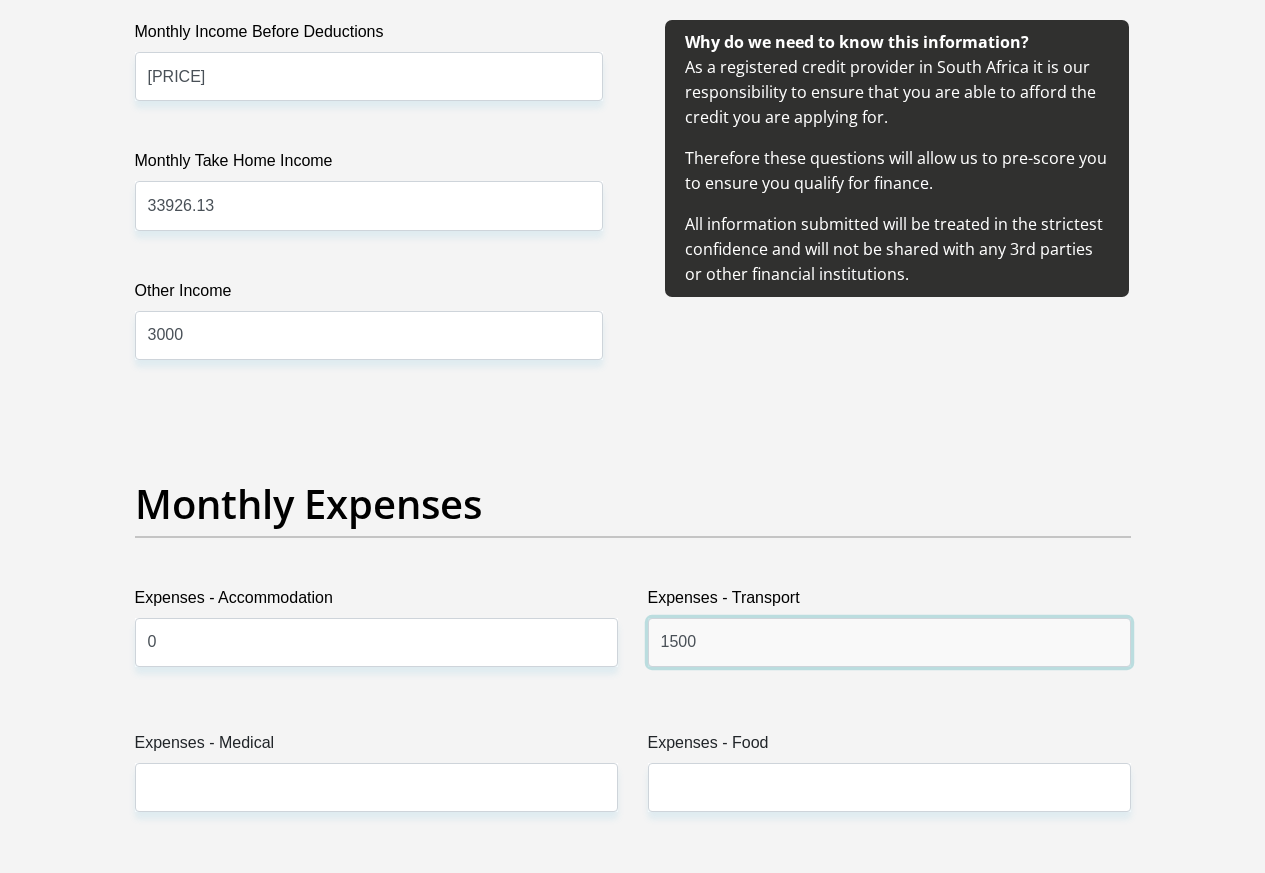 type on "1500" 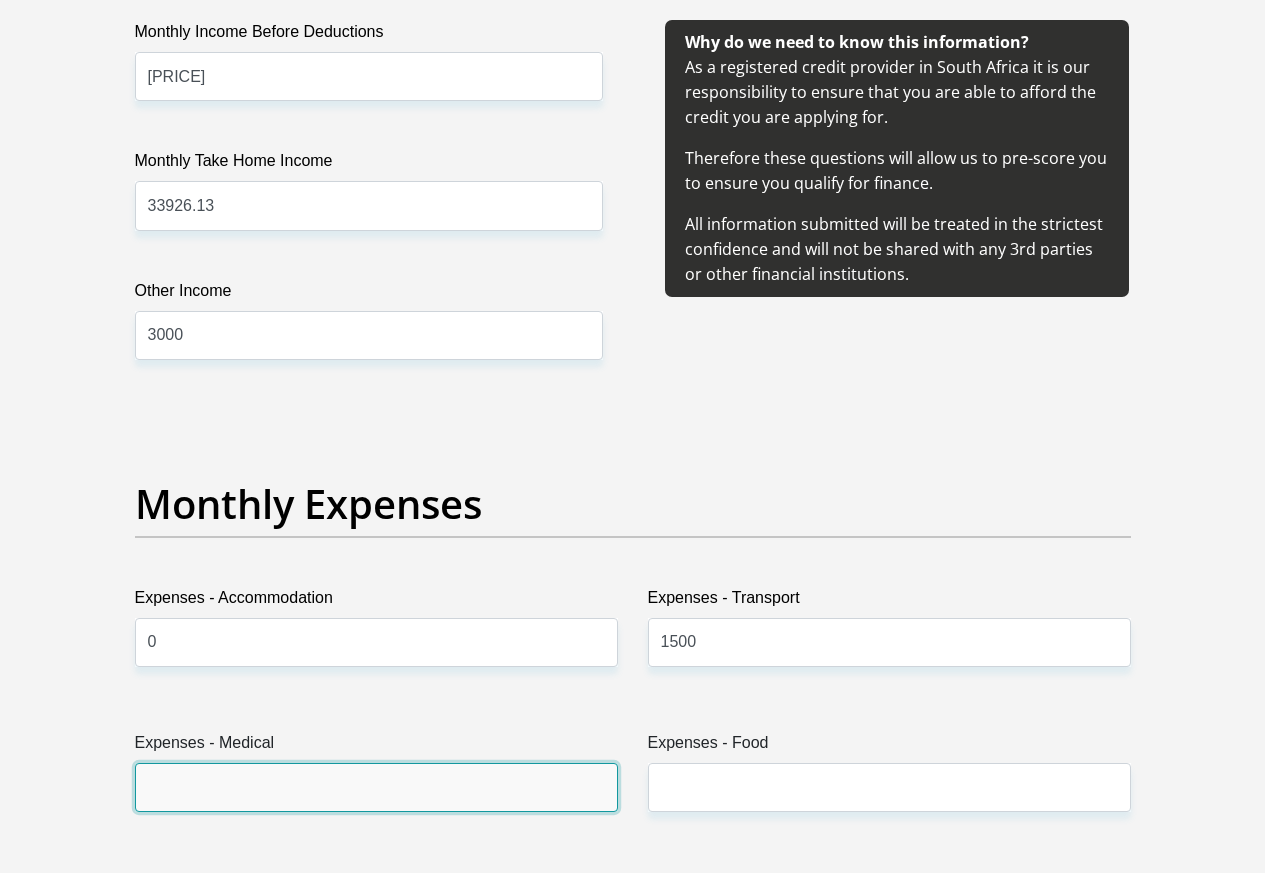 click on "Expenses - Medical" at bounding box center (376, 787) 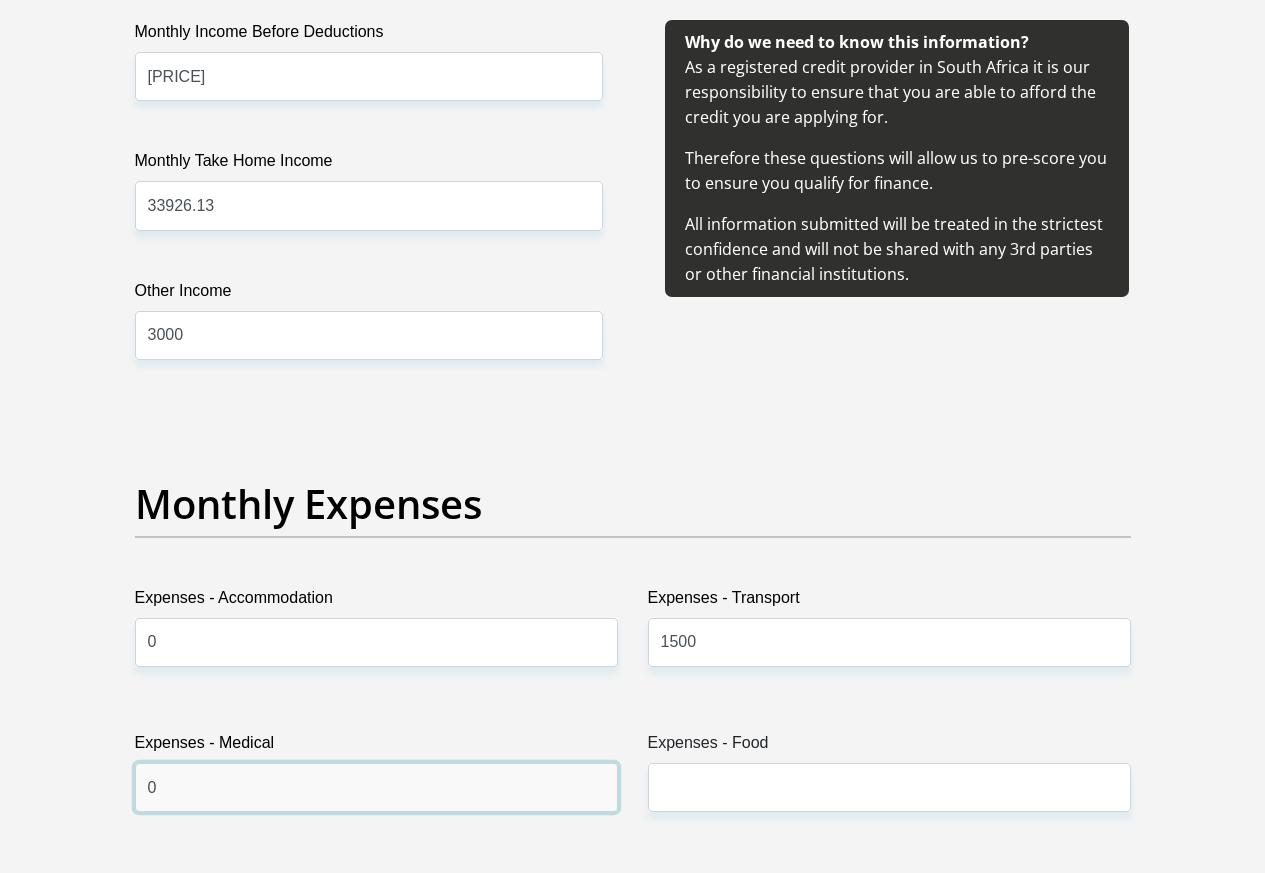 type on "0" 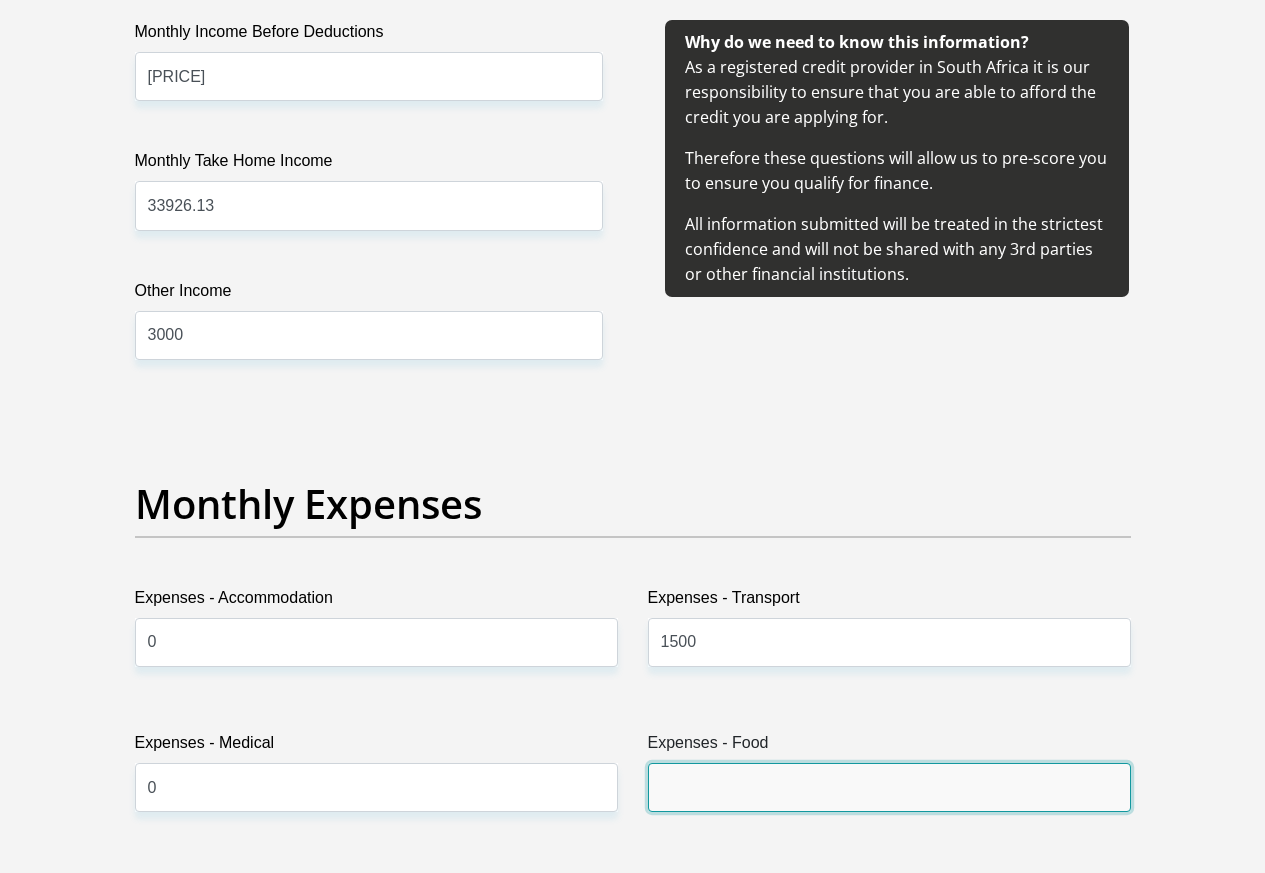click on "Expenses - Food" at bounding box center [889, 787] 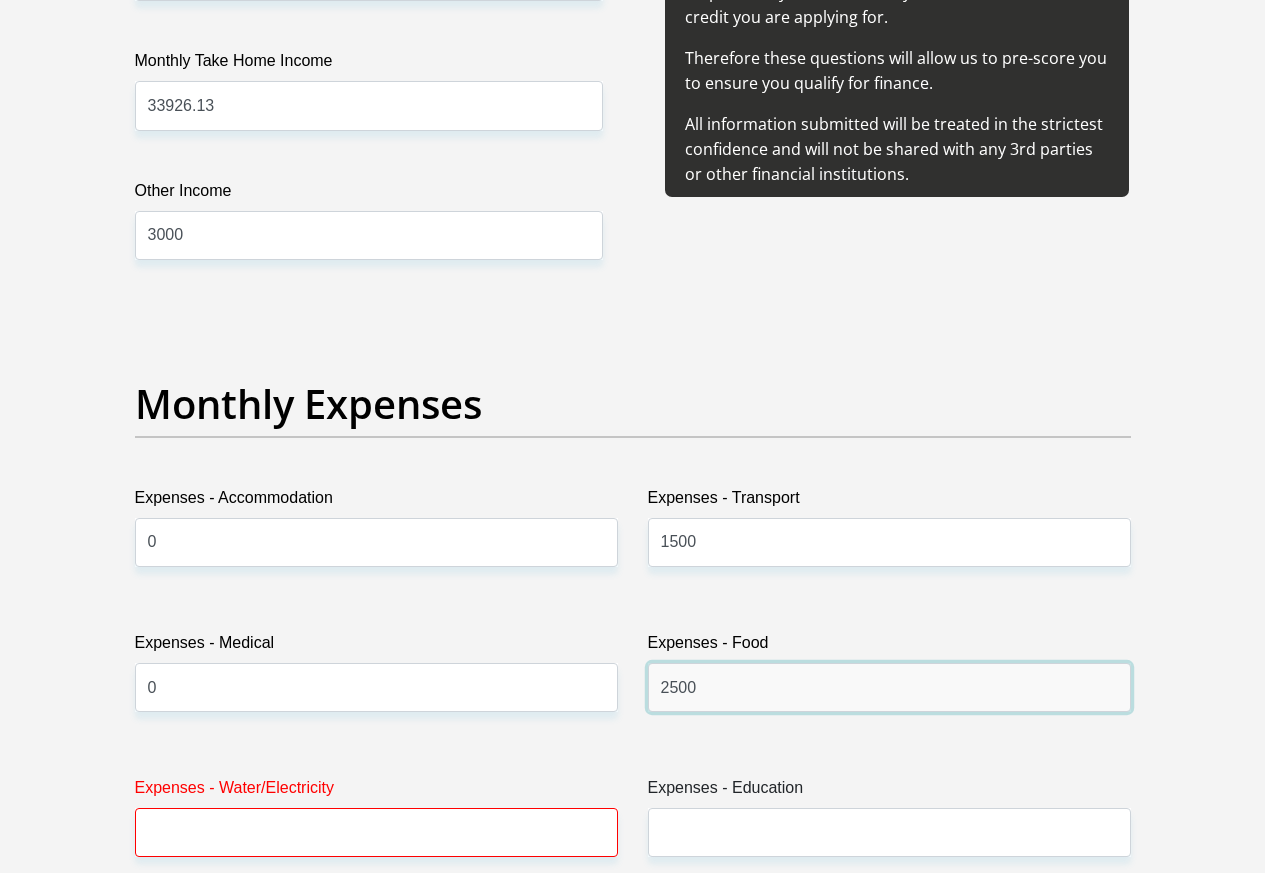 scroll, scrollTop: 2700, scrollLeft: 0, axis: vertical 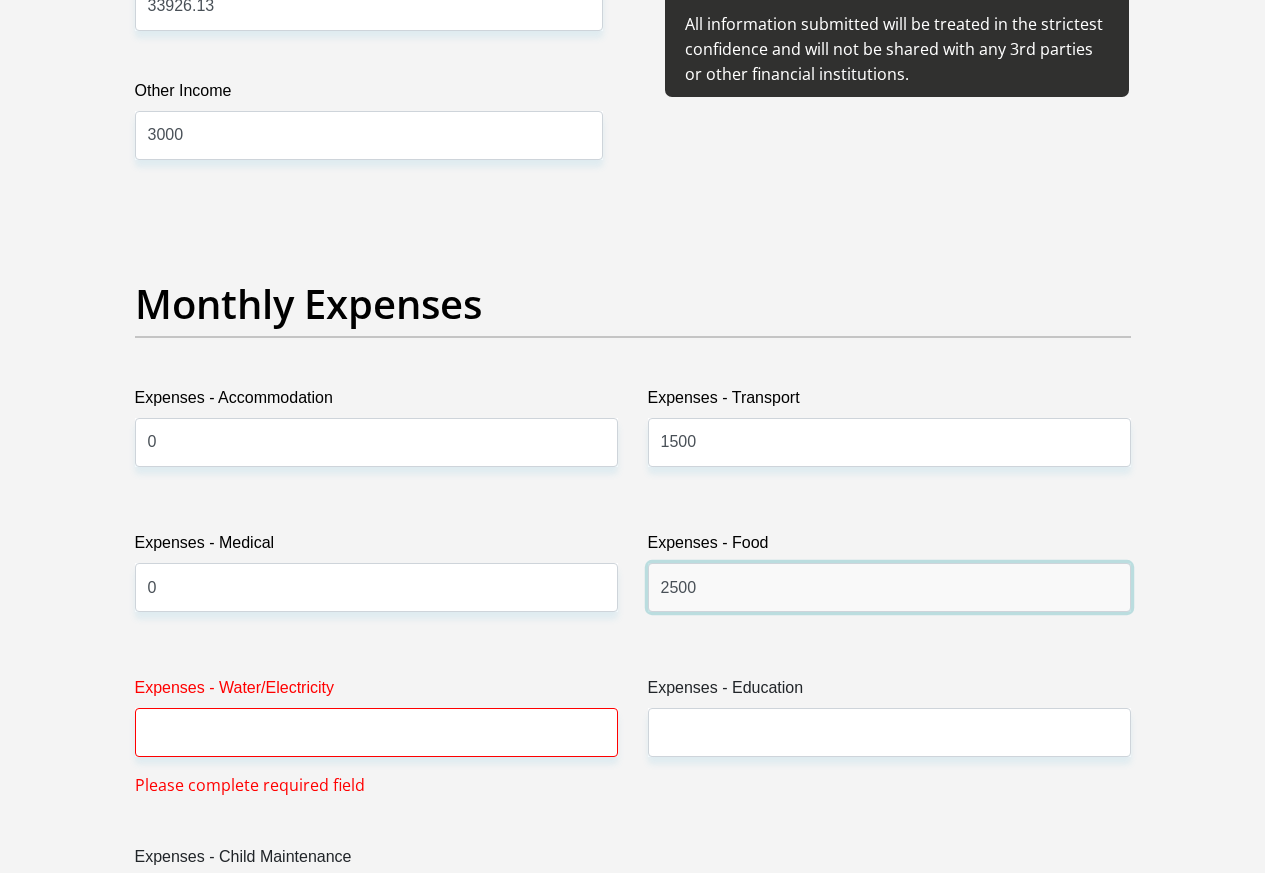 type on "2500" 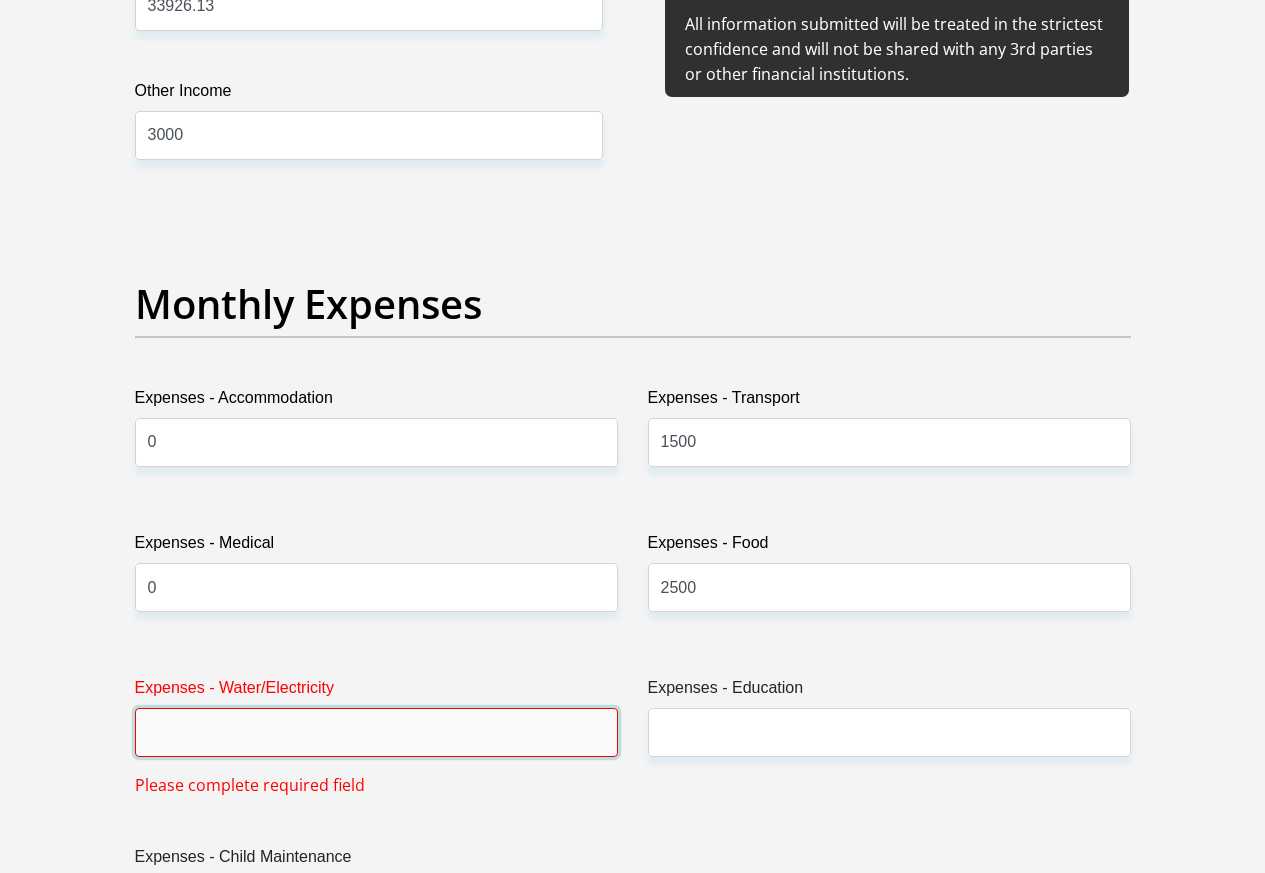 click on "Expenses - Water/Electricity" at bounding box center (376, 732) 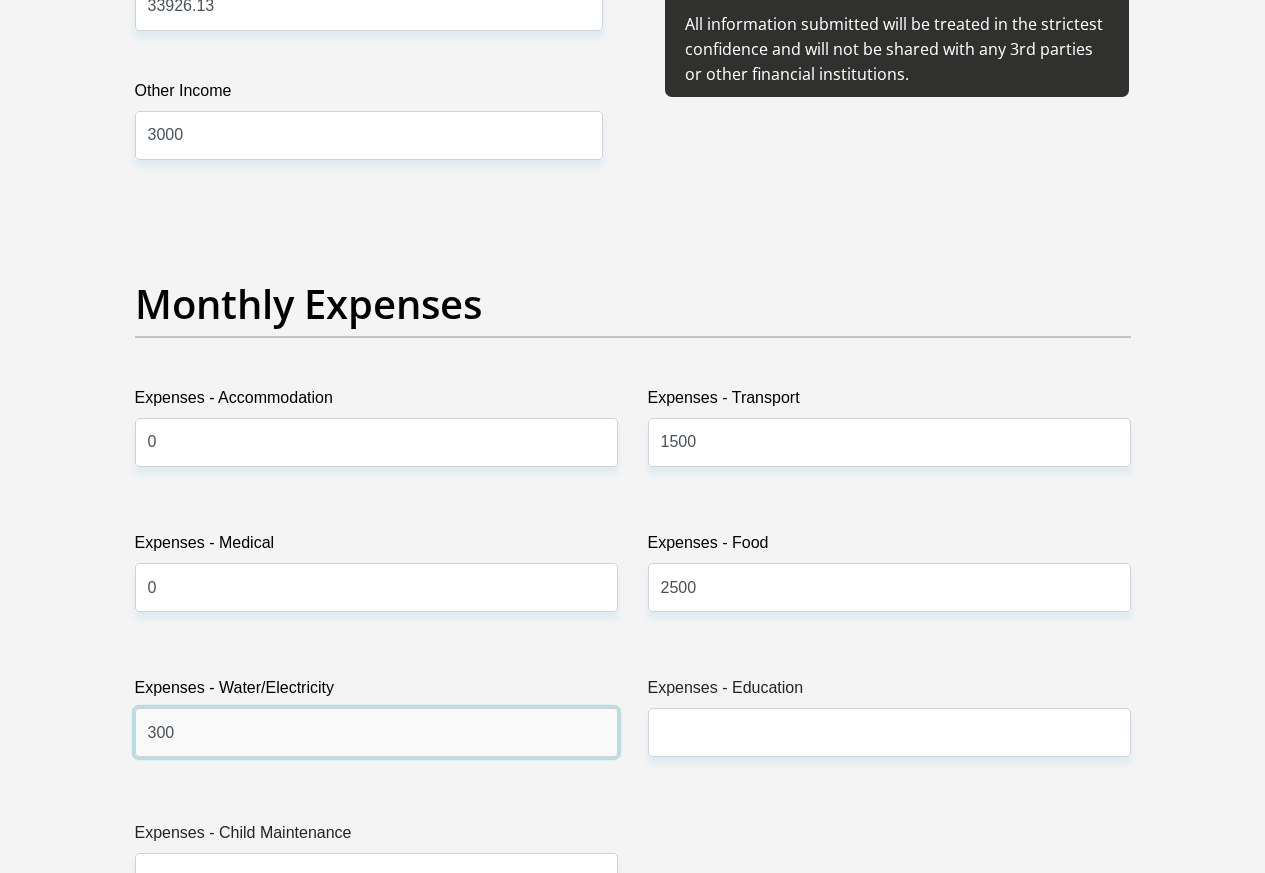 type on "300" 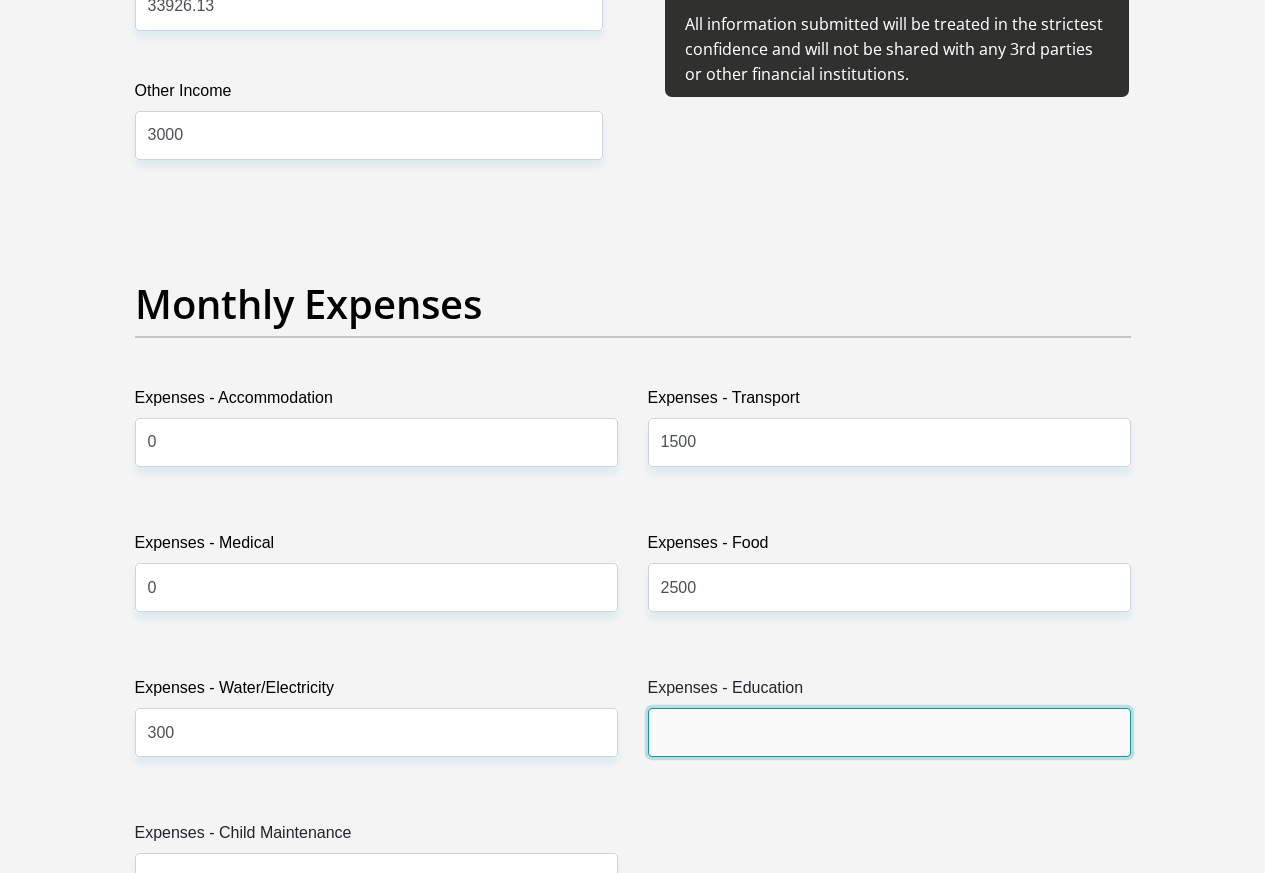 click on "Expenses - Education" at bounding box center (889, 732) 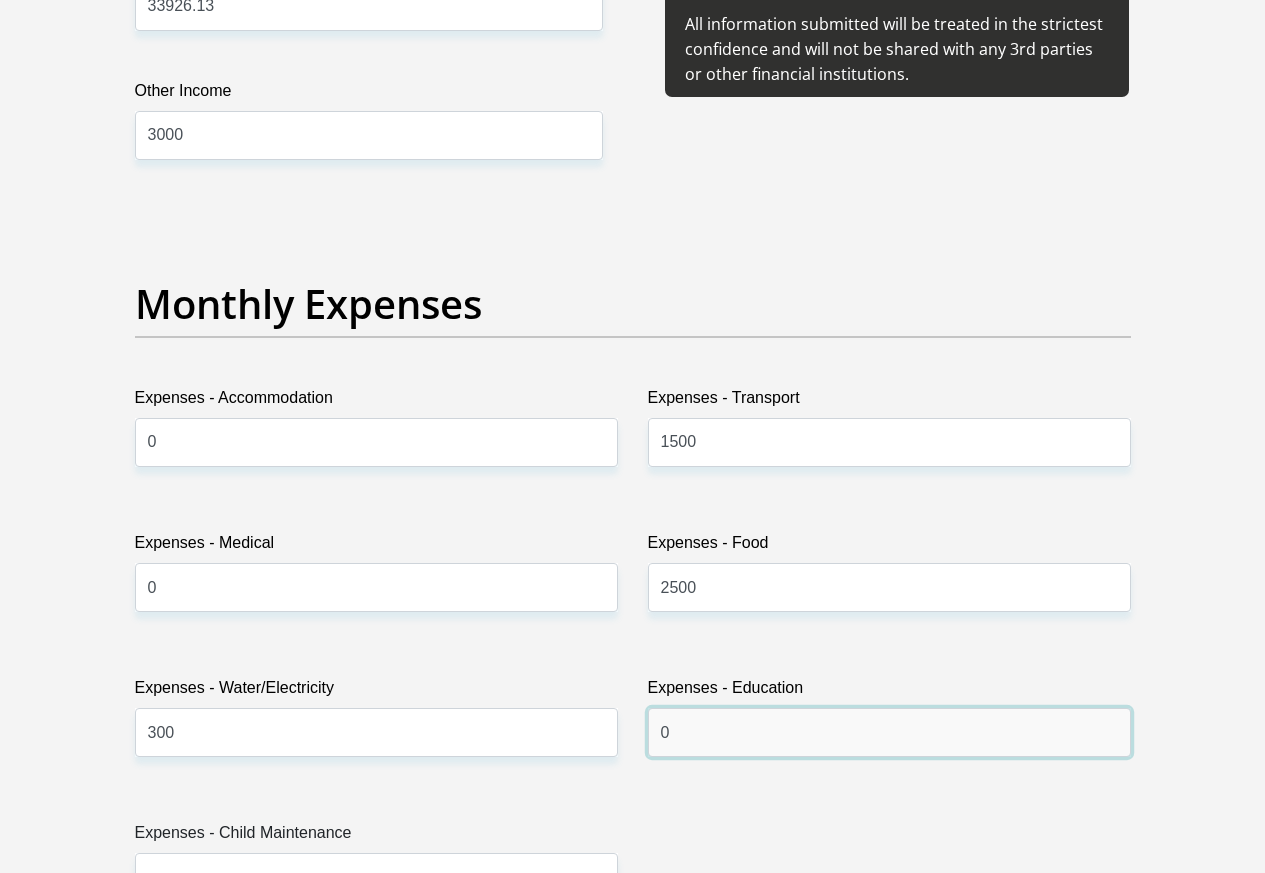 scroll, scrollTop: 3000, scrollLeft: 0, axis: vertical 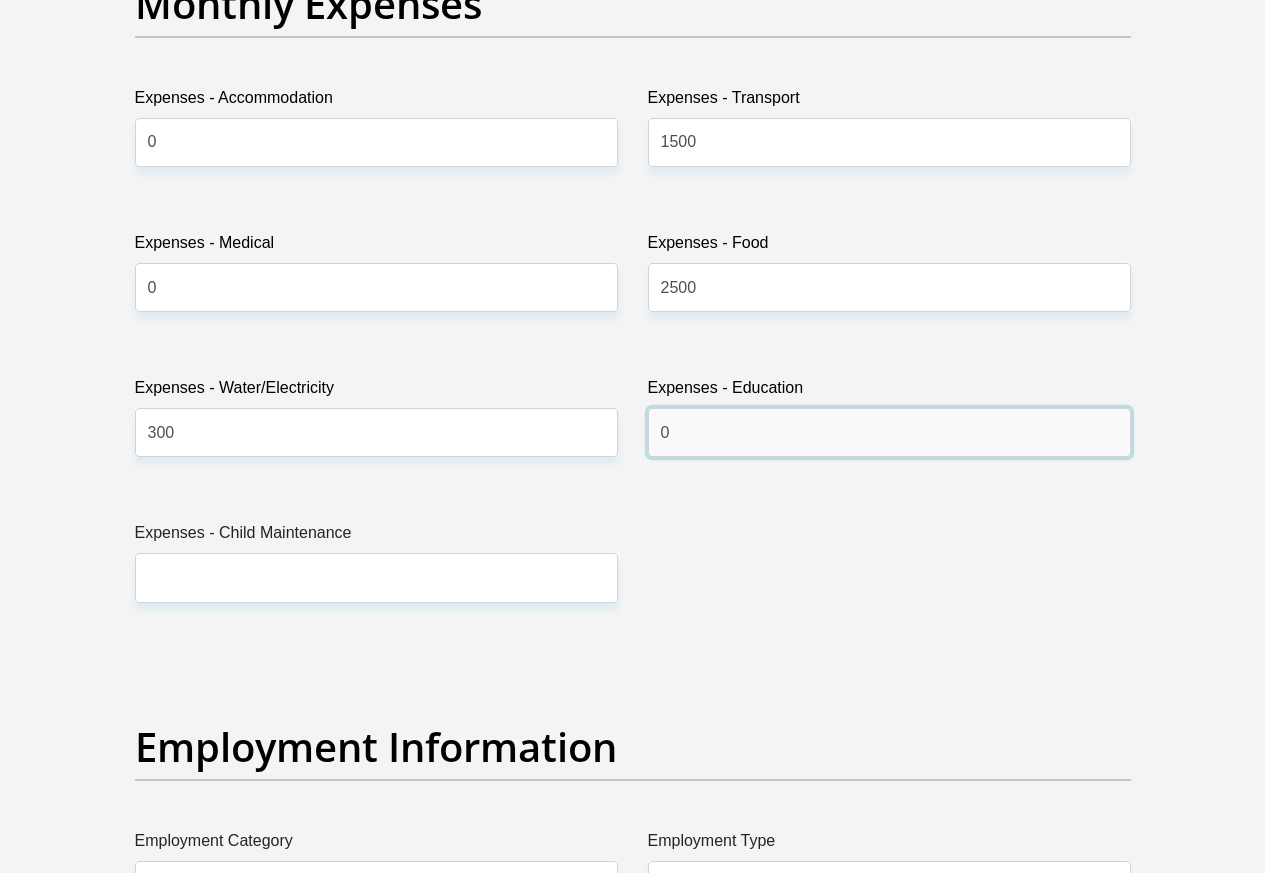 type on "0" 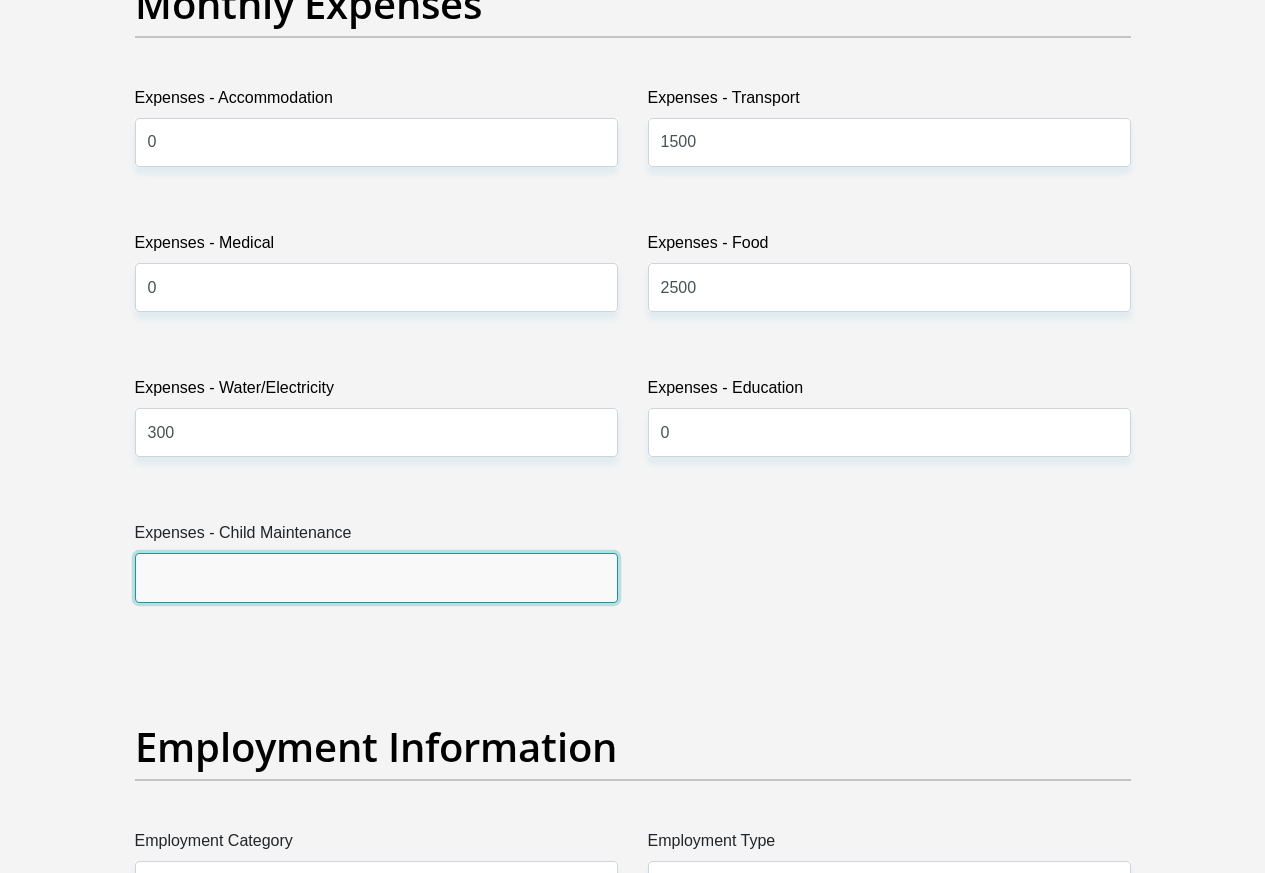 click on "Expenses - Child Maintenance" at bounding box center (376, 577) 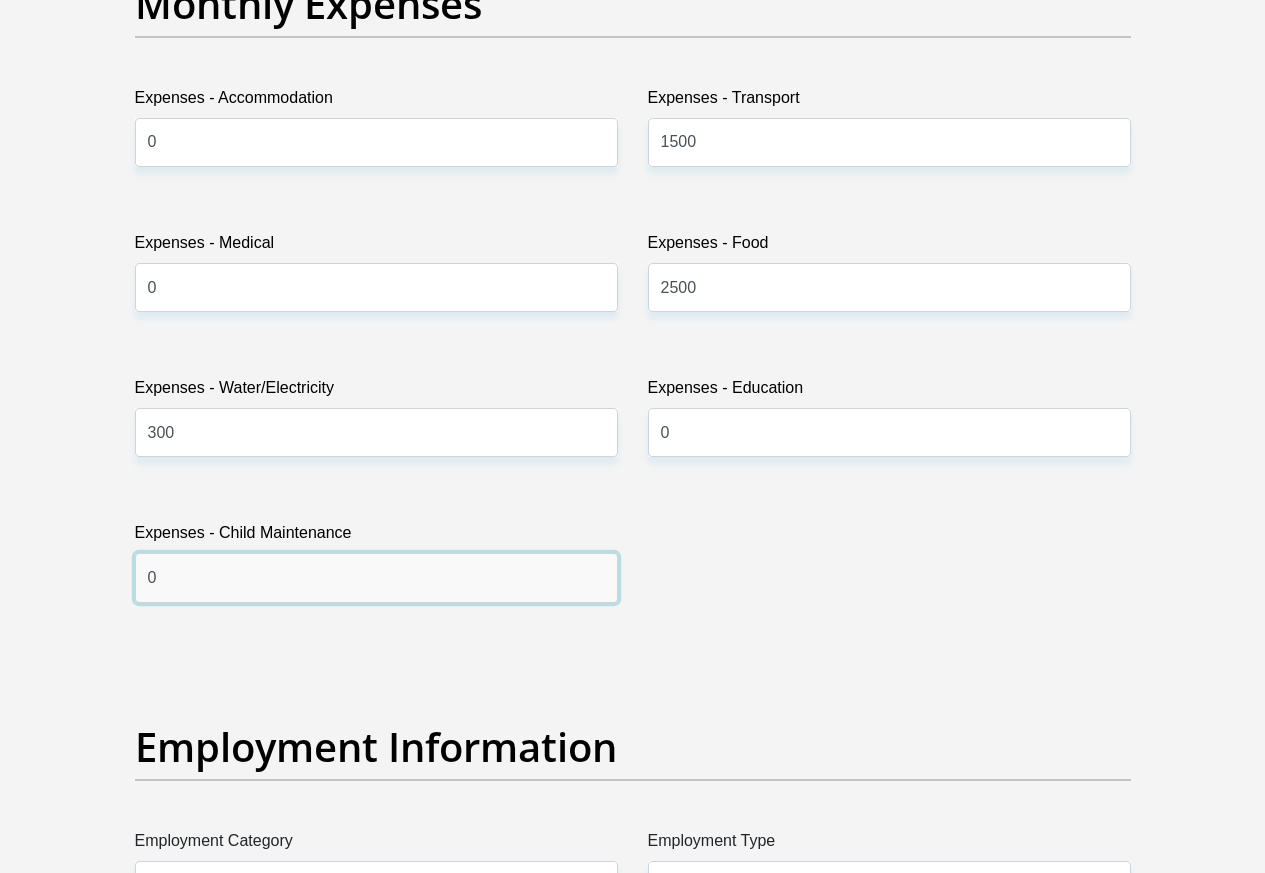 scroll, scrollTop: 3300, scrollLeft: 0, axis: vertical 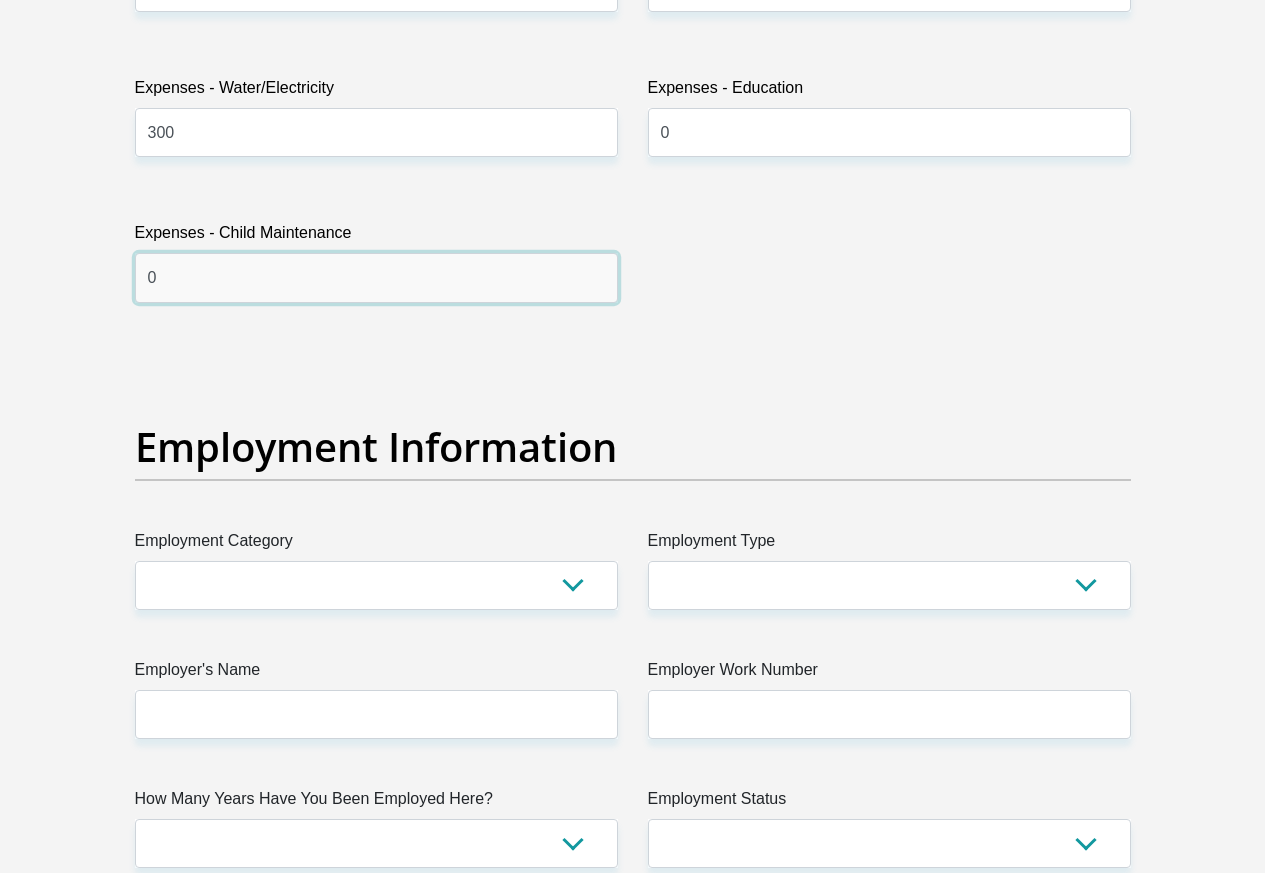 type on "0" 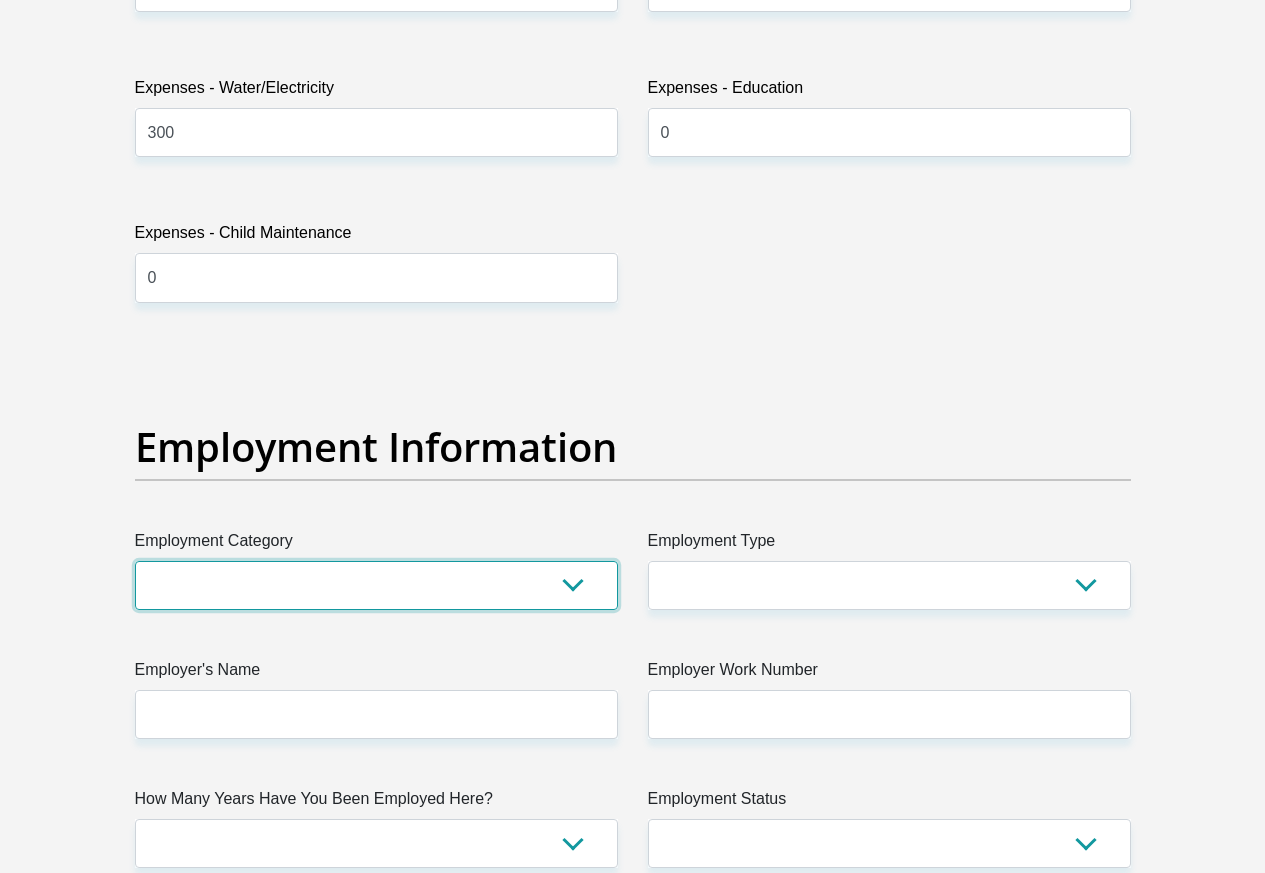 click on "AGRICULTURE
ALCOHOL & TOBACCO
CONSTRUCTION MATERIALS
METALLURGY
EQUIPMENT FOR RENEWABLE ENERGY
SPECIALIZED CONTRACTORS
CAR
GAMING (INCL. INTERNET
OTHER WHOLESALE
UNLICENSED PHARMACEUTICALS
CURRENCY EXCHANGE HOUSES
OTHER FINANCIAL INSTITUTIONS & INSURANCE
REAL ESTATE AGENTS
OIL & GAS
OTHER MATERIALS (E.G. IRON ORE)
PRECIOUS STONES & PRECIOUS METALS
POLITICAL ORGANIZATIONS
RELIGIOUS ORGANIZATIONS(NOT SECTS)
ACTI. HAVING BUSINESS DEAL WITH PUBLIC ADMINISTRATION
LAUNDROMATS" at bounding box center (376, 585) 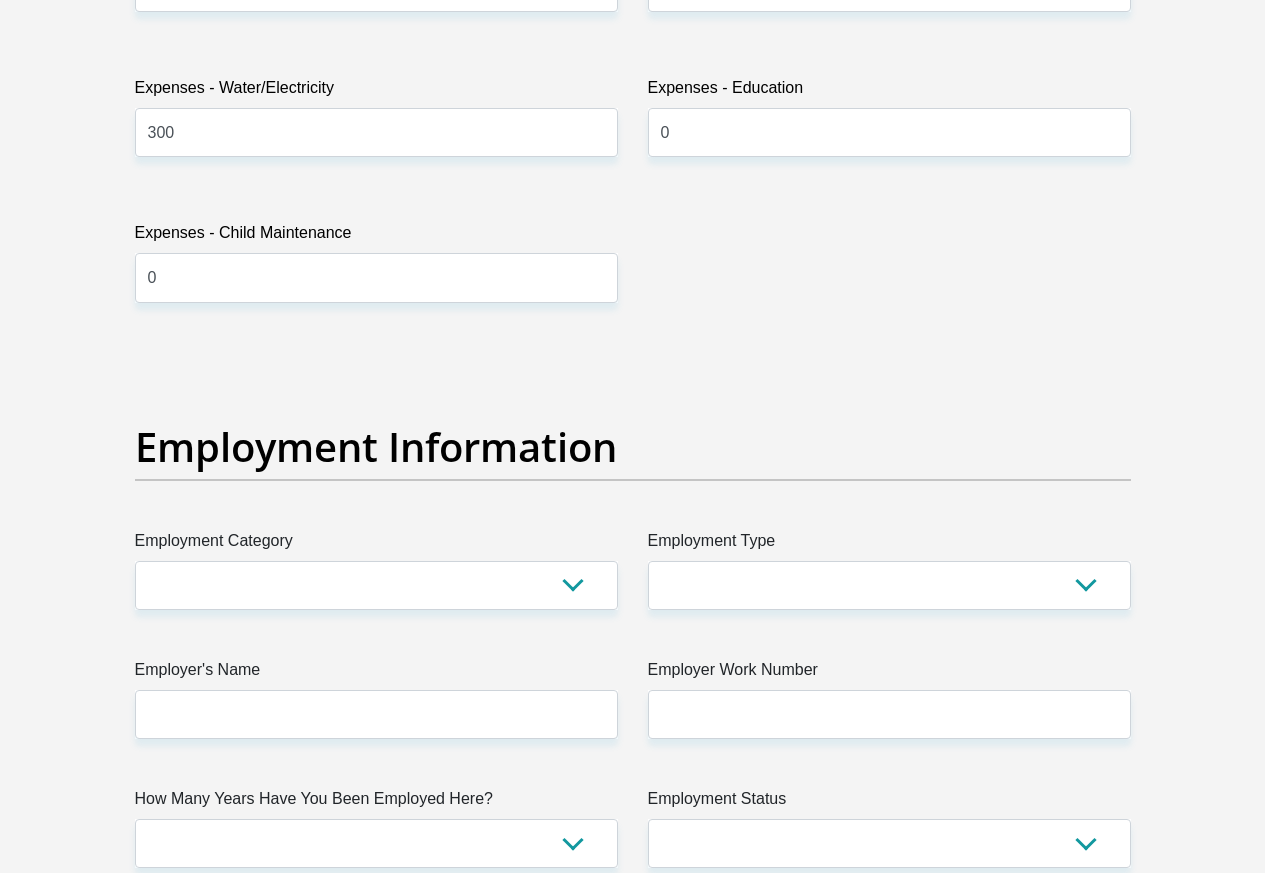 click on "Title
Mr
Ms
Mrs
Dr
Other
First Name
Thobani
Surname
Nxumalo
ID Number
8706125825087
Please input valid ID number
Race
Black
Coloured
Indian
White
Other
Contact Number
0625670835
Please input valid contact number
Nationality
South Africa
Afghanistan
Aland Islands  Albania  Algeria" at bounding box center (633, 341) 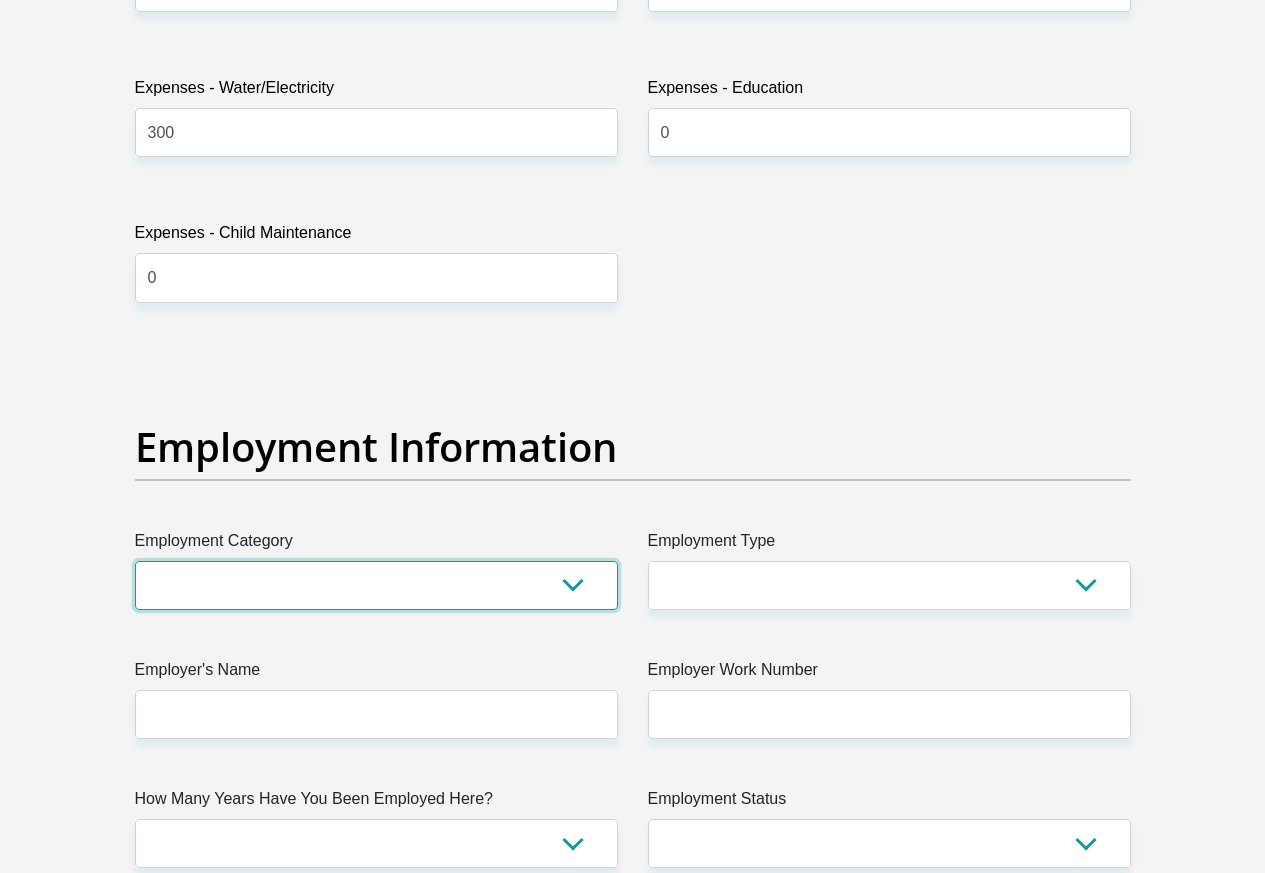 click on "AGRICULTURE
ALCOHOL & TOBACCO
CONSTRUCTION MATERIALS
METALLURGY
EQUIPMENT FOR RENEWABLE ENERGY
SPECIALIZED CONTRACTORS
CAR
GAMING (INCL. INTERNET
OTHER WHOLESALE
UNLICENSED PHARMACEUTICALS
CURRENCY EXCHANGE HOUSES
OTHER FINANCIAL INSTITUTIONS & INSURANCE
REAL ESTATE AGENTS
OIL & GAS
OTHER MATERIALS (E.G. IRON ORE)
PRECIOUS STONES & PRECIOUS METALS
POLITICAL ORGANIZATIONS
RELIGIOUS ORGANIZATIONS(NOT SECTS)
ACTI. HAVING BUSINESS DEAL WITH PUBLIC ADMINISTRATION
LAUNDROMATS" at bounding box center (376, 585) 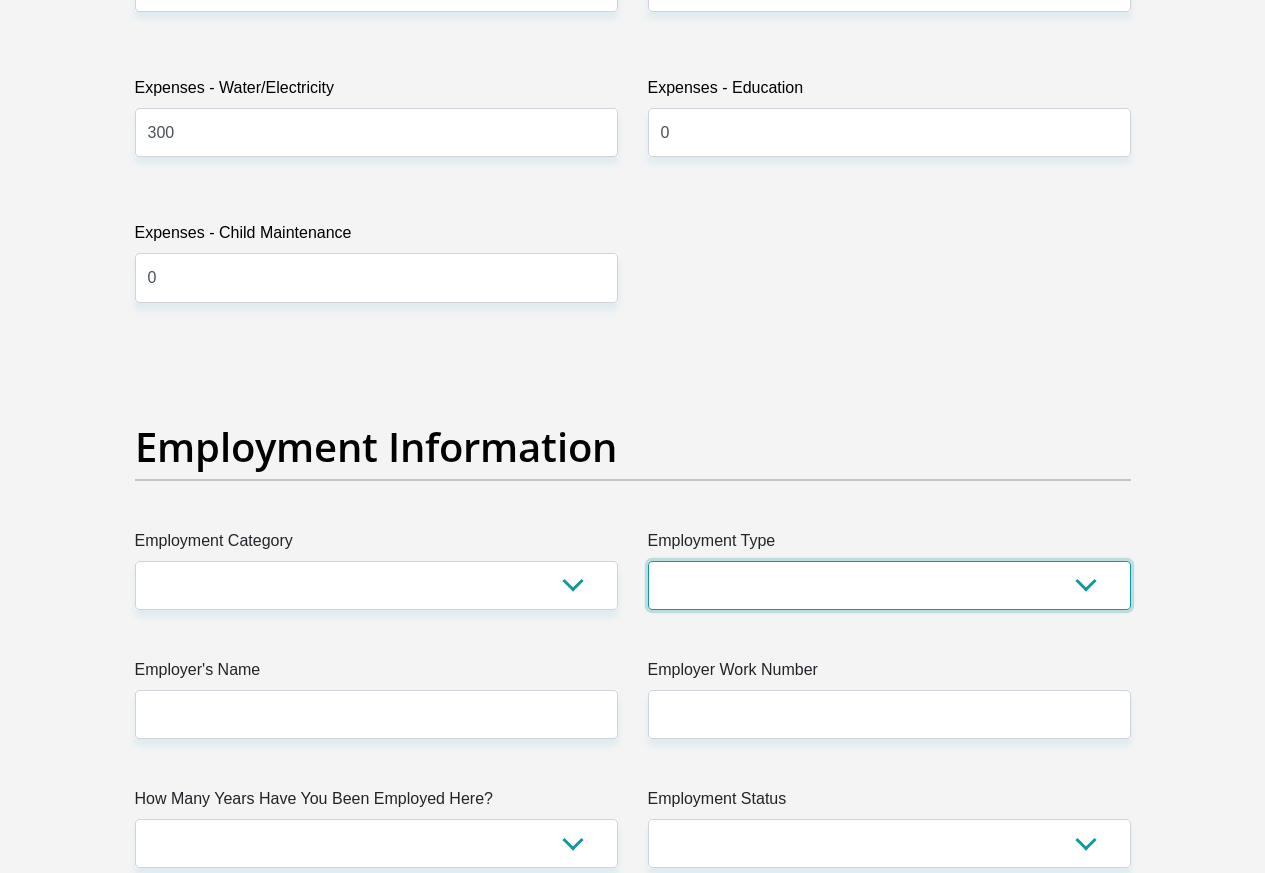 click on "College/Lecturer
Craft Seller
Creative
Driver
Executive
Farmer
Forces - Non Commissioned
Forces - Officer
Hawker
Housewife
Labourer
Licenced Professional
Manager
Miner
Non Licenced Professional
Office Staff/Clerk
Outside Worker
Pensioner
Permanent Teacher
Production/Manufacturing
Sales
Self-Employed
Semi-Professional Worker
Service Industry  Social Worker  Student" at bounding box center [889, 585] 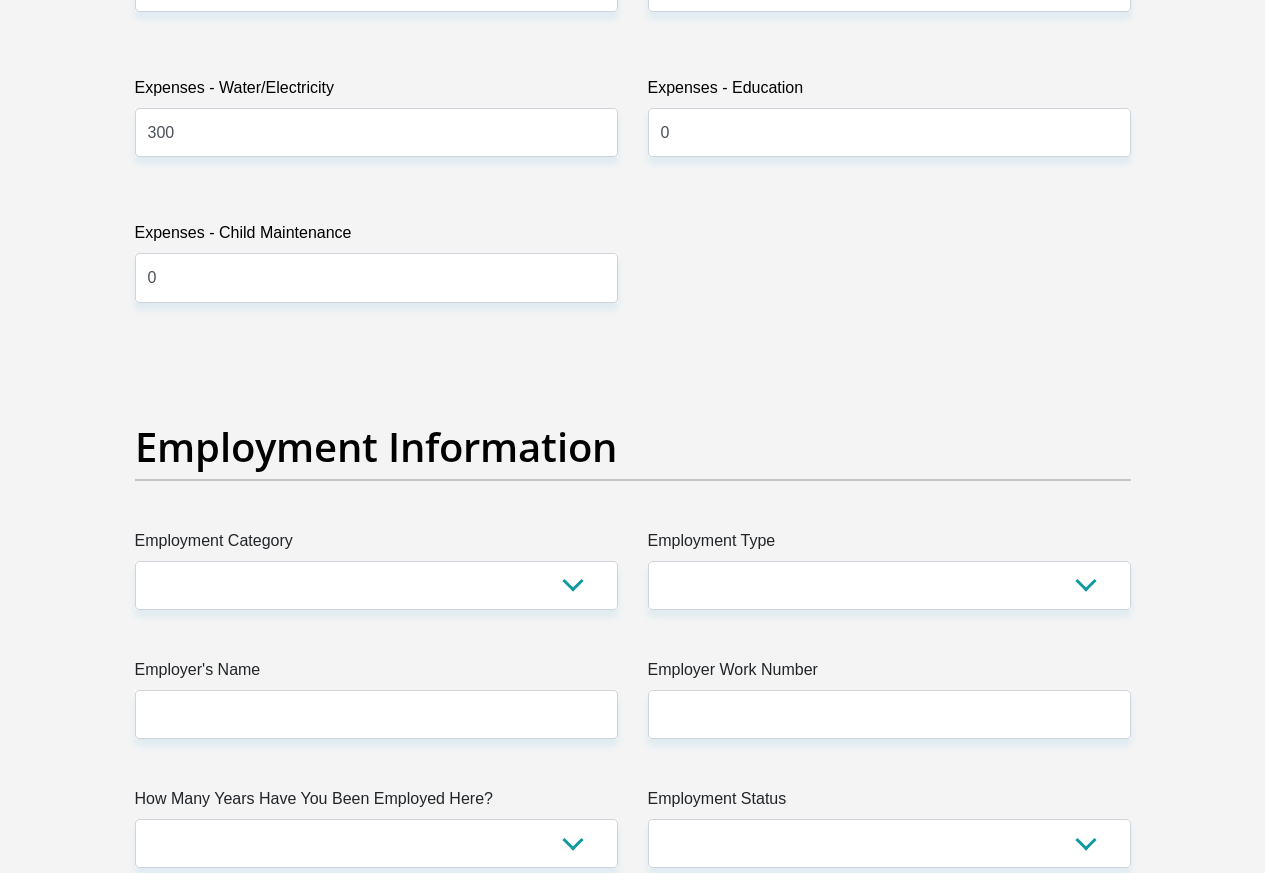 click on "Personal Details
Title
Mr
Ms
Mrs
Dr
Other
First Name
Thobani
Surname
Nxumalo
ID Number
8706125825087
Please input valid ID number
Race
Black
Coloured
Indian
White
Other
Contact Number
0625670835
Please input valid contact number" at bounding box center (632, 347) 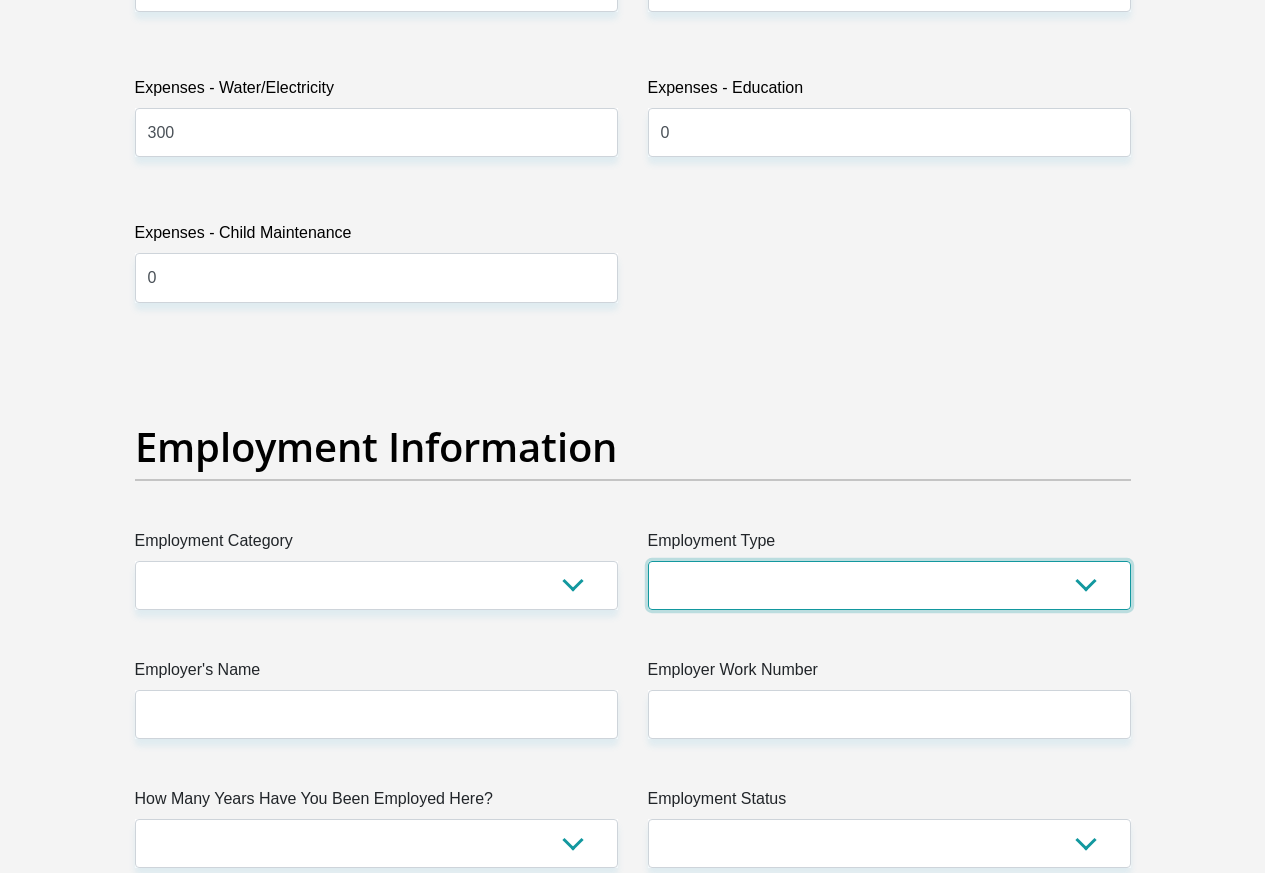 click on "College/Lecturer
Craft Seller
Creative
Driver
Executive
Farmer
Forces - Non Commissioned
Forces - Officer
Hawker
Housewife
Labourer
Licenced Professional
Manager
Miner
Non Licenced Professional
Office Staff/Clerk
Outside Worker
Pensioner
Permanent Teacher
Production/Manufacturing
Sales
Self-Employed
Semi-Professional Worker
Service Industry  Social Worker  Student" at bounding box center [889, 585] 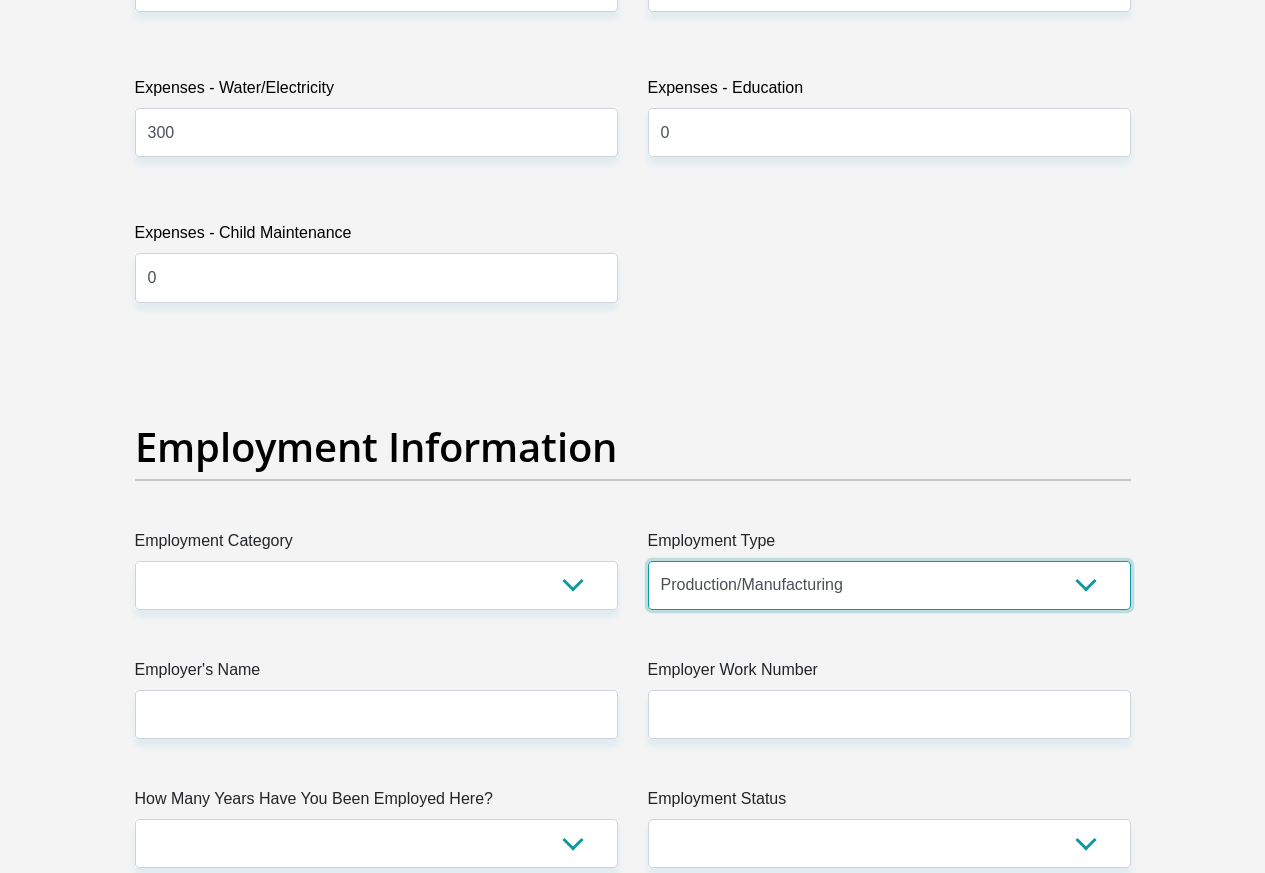 click on "College/Lecturer
Craft Seller
Creative
Driver
Executive
Farmer
Forces - Non Commissioned
Forces - Officer
Hawker
Housewife
Labourer
Licenced Professional
Manager
Miner
Non Licenced Professional
Office Staff/Clerk
Outside Worker
Pensioner
Permanent Teacher
Production/Manufacturing
Sales
Self-Employed
Semi-Professional Worker
Service Industry  Social Worker  Student" at bounding box center [889, 585] 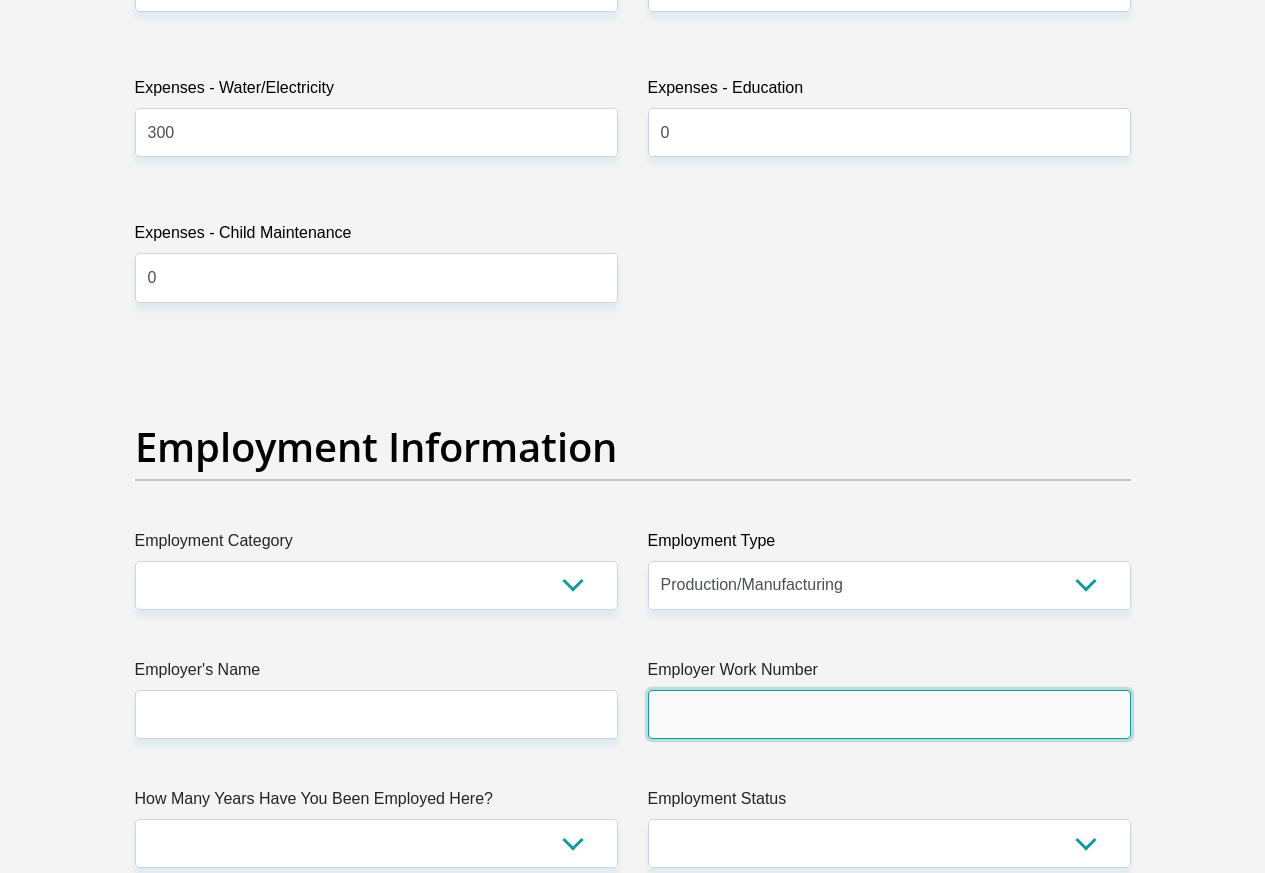 click on "Employer Work Number" at bounding box center (889, 714) 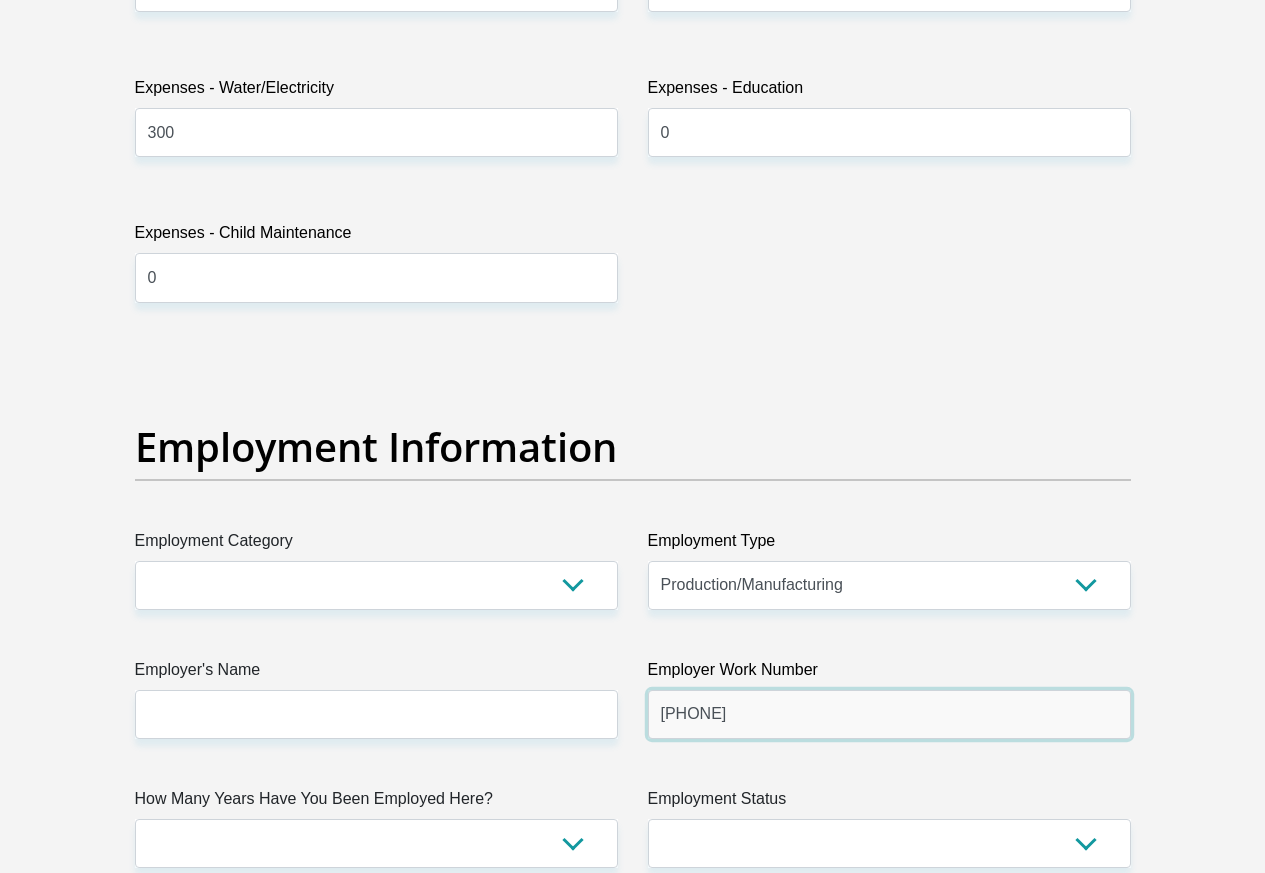 type on "0359176000" 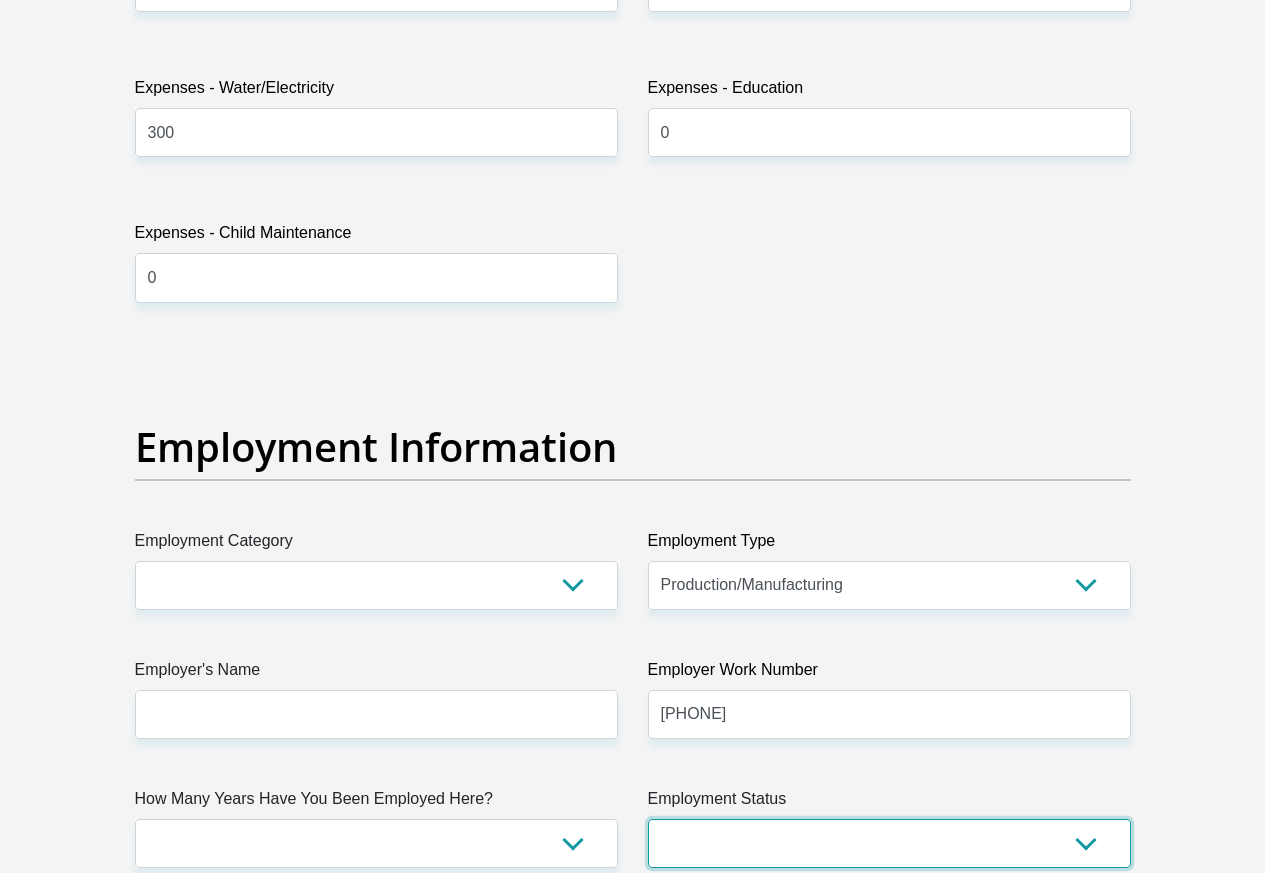 click on "Permanent/Full-time
Part-time/Casual
Contract Worker
Self-Employed
Housewife
Retired
Student
Medically Boarded
Disability
Unemployed" at bounding box center [889, 843] 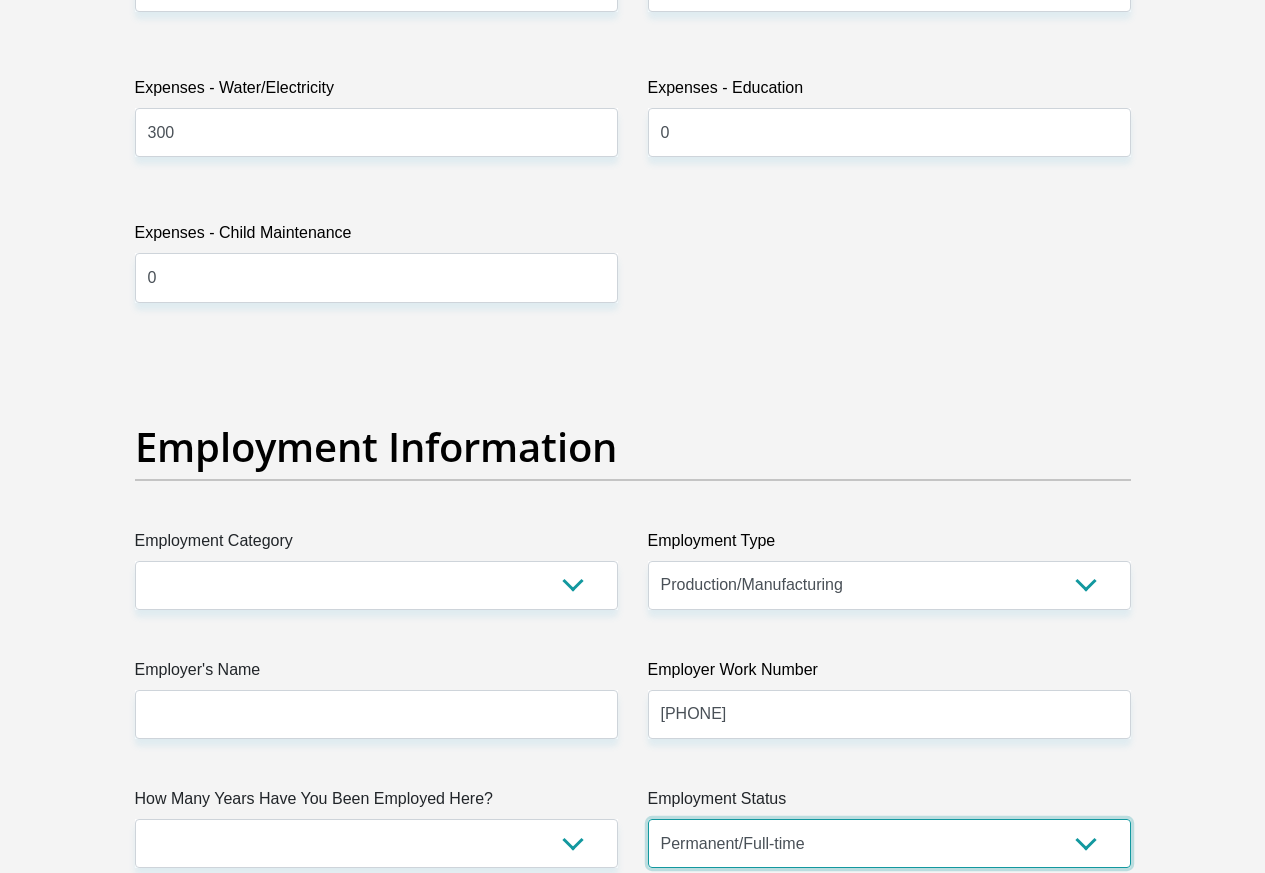 click on "Permanent/Full-time
Part-time/Casual
Contract Worker
Self-Employed
Housewife
Retired
Student
Medically Boarded
Disability
Unemployed" at bounding box center (889, 843) 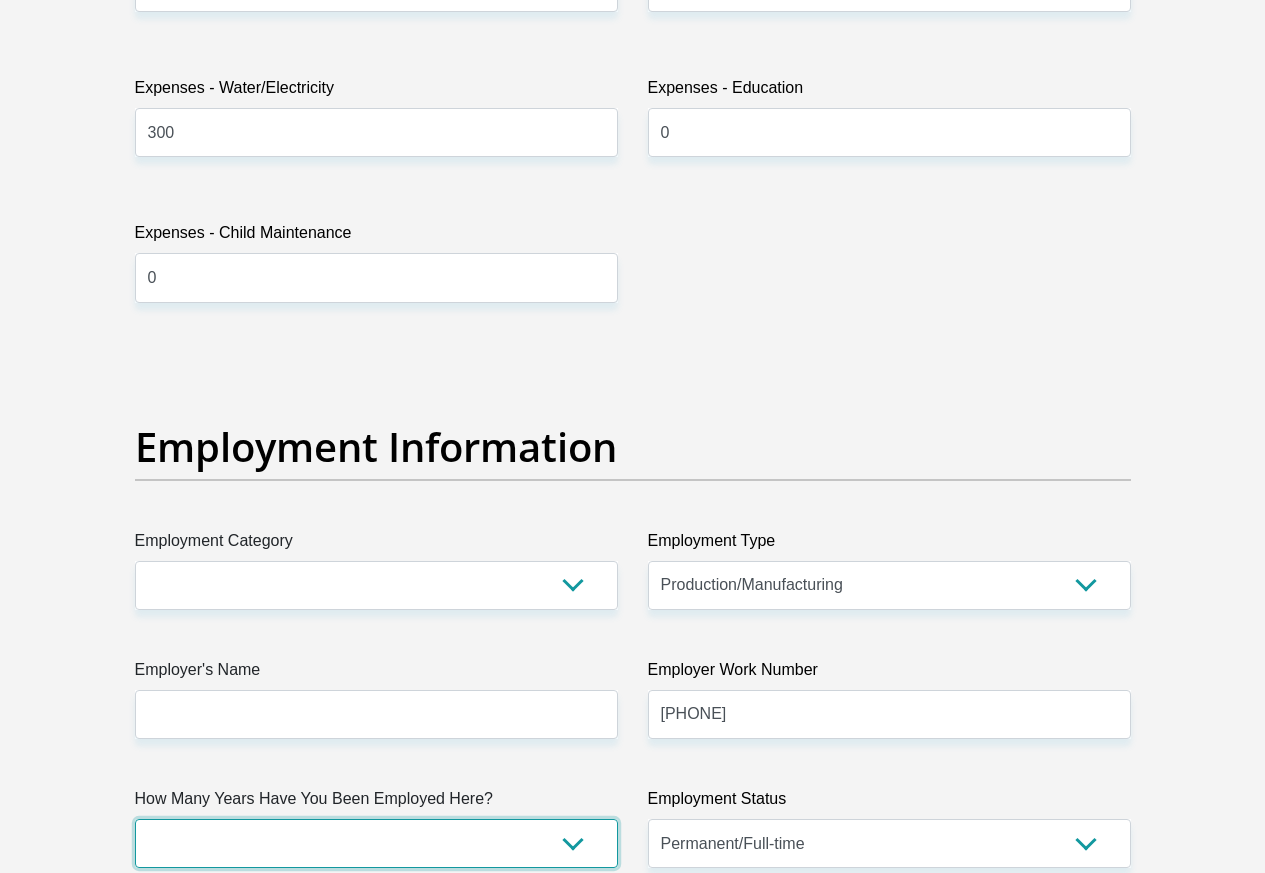 click on "less than 1 year
1-3 years
3-5 years
5+ years" at bounding box center (376, 843) 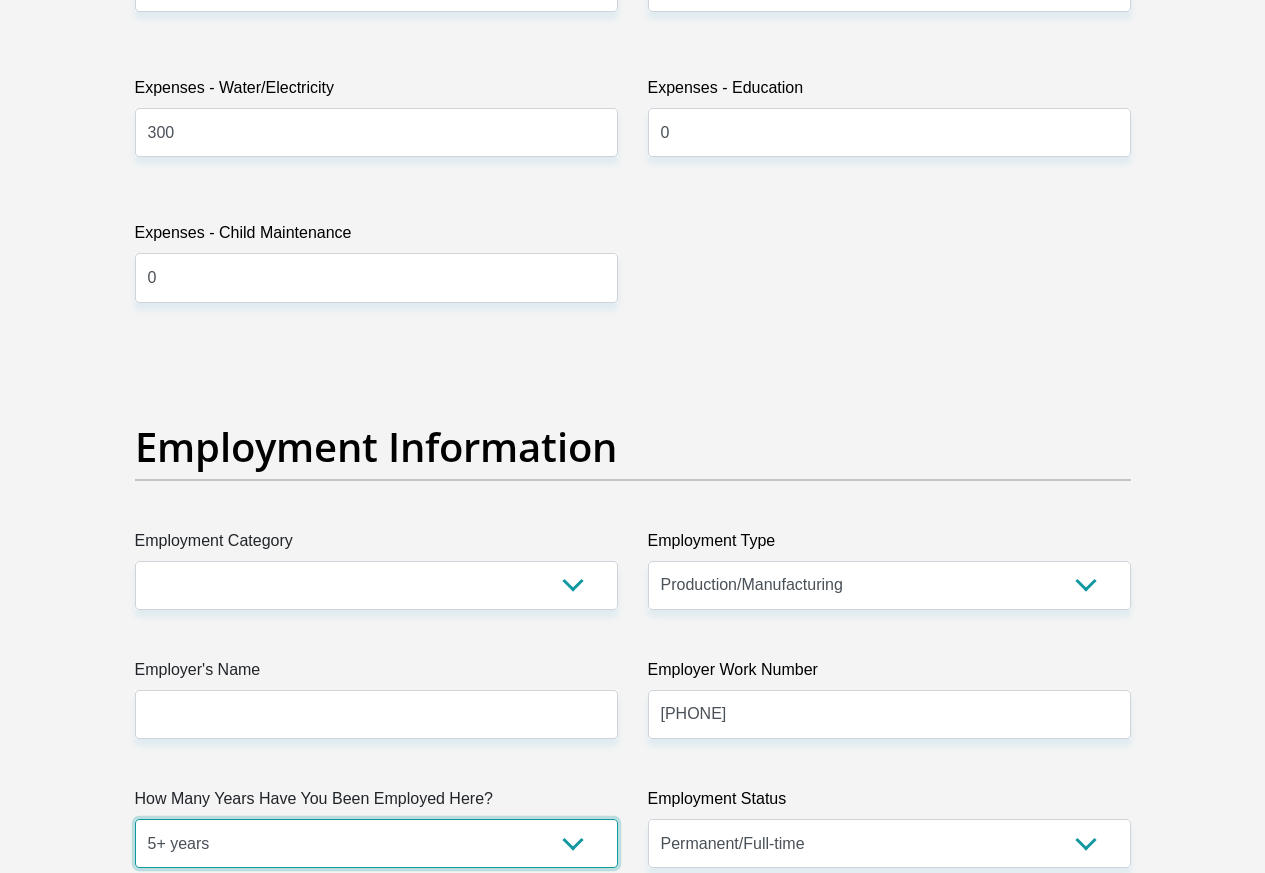 click on "less than 1 year
1-3 years
3-5 years
5+ years" at bounding box center [376, 843] 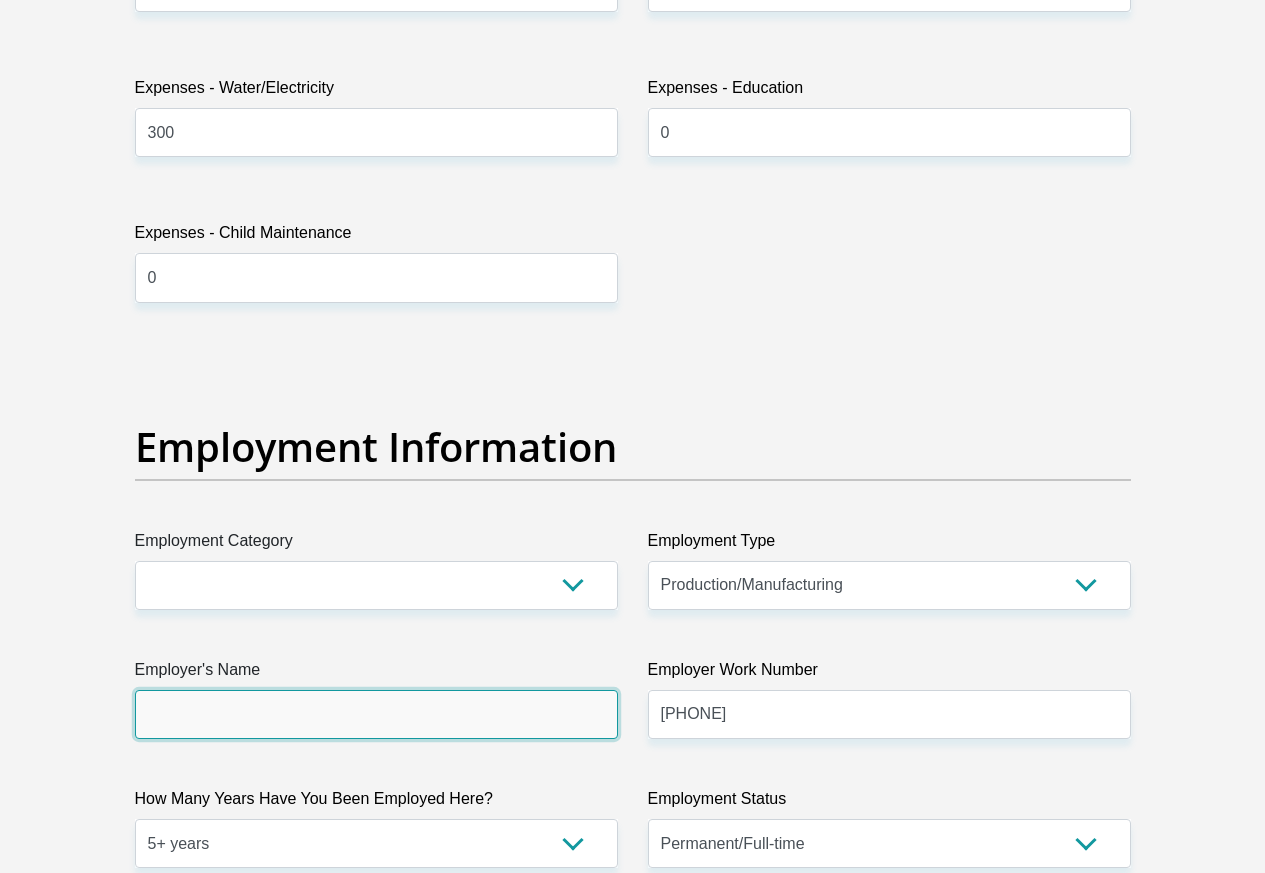 click on "Employer's Name" at bounding box center (376, 714) 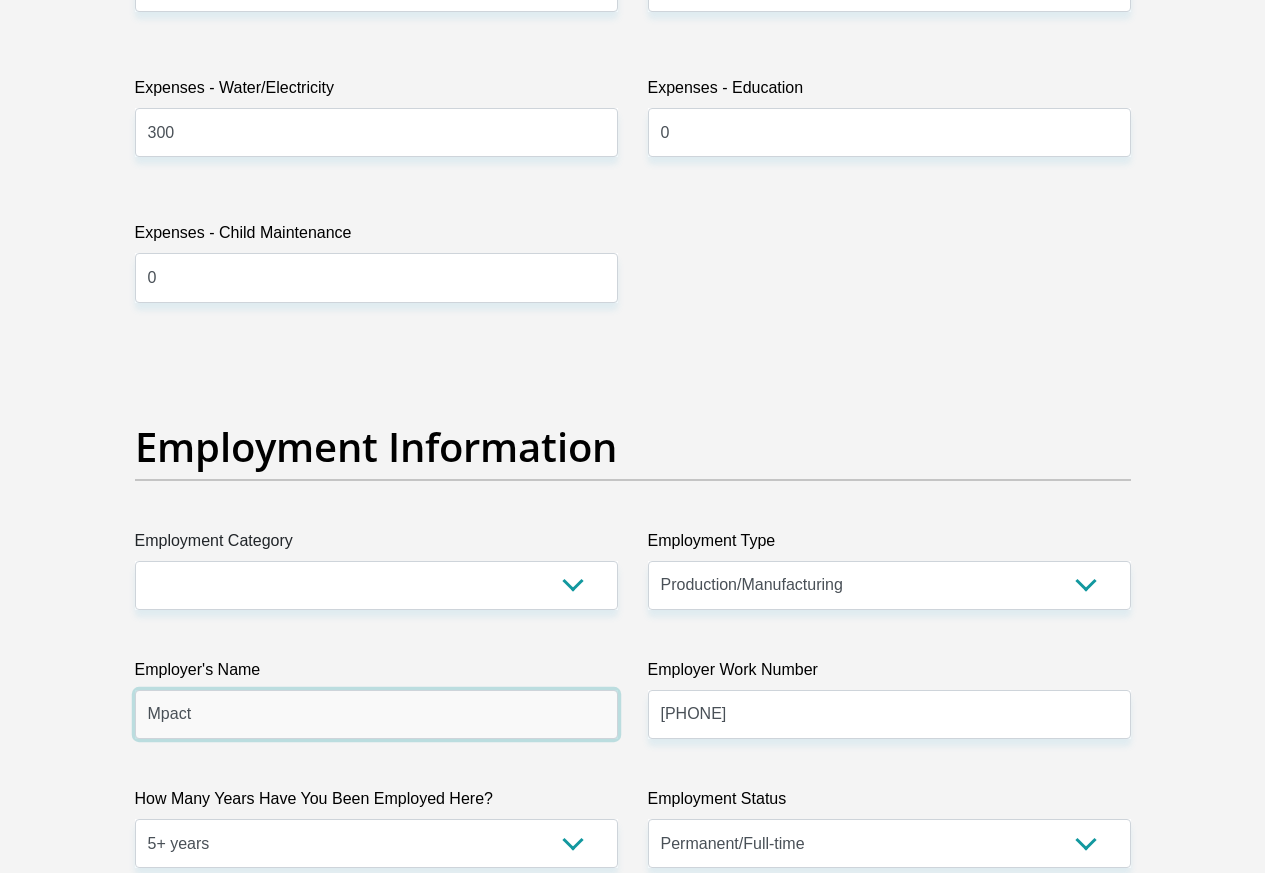 type on "Mpact" 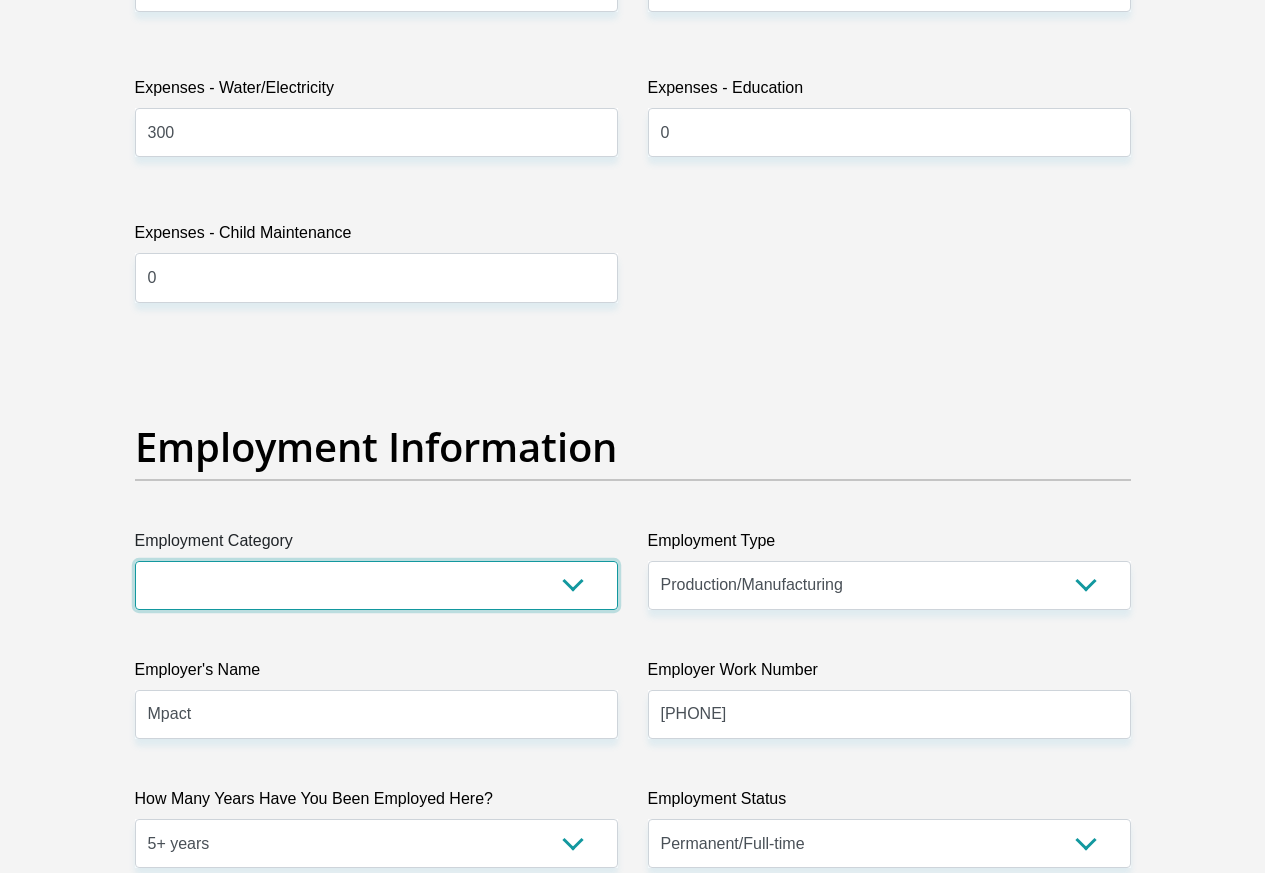 click on "AGRICULTURE
ALCOHOL & TOBACCO
CONSTRUCTION MATERIALS
METALLURGY
EQUIPMENT FOR RENEWABLE ENERGY
SPECIALIZED CONTRACTORS
CAR
GAMING (INCL. INTERNET
OTHER WHOLESALE
UNLICENSED PHARMACEUTICALS
CURRENCY EXCHANGE HOUSES
OTHER FINANCIAL INSTITUTIONS & INSURANCE
REAL ESTATE AGENTS
OIL & GAS
OTHER MATERIALS (E.G. IRON ORE)
PRECIOUS STONES & PRECIOUS METALS
POLITICAL ORGANIZATIONS
RELIGIOUS ORGANIZATIONS(NOT SECTS)
ACTI. HAVING BUSINESS DEAL WITH PUBLIC ADMINISTRATION
LAUNDROMATS" at bounding box center (376, 585) 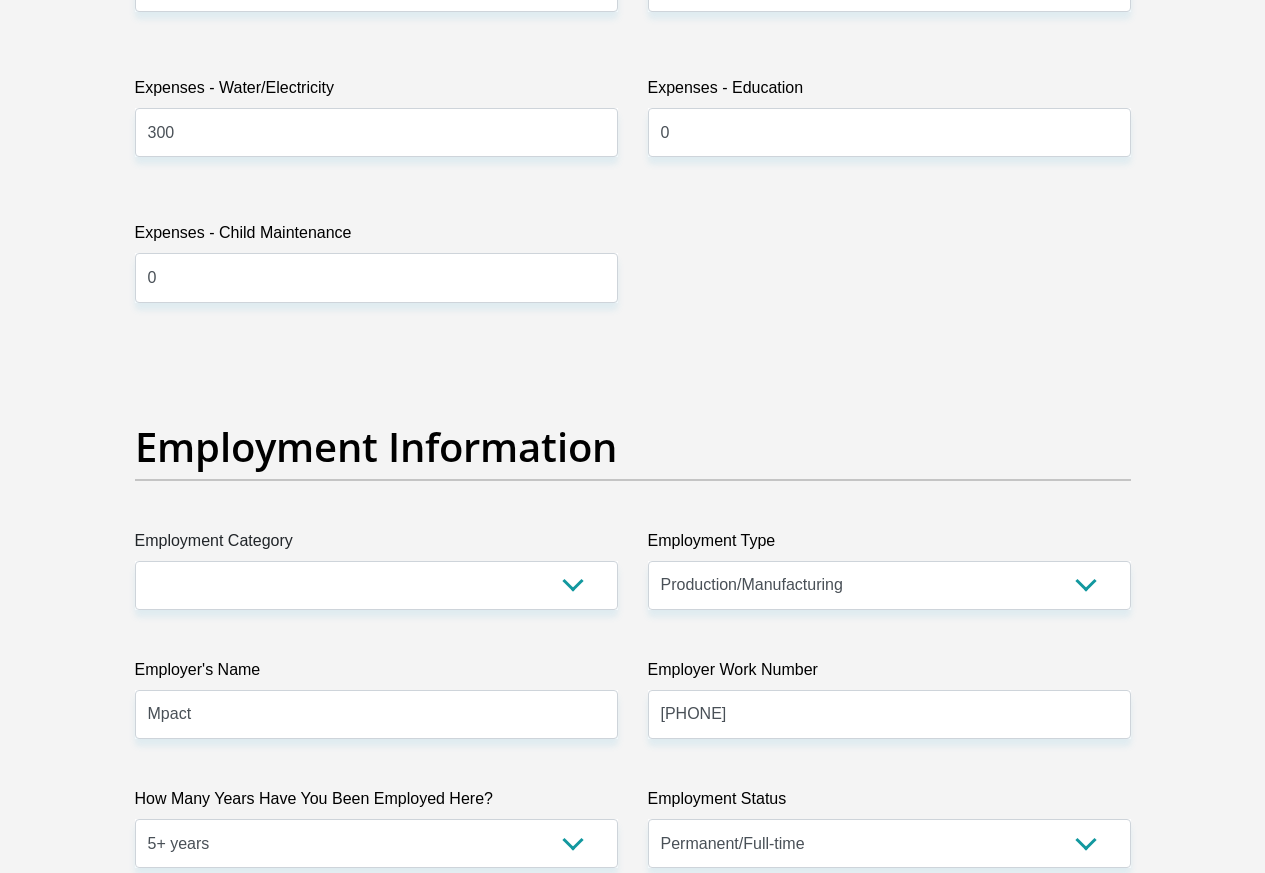 click on "Personal Details
Title
Mr
Ms
Mrs
Dr
Other
First Name
Thobani
Surname
Nxumalo
ID Number
8706125825087
Please input valid ID number
Race
Black
Coloured
Indian
White
Other
Contact Number
0625670835
Please input valid contact number" at bounding box center [632, 347] 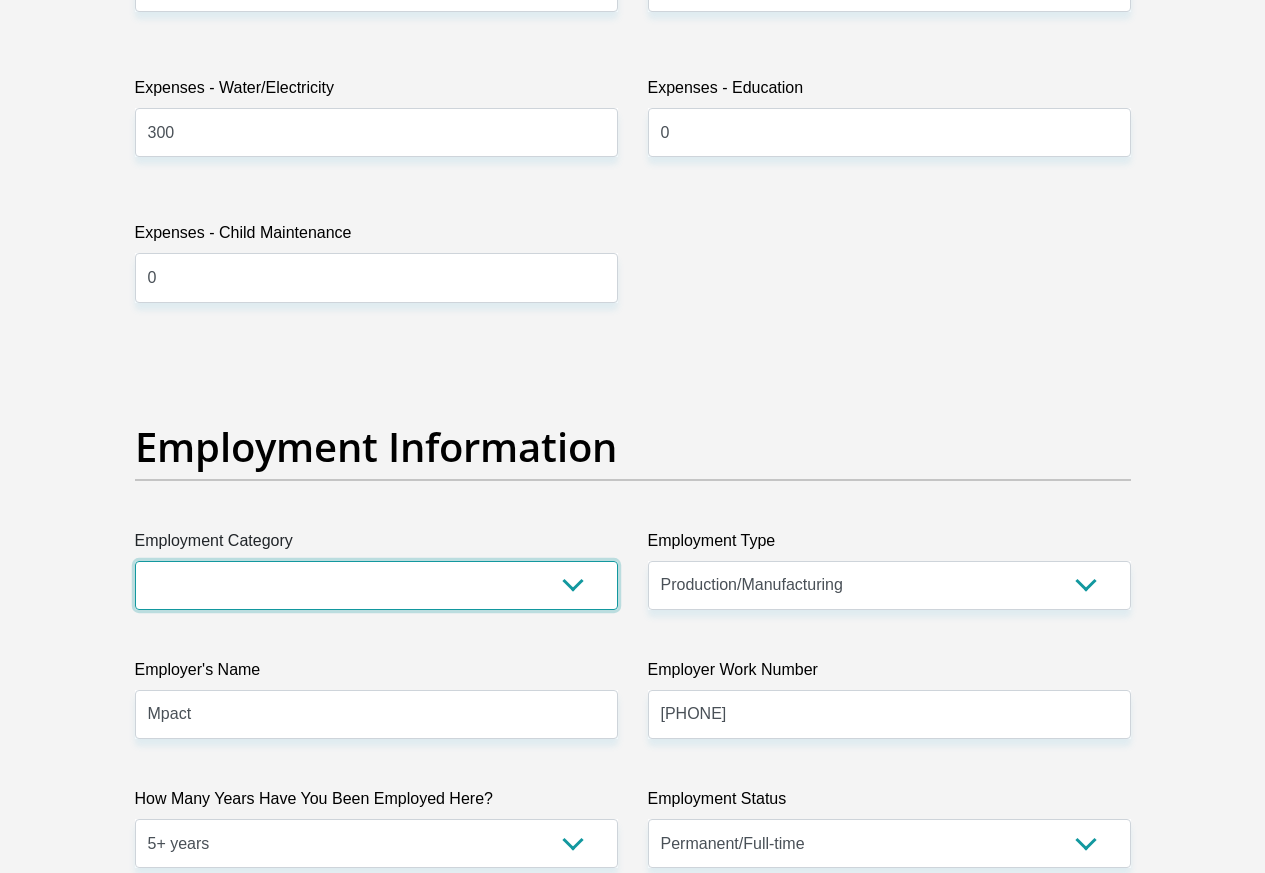 click on "AGRICULTURE
ALCOHOL & TOBACCO
CONSTRUCTION MATERIALS
METALLURGY
EQUIPMENT FOR RENEWABLE ENERGY
SPECIALIZED CONTRACTORS
CAR
GAMING (INCL. INTERNET
OTHER WHOLESALE
UNLICENSED PHARMACEUTICALS
CURRENCY EXCHANGE HOUSES
OTHER FINANCIAL INSTITUTIONS & INSURANCE
REAL ESTATE AGENTS
OIL & GAS
OTHER MATERIALS (E.G. IRON ORE)
PRECIOUS STONES & PRECIOUS METALS
POLITICAL ORGANIZATIONS
RELIGIOUS ORGANIZATIONS(NOT SECTS)
ACTI. HAVING BUSINESS DEAL WITH PUBLIC ADMINISTRATION
LAUNDROMATS" at bounding box center (376, 585) 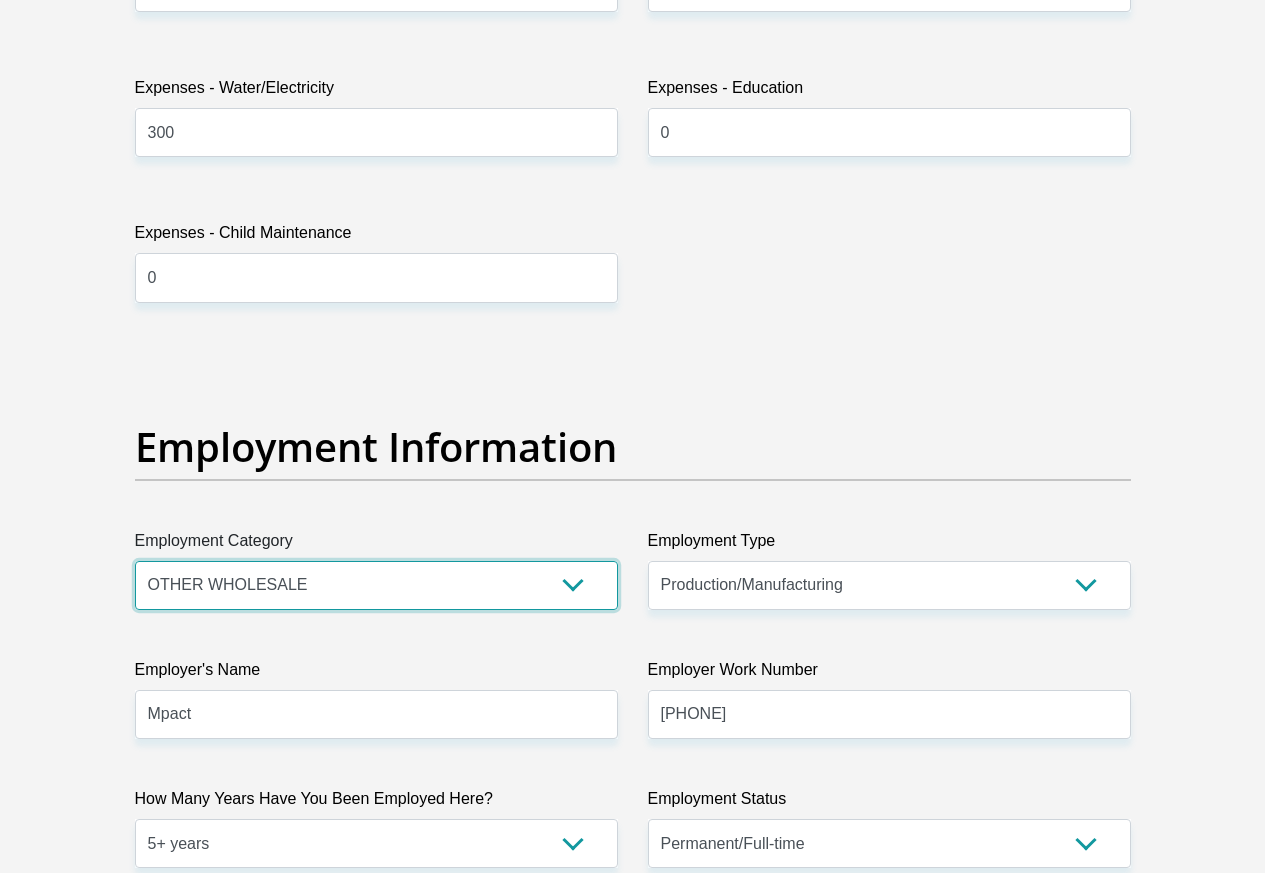 click on "AGRICULTURE
ALCOHOL & TOBACCO
CONSTRUCTION MATERIALS
METALLURGY
EQUIPMENT FOR RENEWABLE ENERGY
SPECIALIZED CONTRACTORS
CAR
GAMING (INCL. INTERNET
OTHER WHOLESALE
UNLICENSED PHARMACEUTICALS
CURRENCY EXCHANGE HOUSES
OTHER FINANCIAL INSTITUTIONS & INSURANCE
REAL ESTATE AGENTS
OIL & GAS
OTHER MATERIALS (E.G. IRON ORE)
PRECIOUS STONES & PRECIOUS METALS
POLITICAL ORGANIZATIONS
RELIGIOUS ORGANIZATIONS(NOT SECTS)
ACTI. HAVING BUSINESS DEAL WITH PUBLIC ADMINISTRATION
LAUNDROMATS" at bounding box center [376, 585] 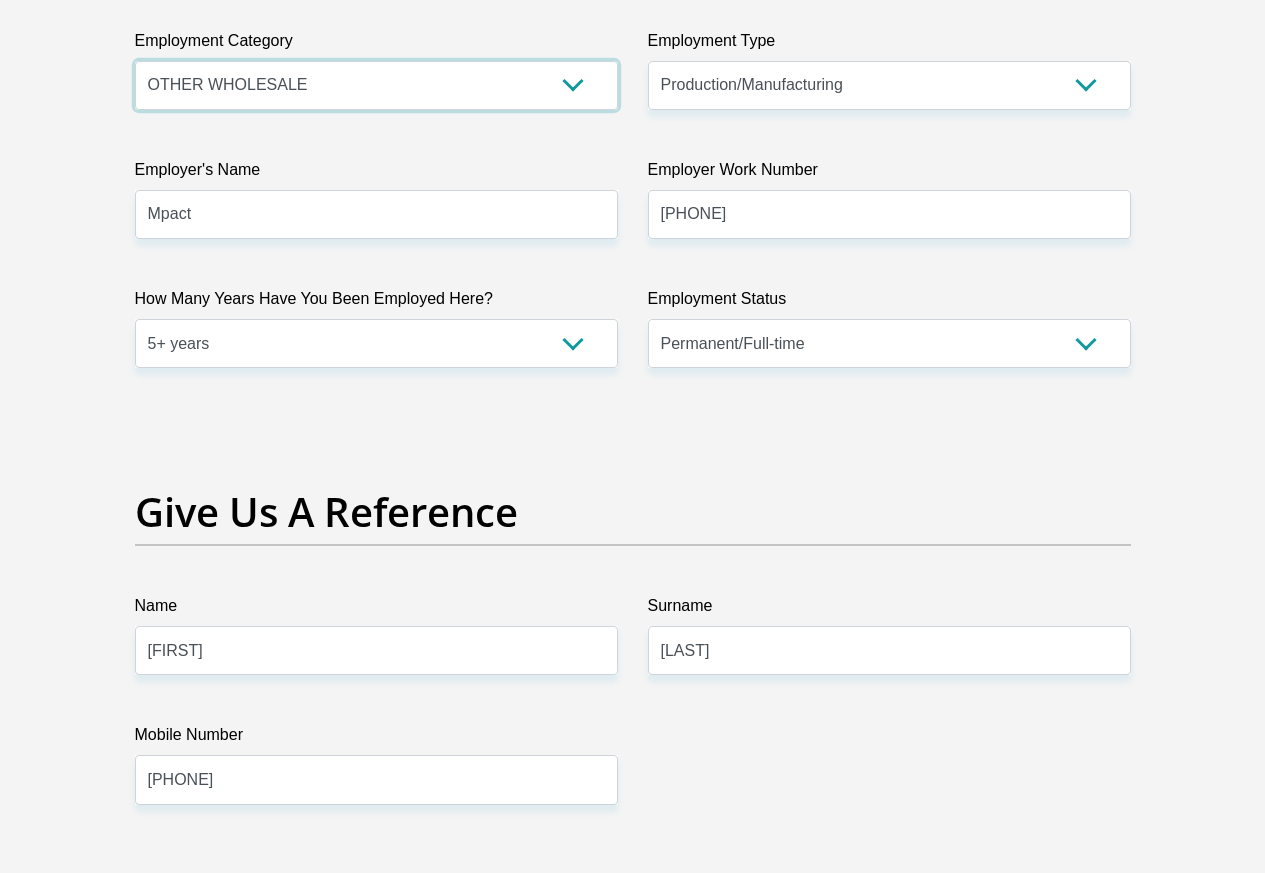scroll, scrollTop: 3900, scrollLeft: 0, axis: vertical 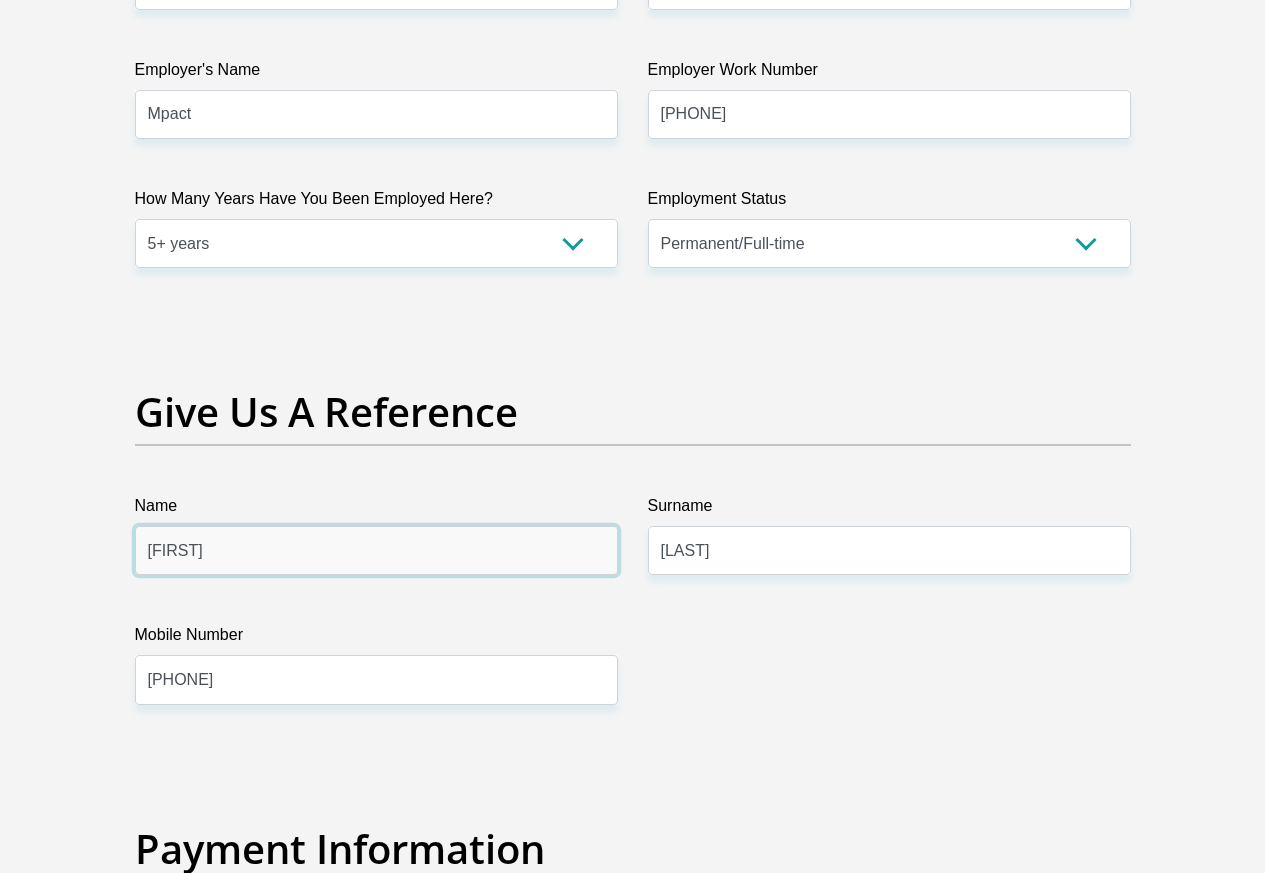 click on "Thobani" at bounding box center [376, 550] 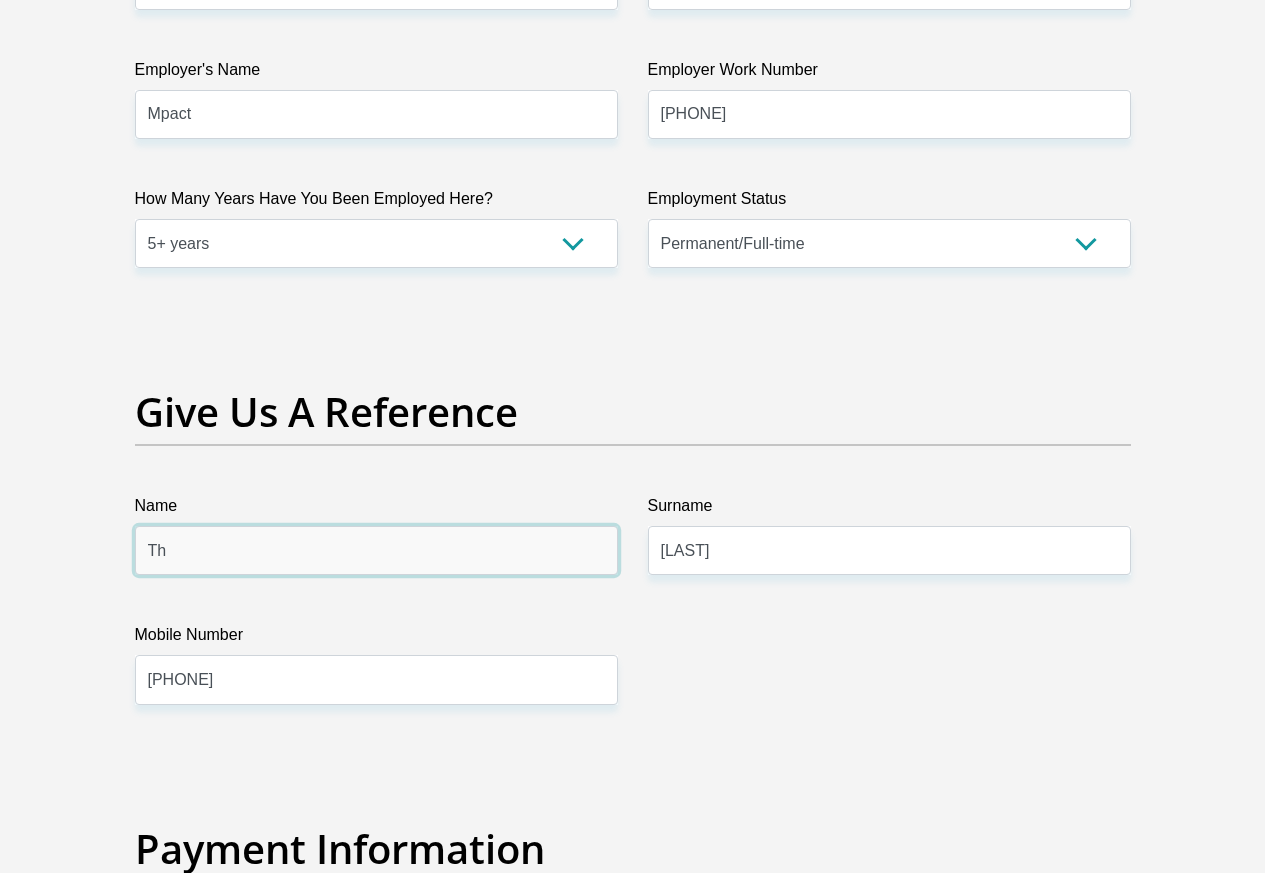 type on "T" 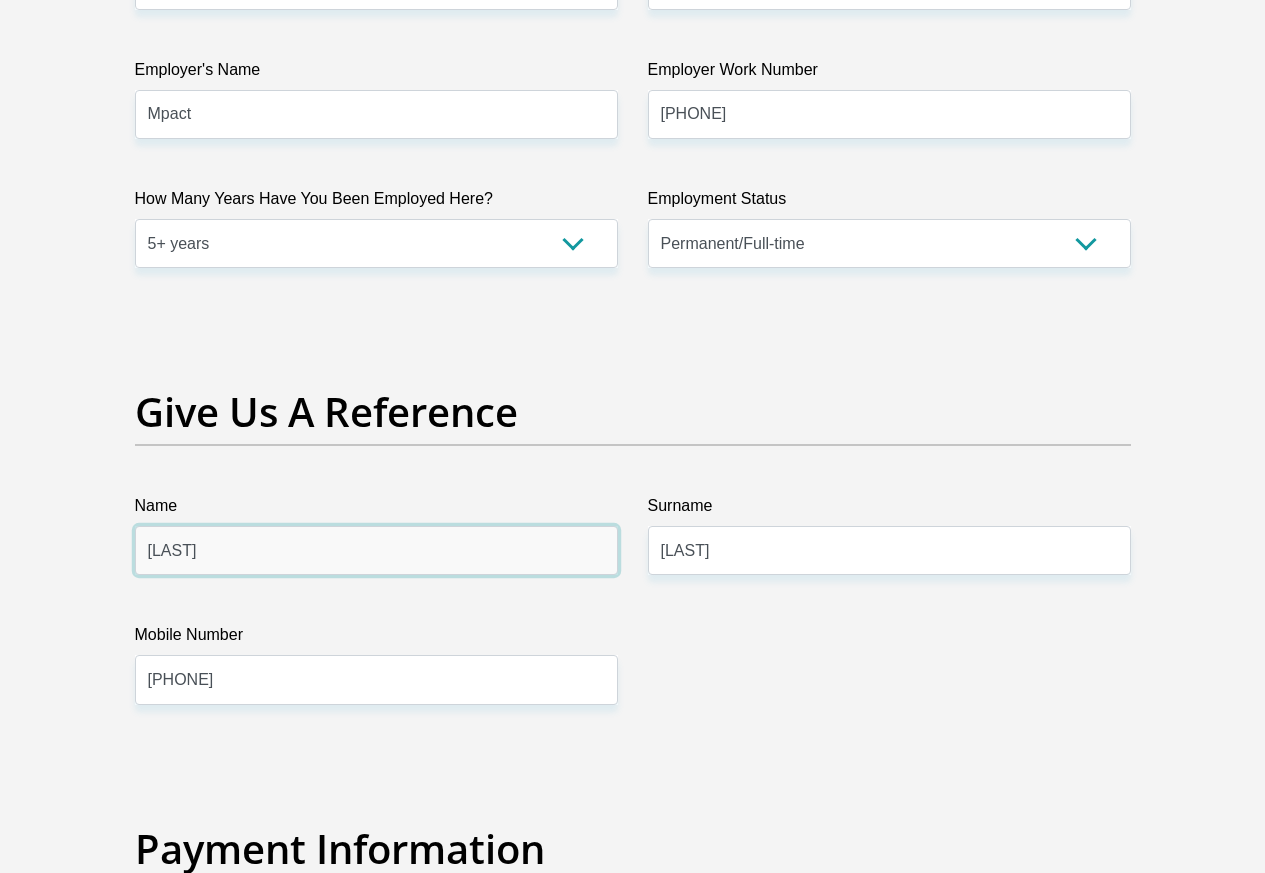 type on "sizwe" 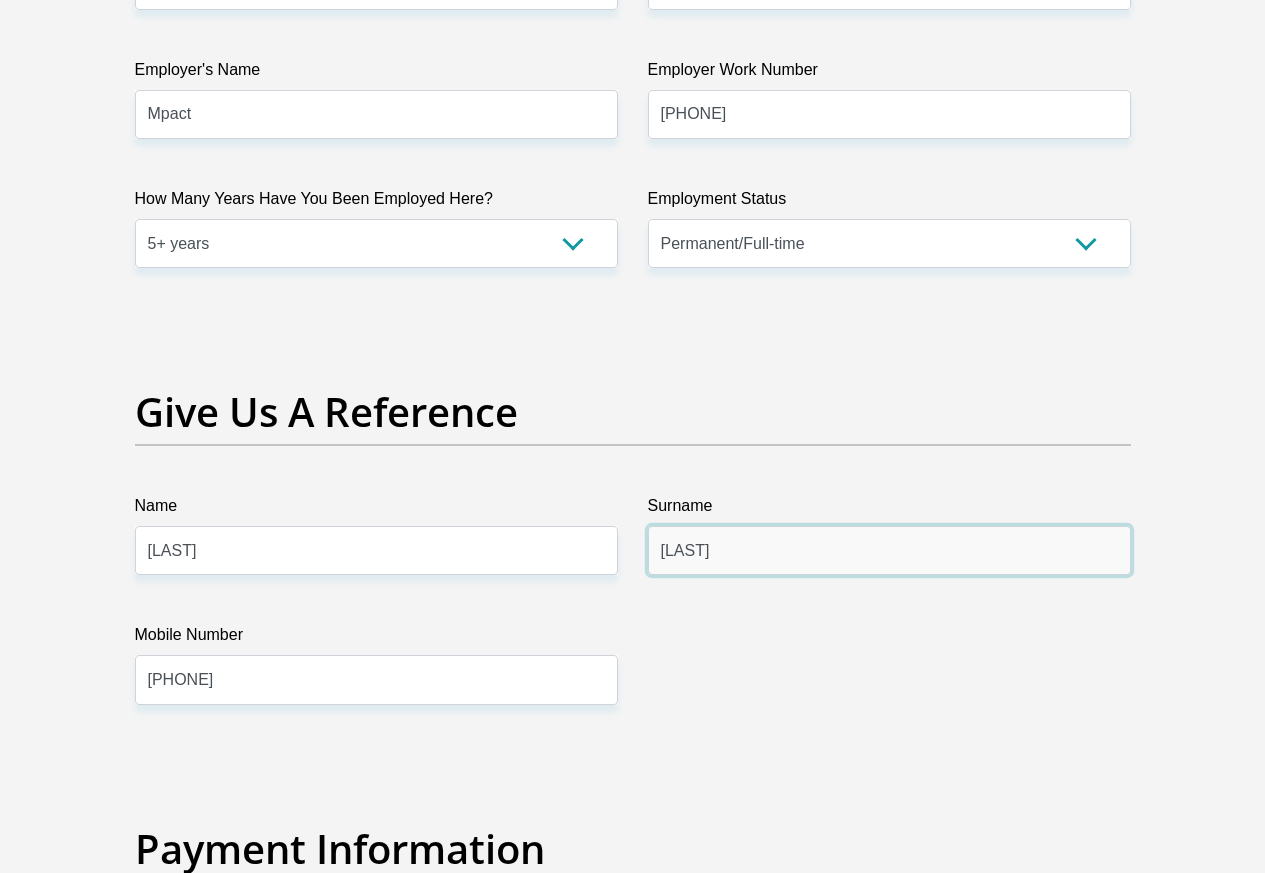 click on "Nxumalo" at bounding box center (889, 550) 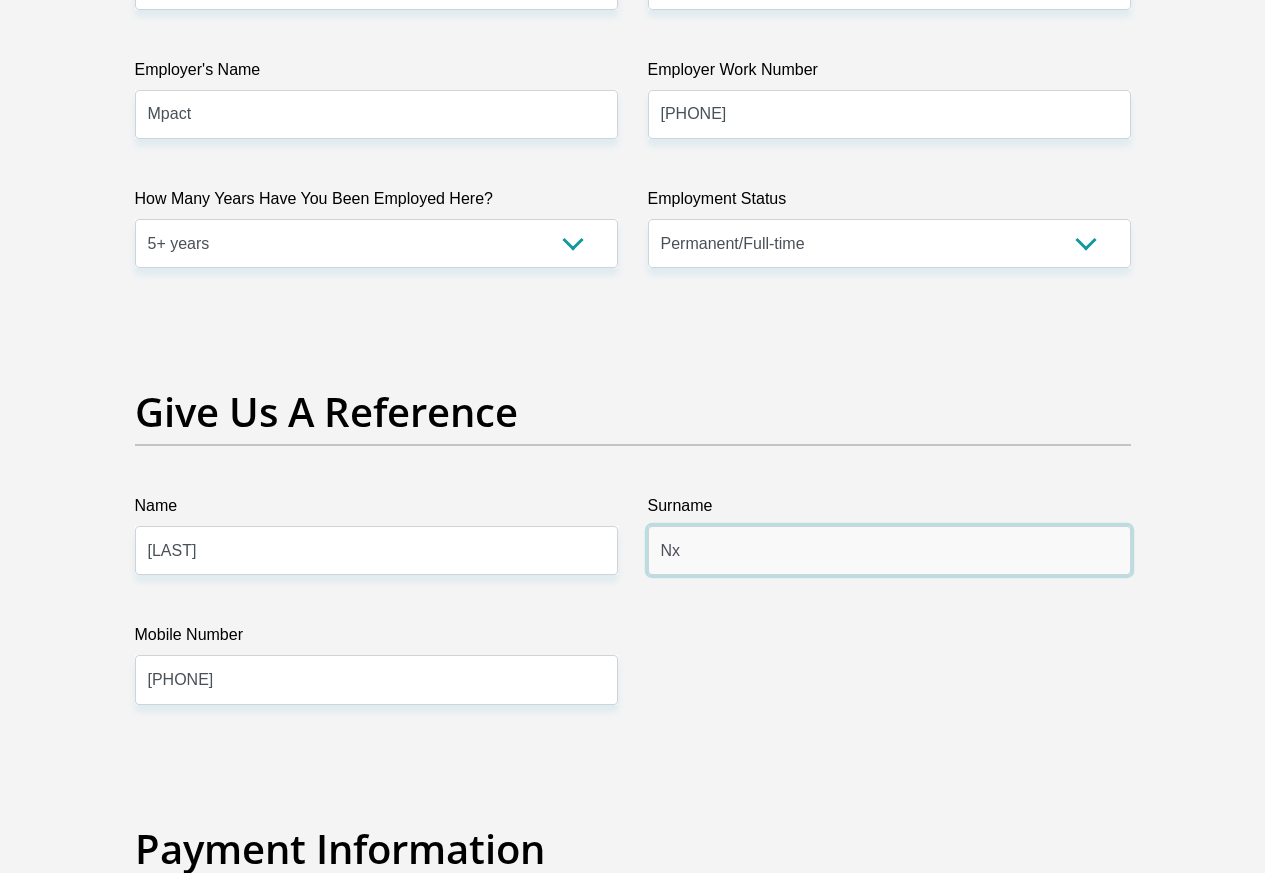 type on "N" 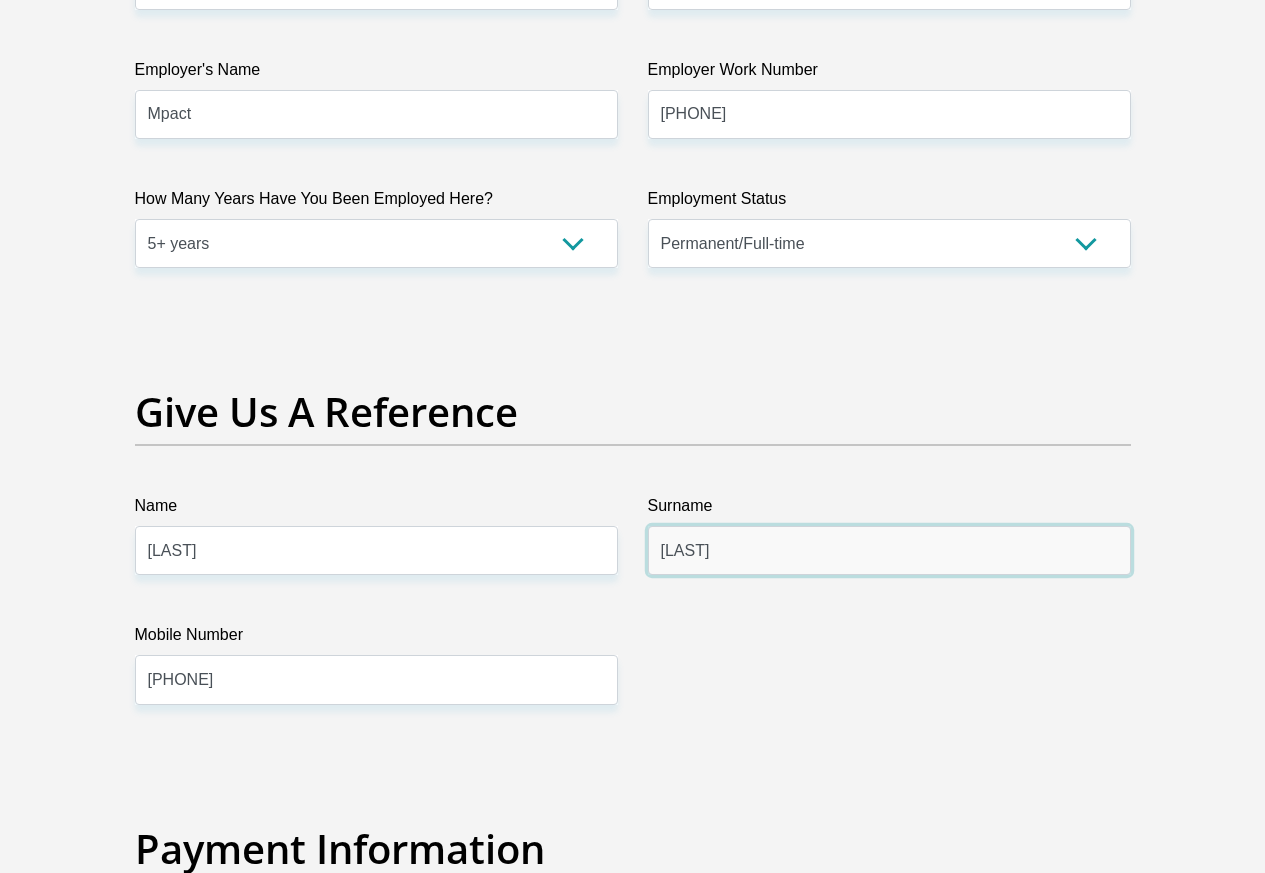 type on "gumede" 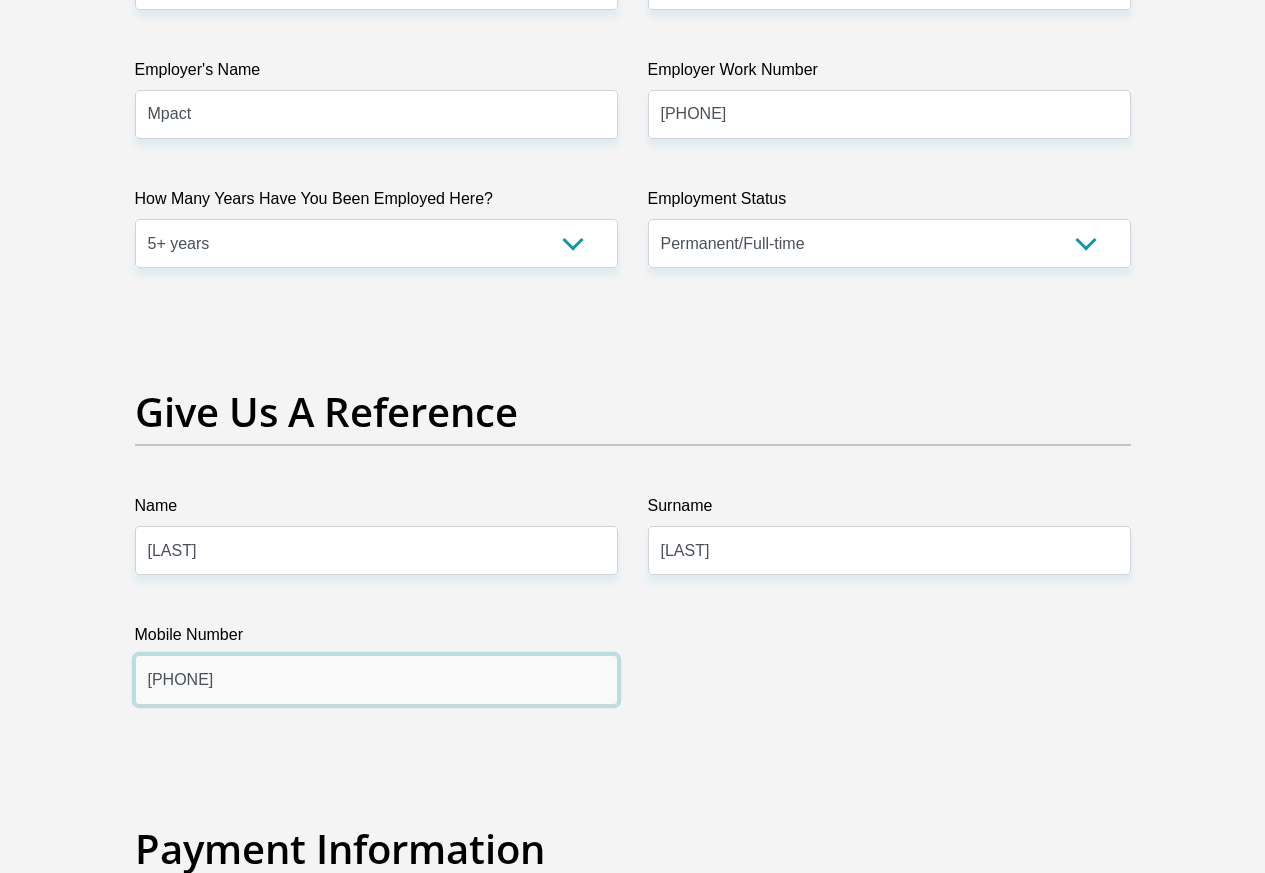 click on "0793172523" at bounding box center [376, 679] 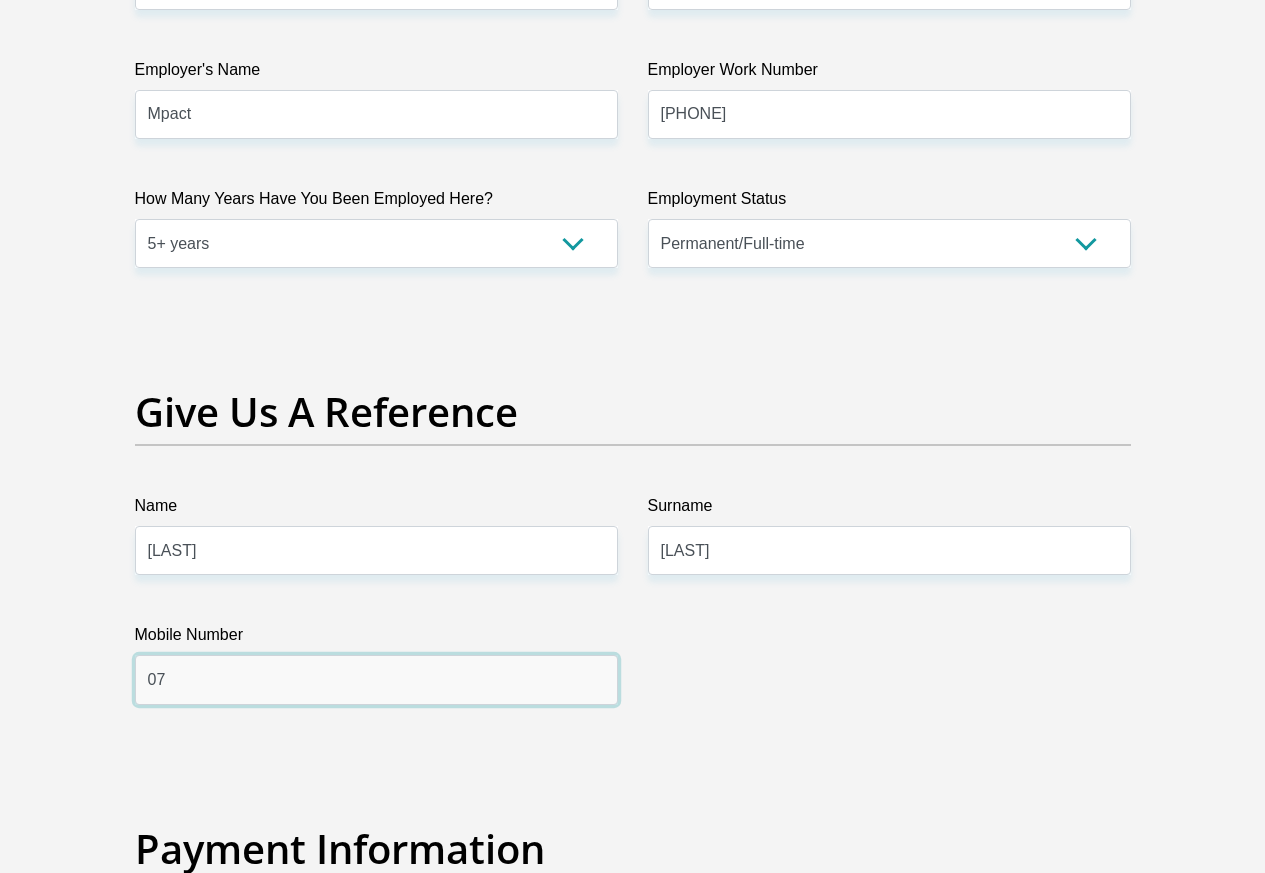 type on "0" 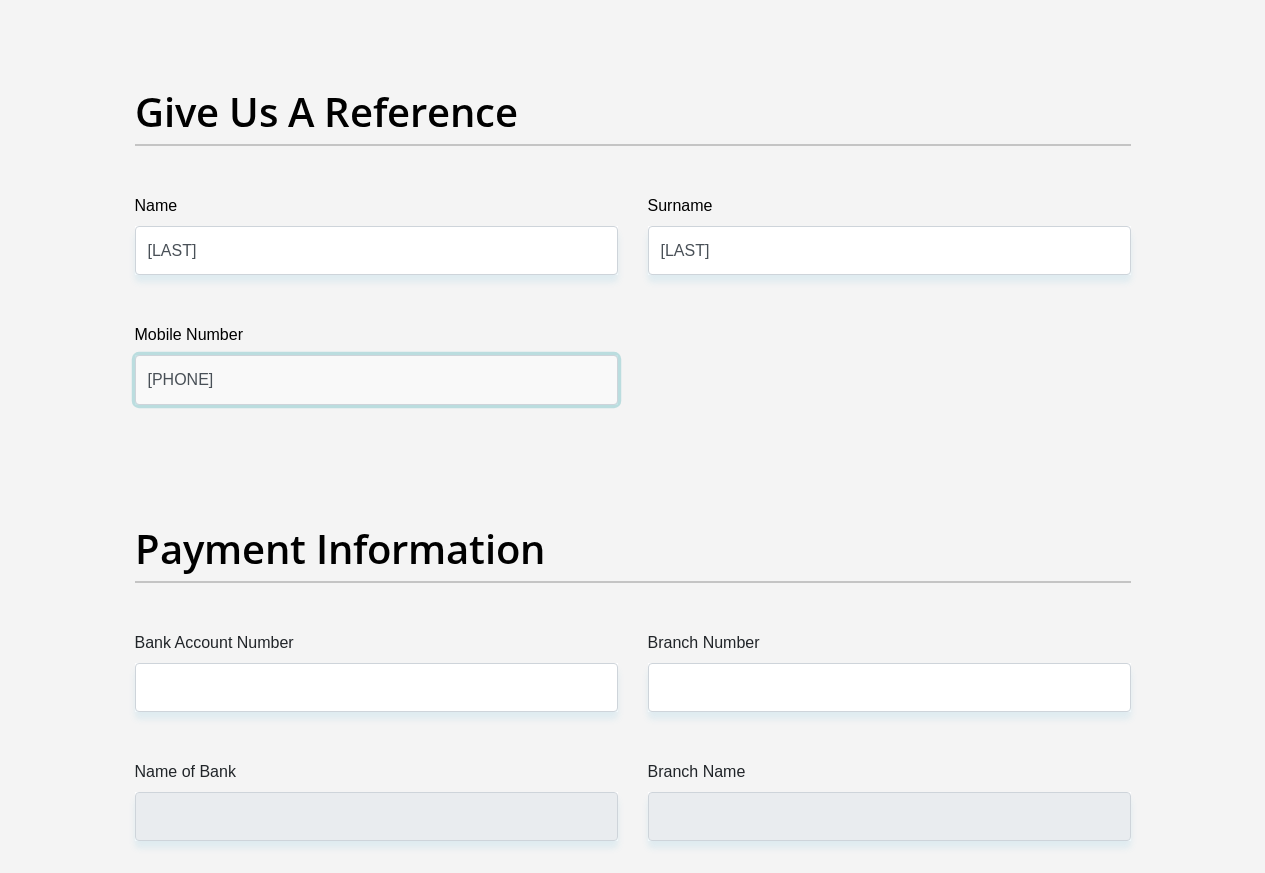 scroll, scrollTop: 4300, scrollLeft: 0, axis: vertical 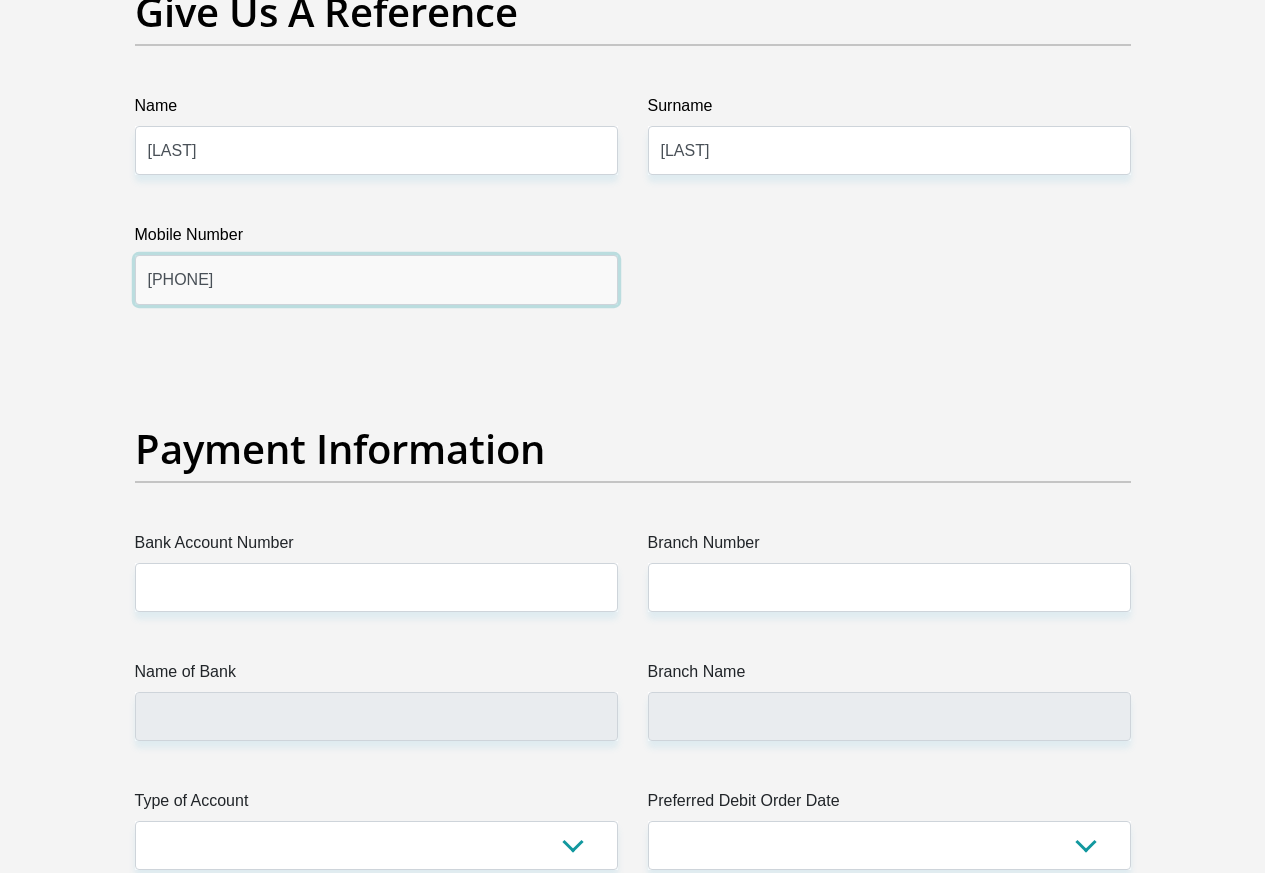 type on "0820422075" 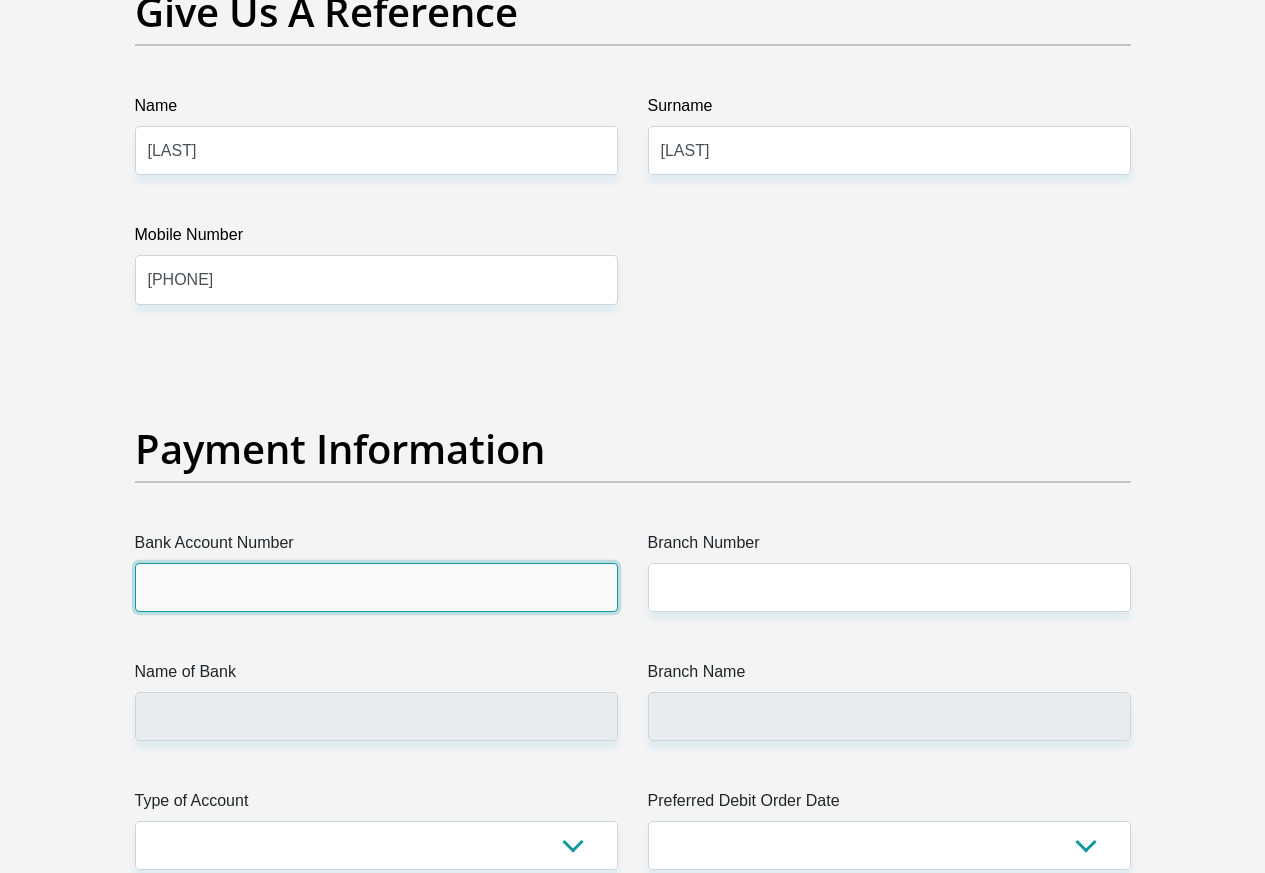 click on "Bank Account Number" at bounding box center [376, 587] 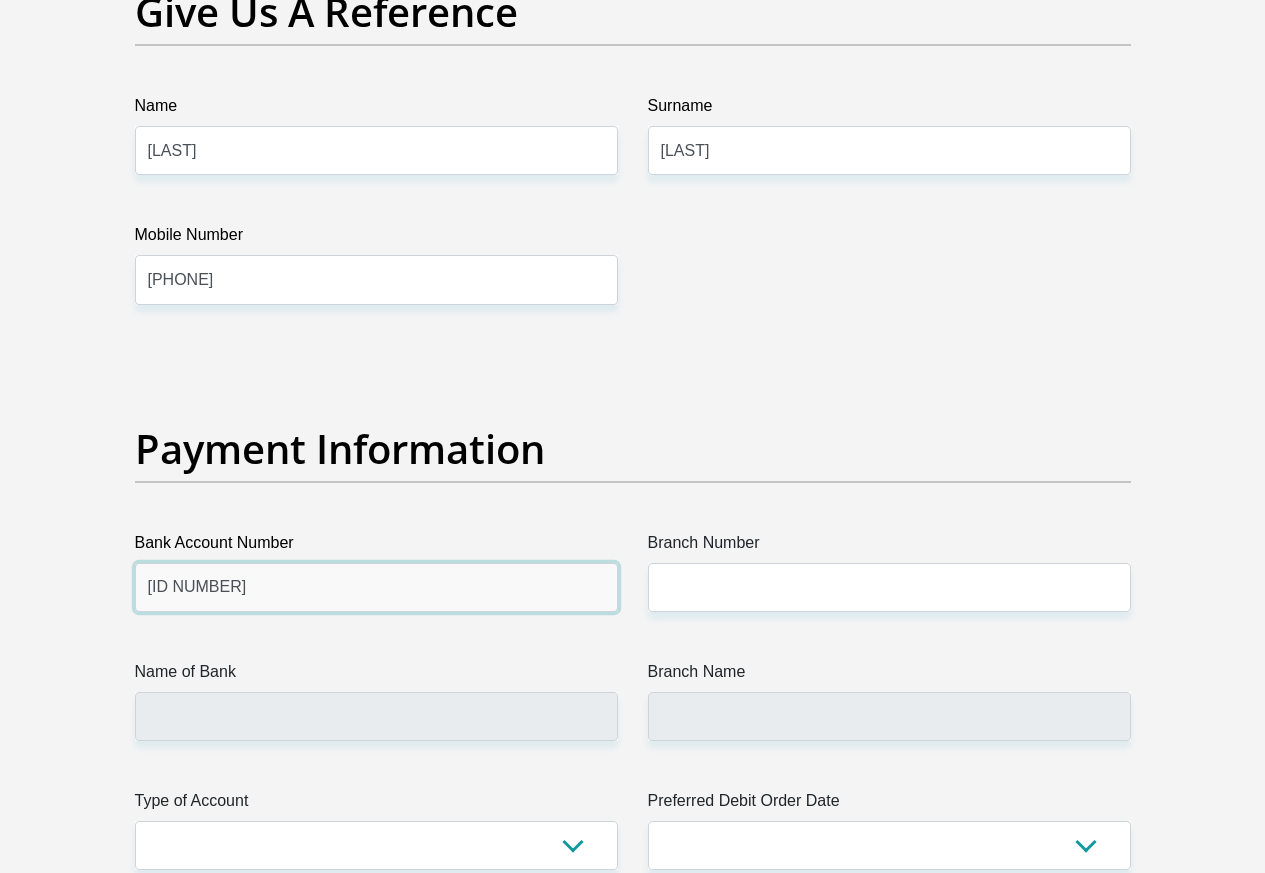 type on "63123268012" 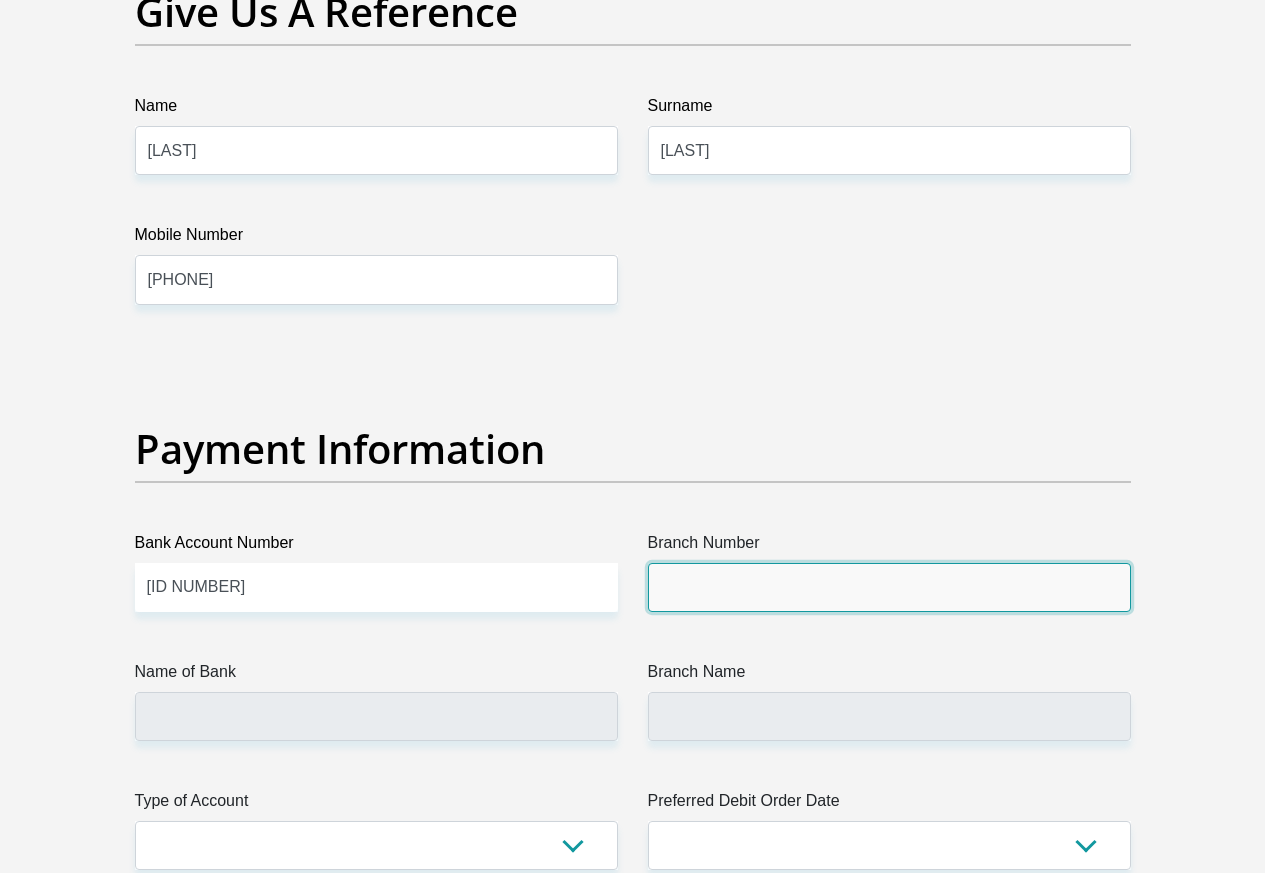 click on "Branch Number" at bounding box center [889, 587] 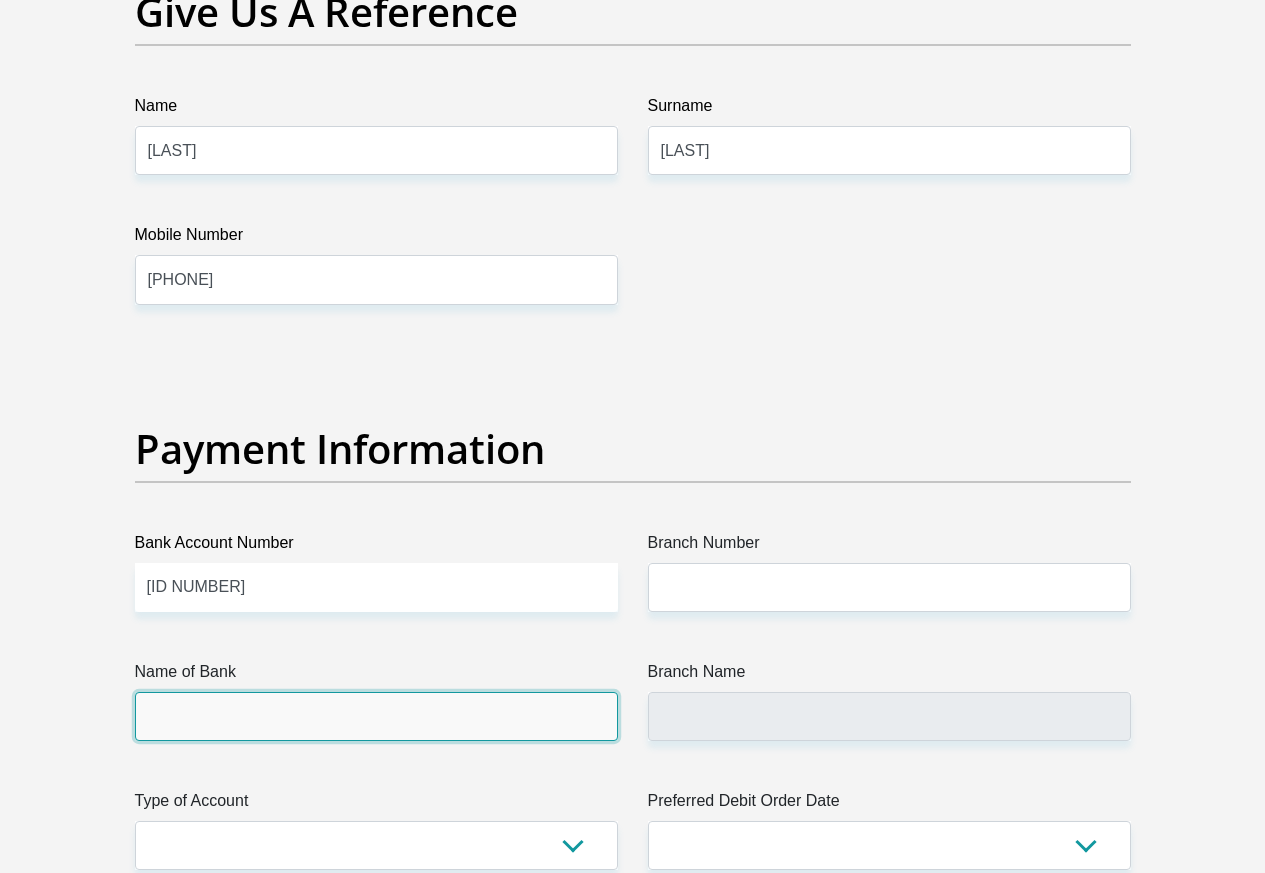 click on "Name of Bank" at bounding box center (376, 716) 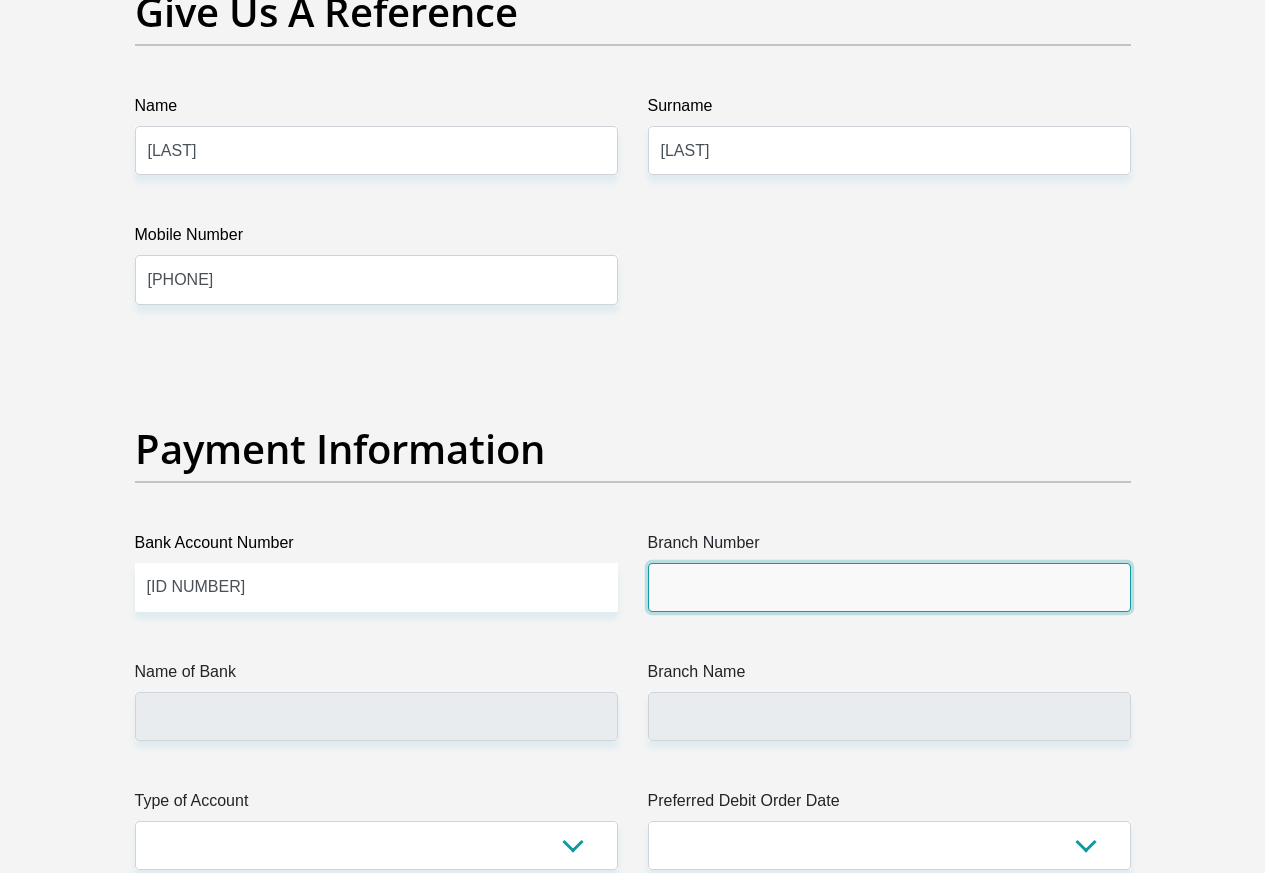 click on "Branch Number" at bounding box center (889, 587) 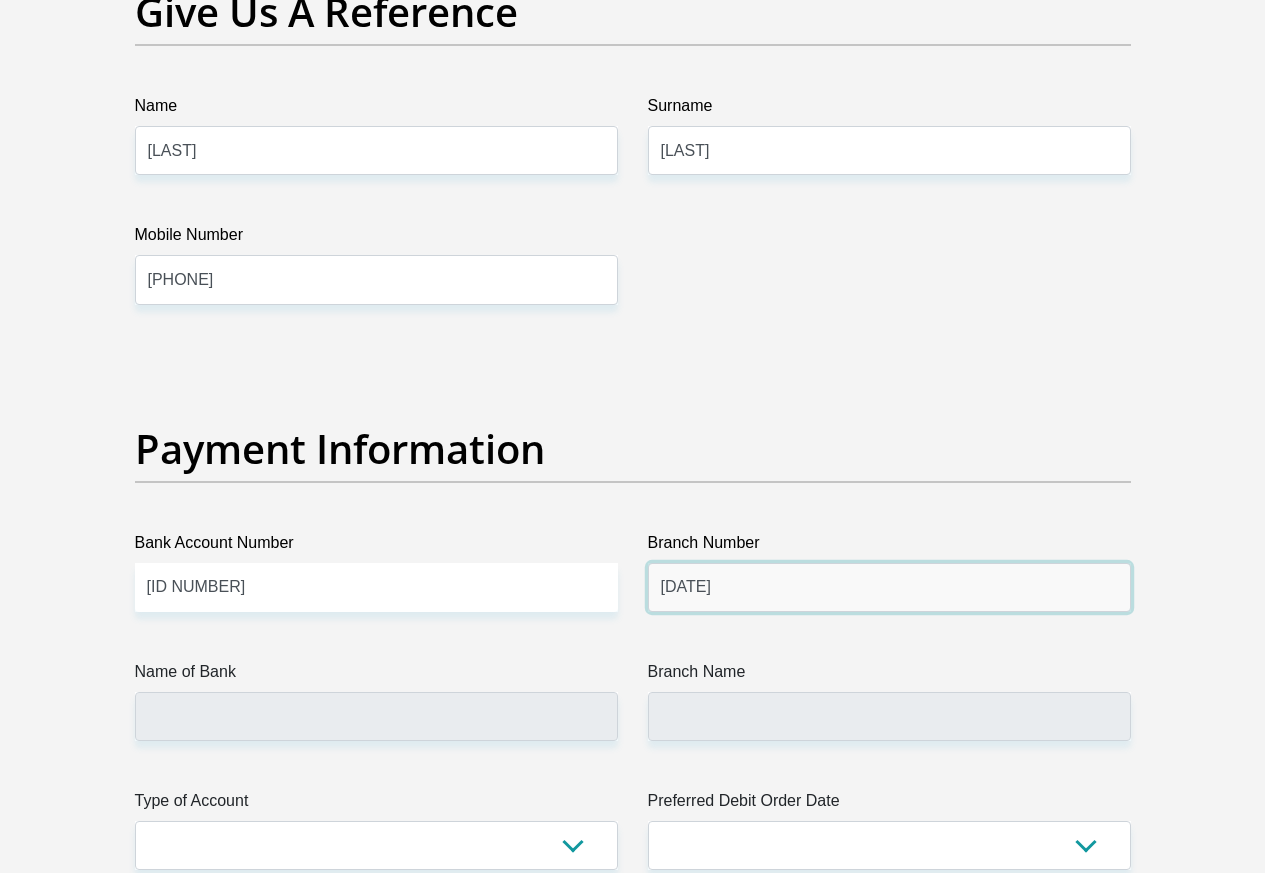 type on "220130" 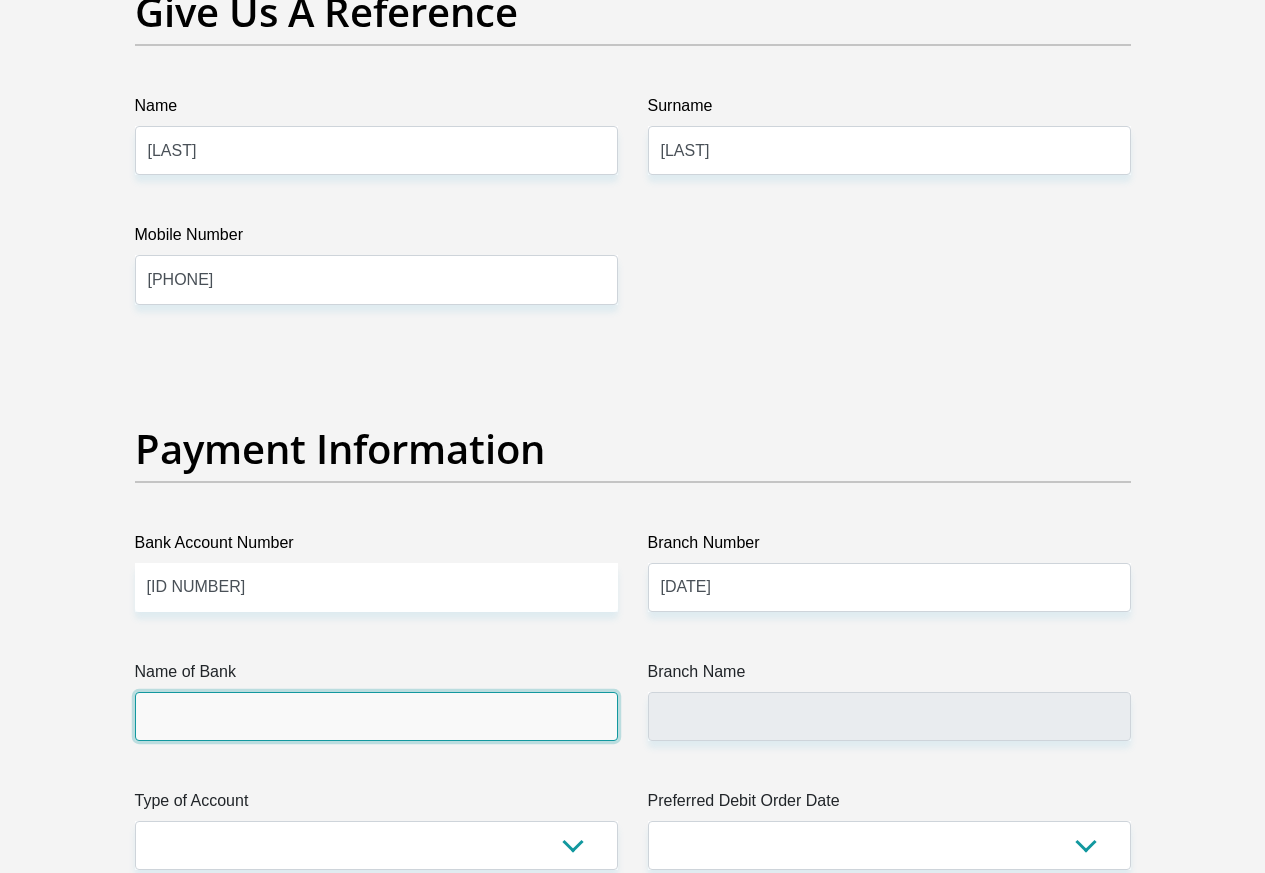 click on "Name of Bank" at bounding box center (376, 716) 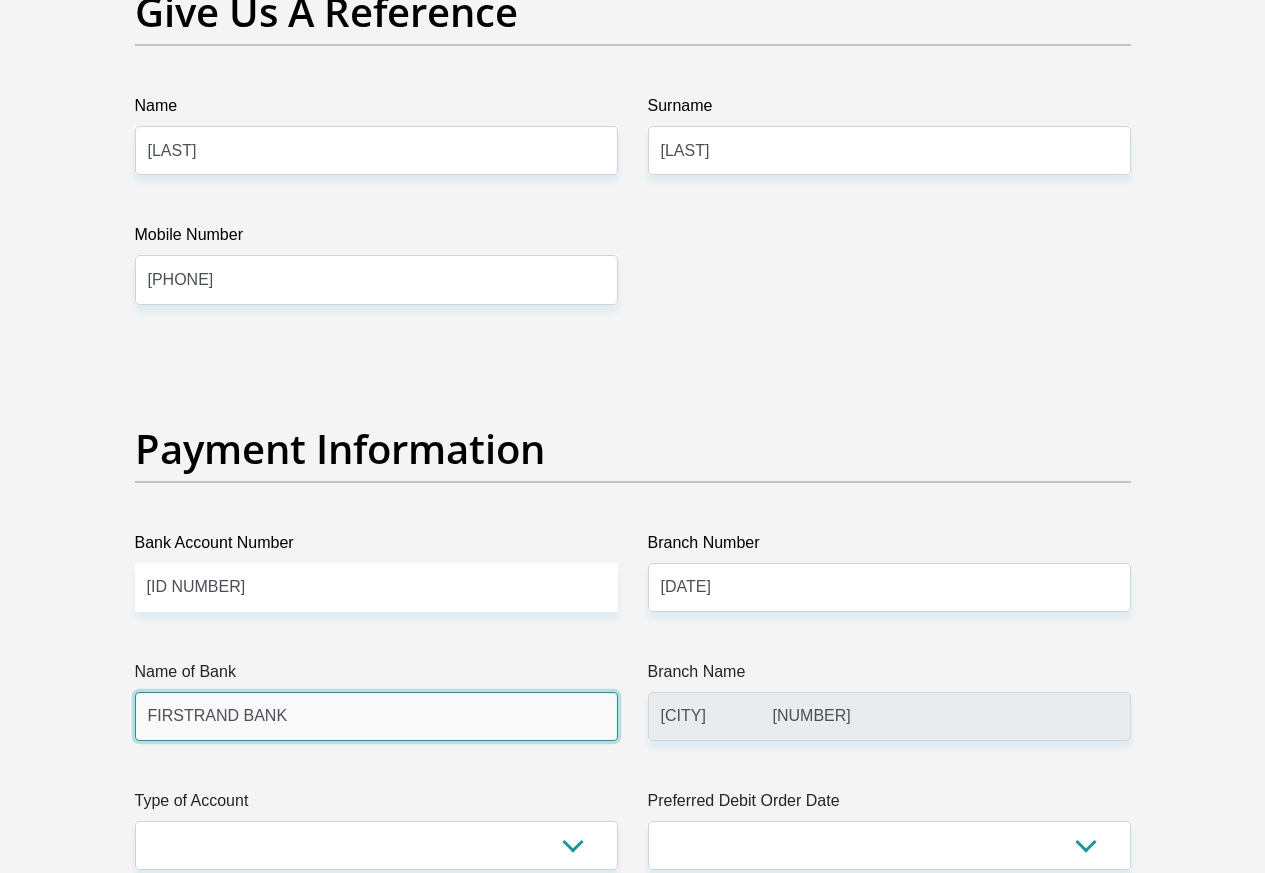 click on "FIRSTRAND BANK" at bounding box center (376, 716) 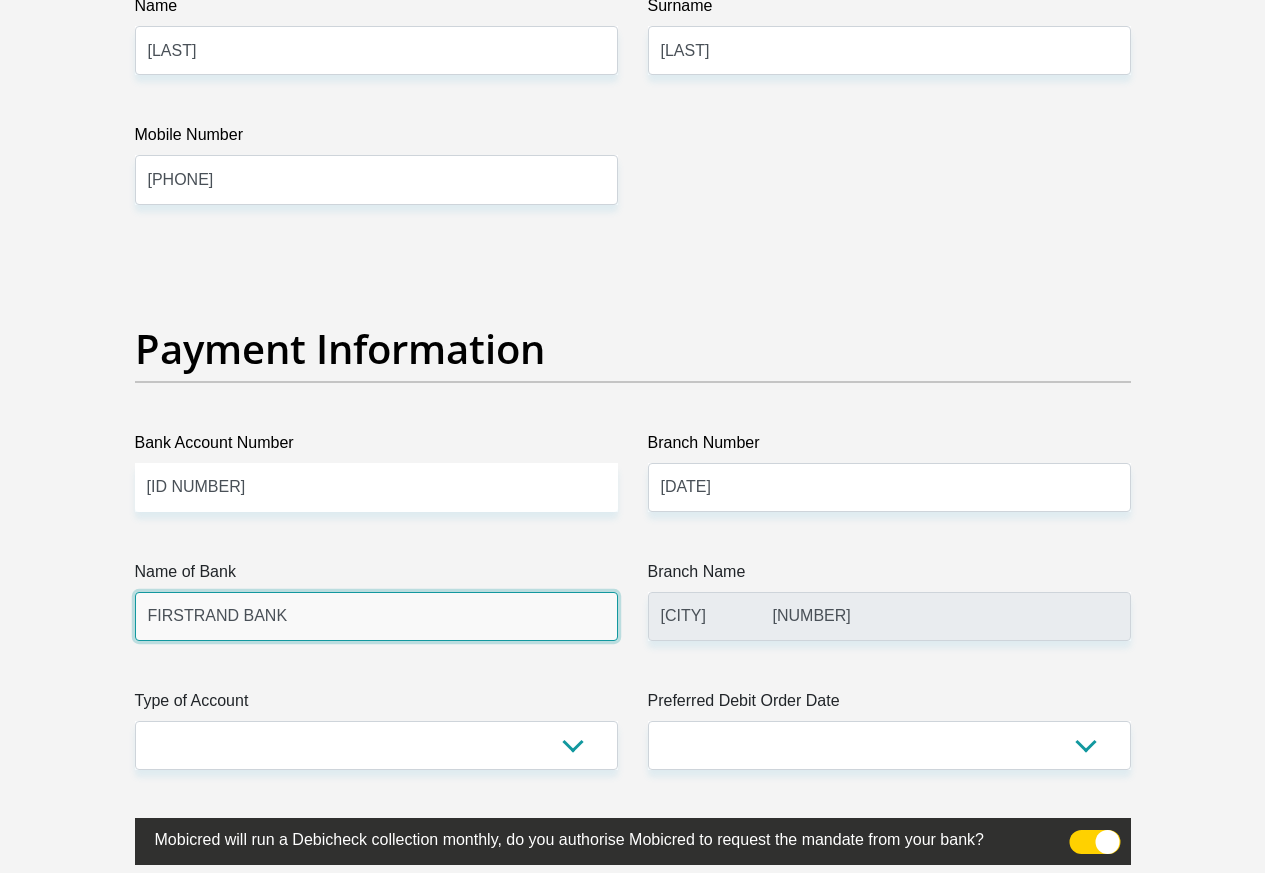 scroll, scrollTop: 4500, scrollLeft: 0, axis: vertical 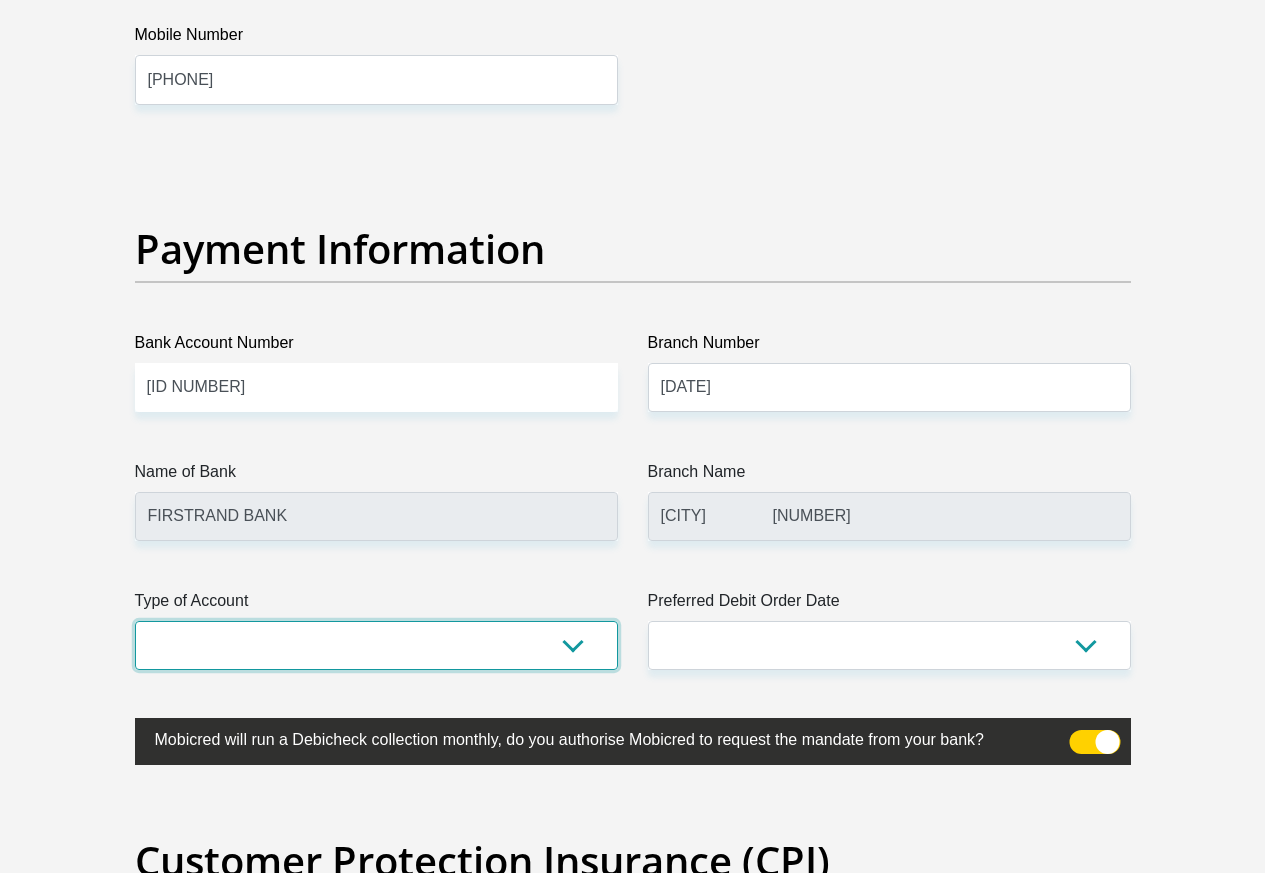 click on "Cheque
Savings" at bounding box center [376, 645] 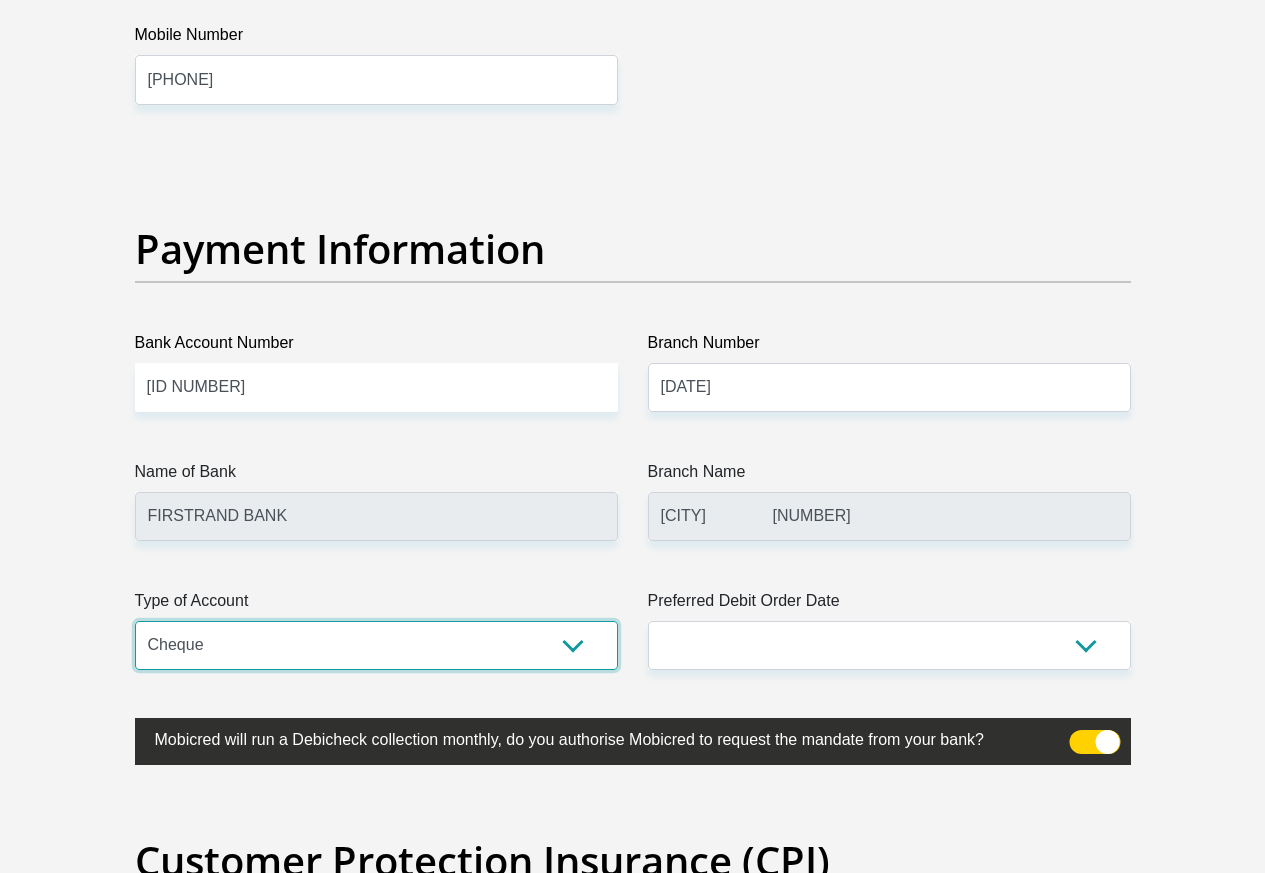click on "Cheque
Savings" at bounding box center (376, 645) 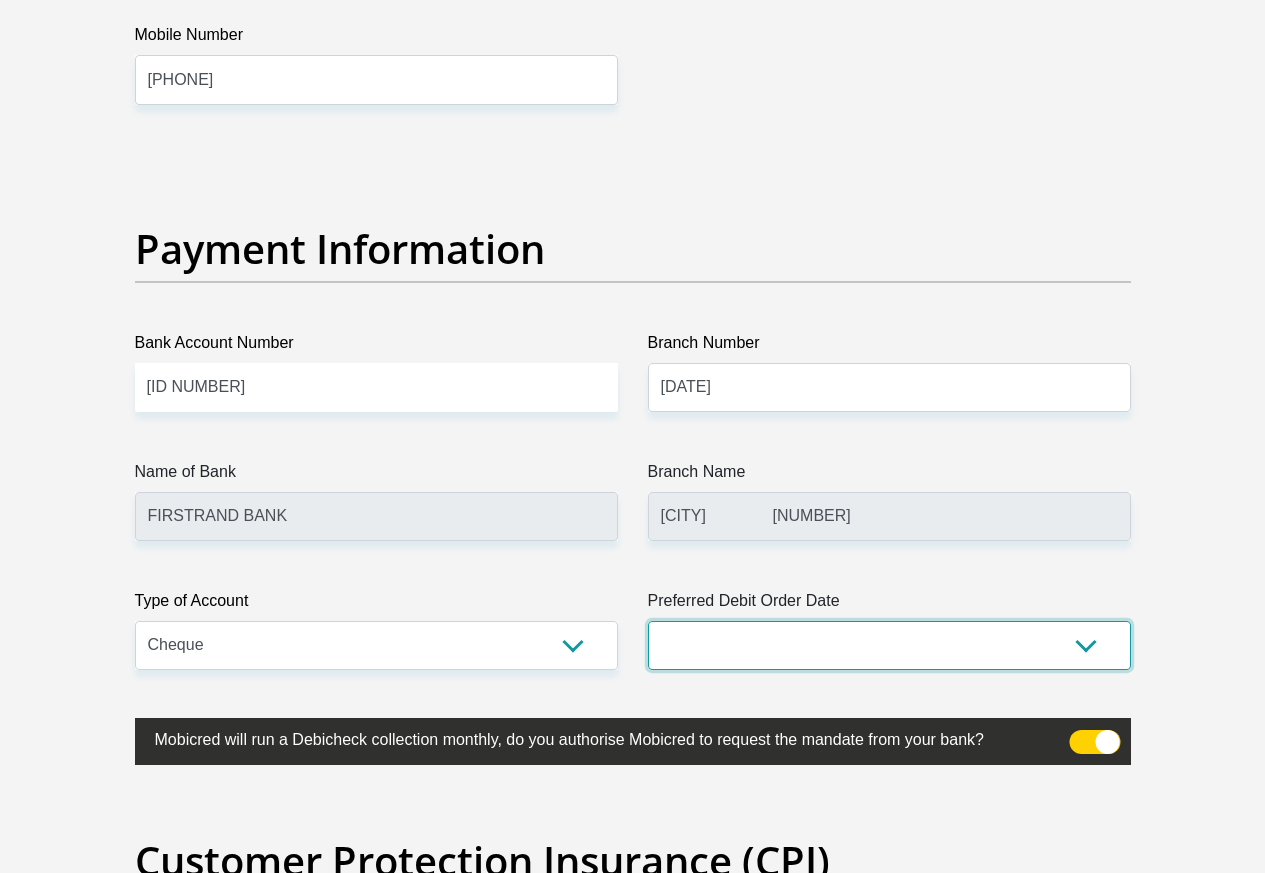 click on "1st
2nd
3rd
4th
5th
7th
18th
19th
20th
21st
22nd
23rd
24th
25th
26th
27th
28th
29th
30th" at bounding box center (889, 645) 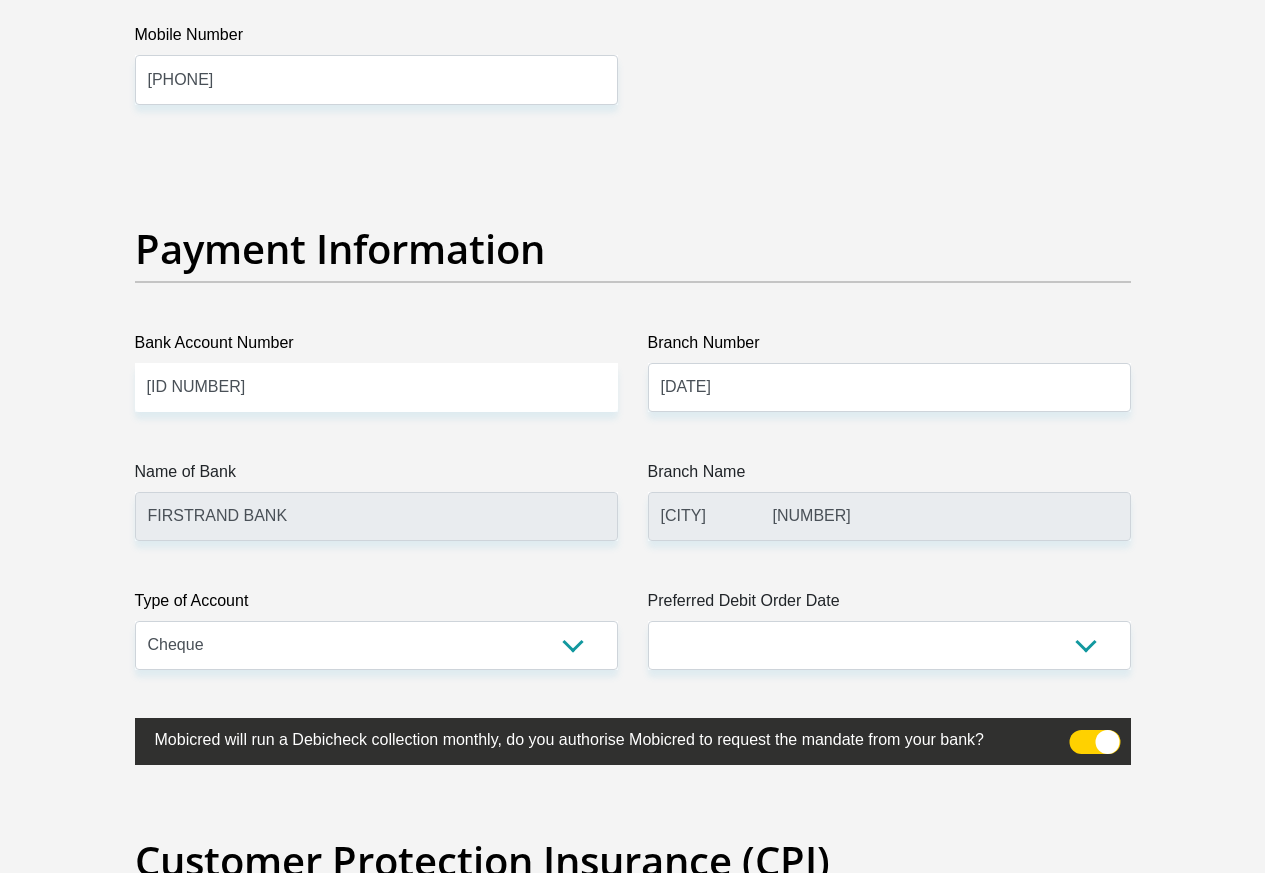 click on "Personal Details
Title
Mr
Ms
Mrs
Dr
Other
First Name
Thobani
Surname
Nxumalo
ID Number
8706125825087
Please input valid ID number
Race
Black
Coloured
Indian
White
Other
Contact Number
0625670835
Please input valid contact number
Nationality" at bounding box center (633, -853) 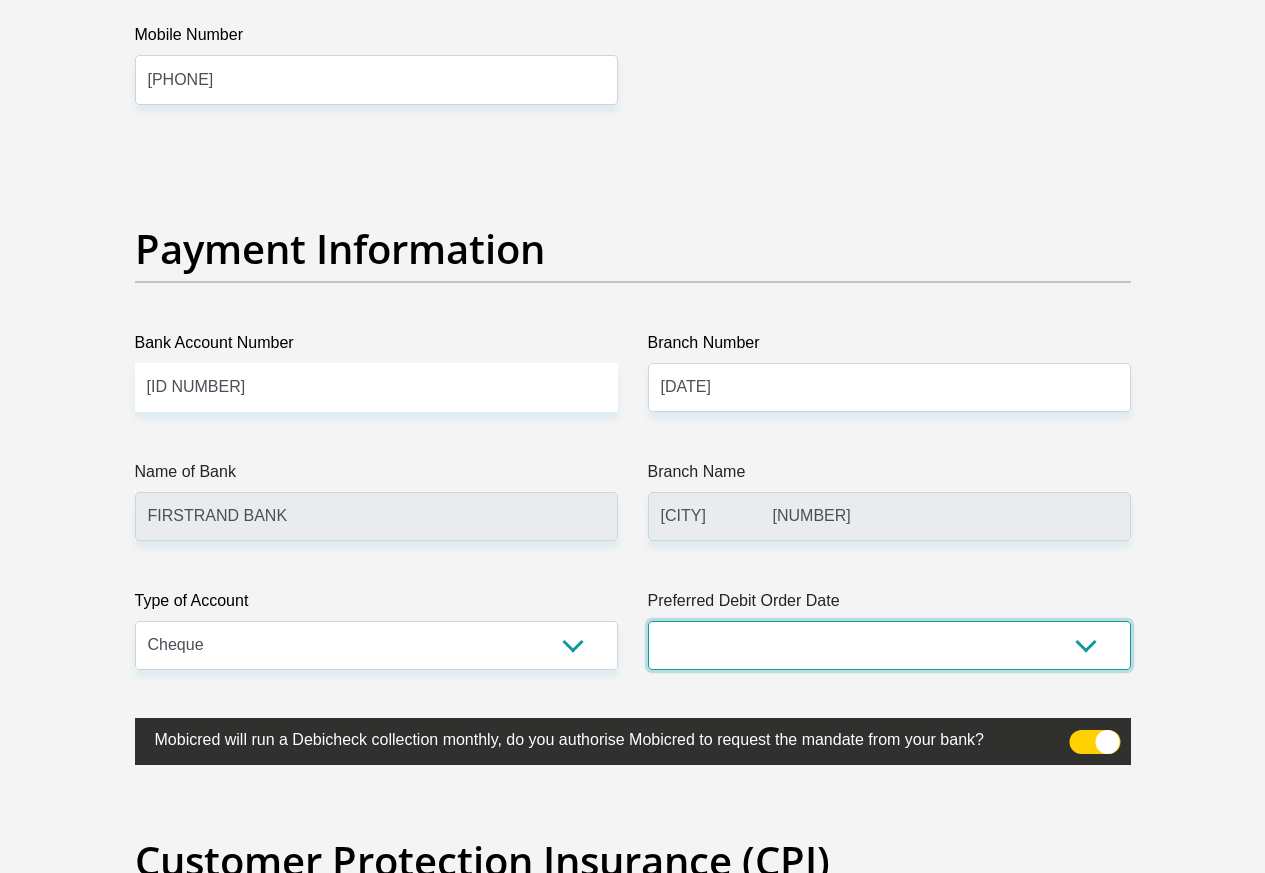 click on "1st
2nd
3rd
4th
5th
7th
18th
19th
20th
21st
22nd
23rd
24th
25th
26th
27th
28th
29th
30th" at bounding box center [889, 645] 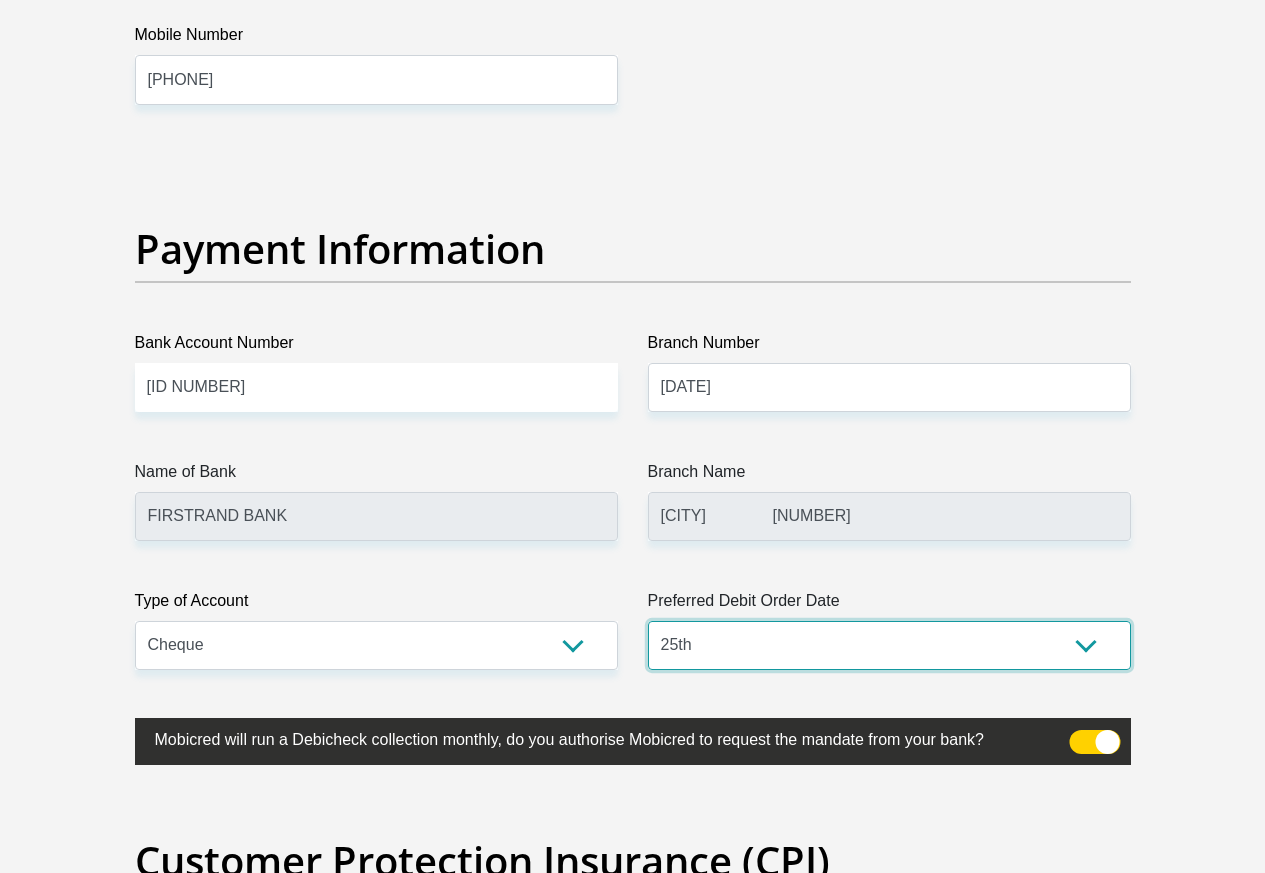 click on "1st
2nd
3rd
4th
5th
7th
18th
19th
20th
21st
22nd
23rd
24th
25th
26th
27th
28th
29th
30th" at bounding box center [889, 645] 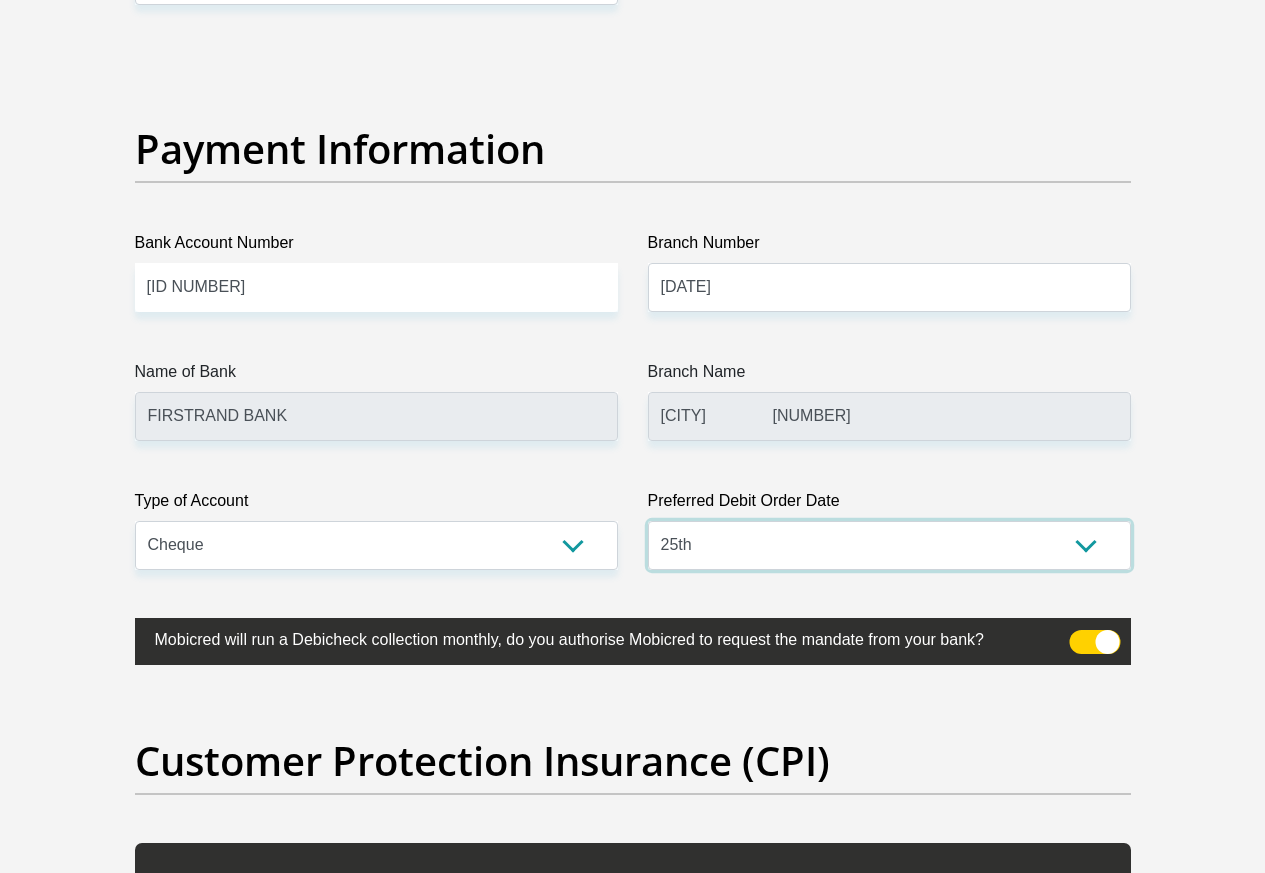 scroll, scrollTop: 4700, scrollLeft: 0, axis: vertical 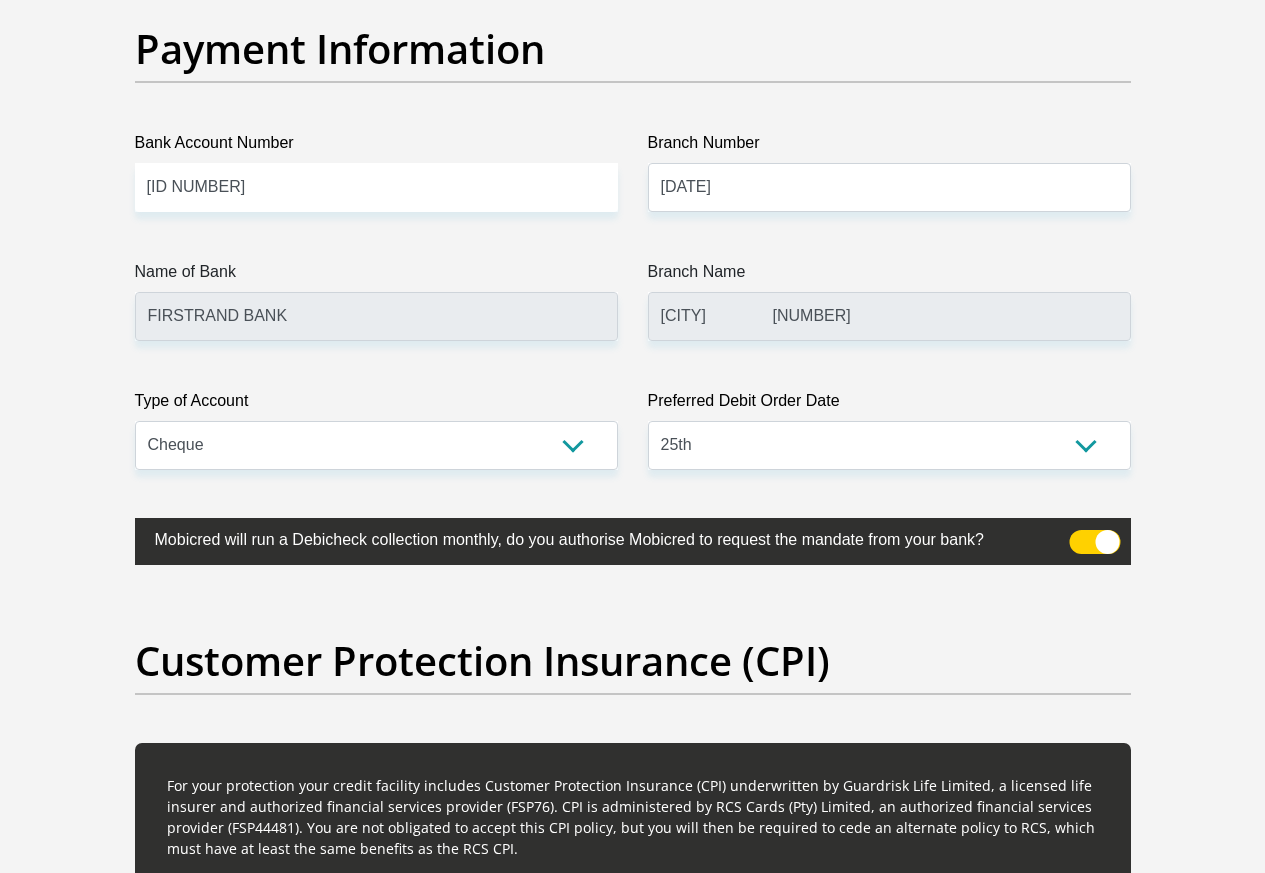click at bounding box center [1094, 542] 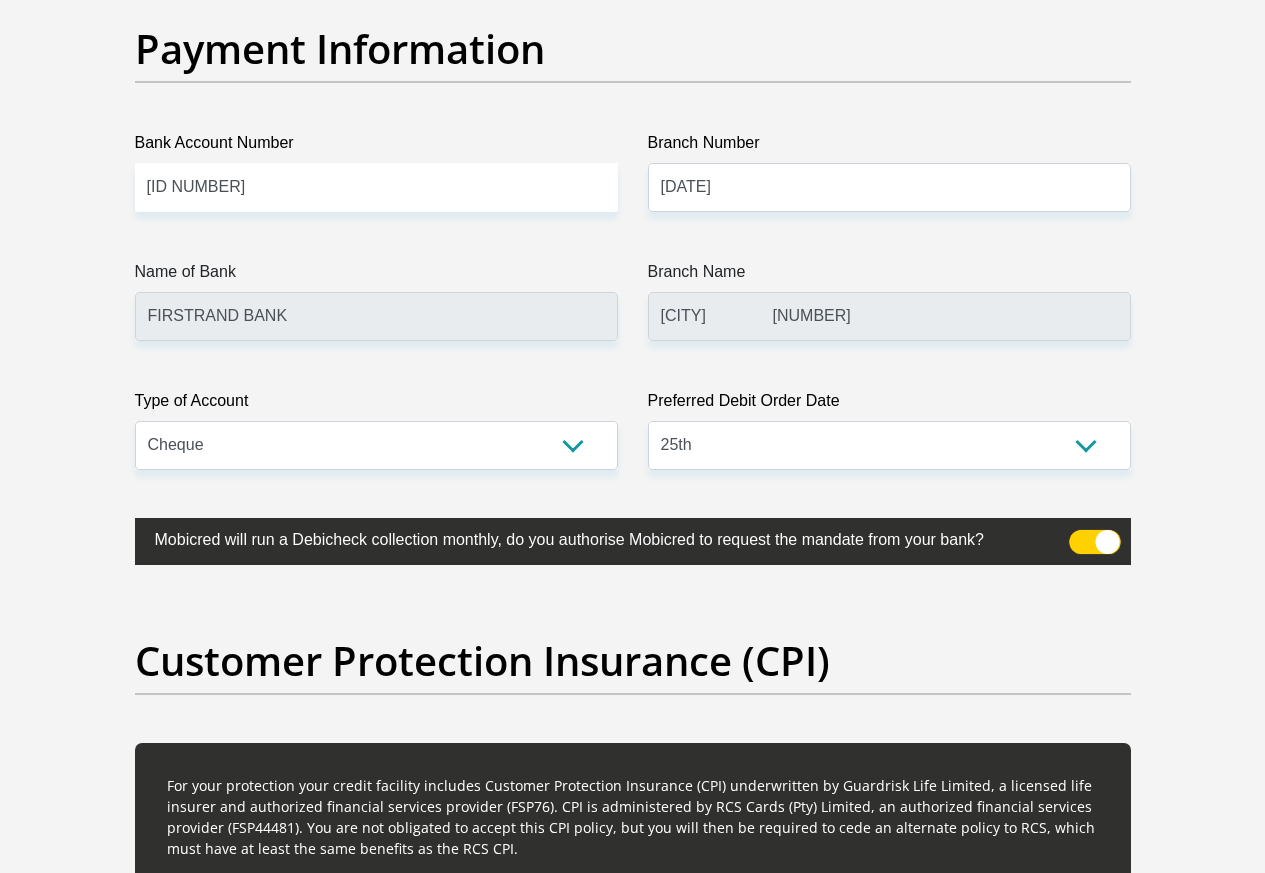 click at bounding box center (1081, 535) 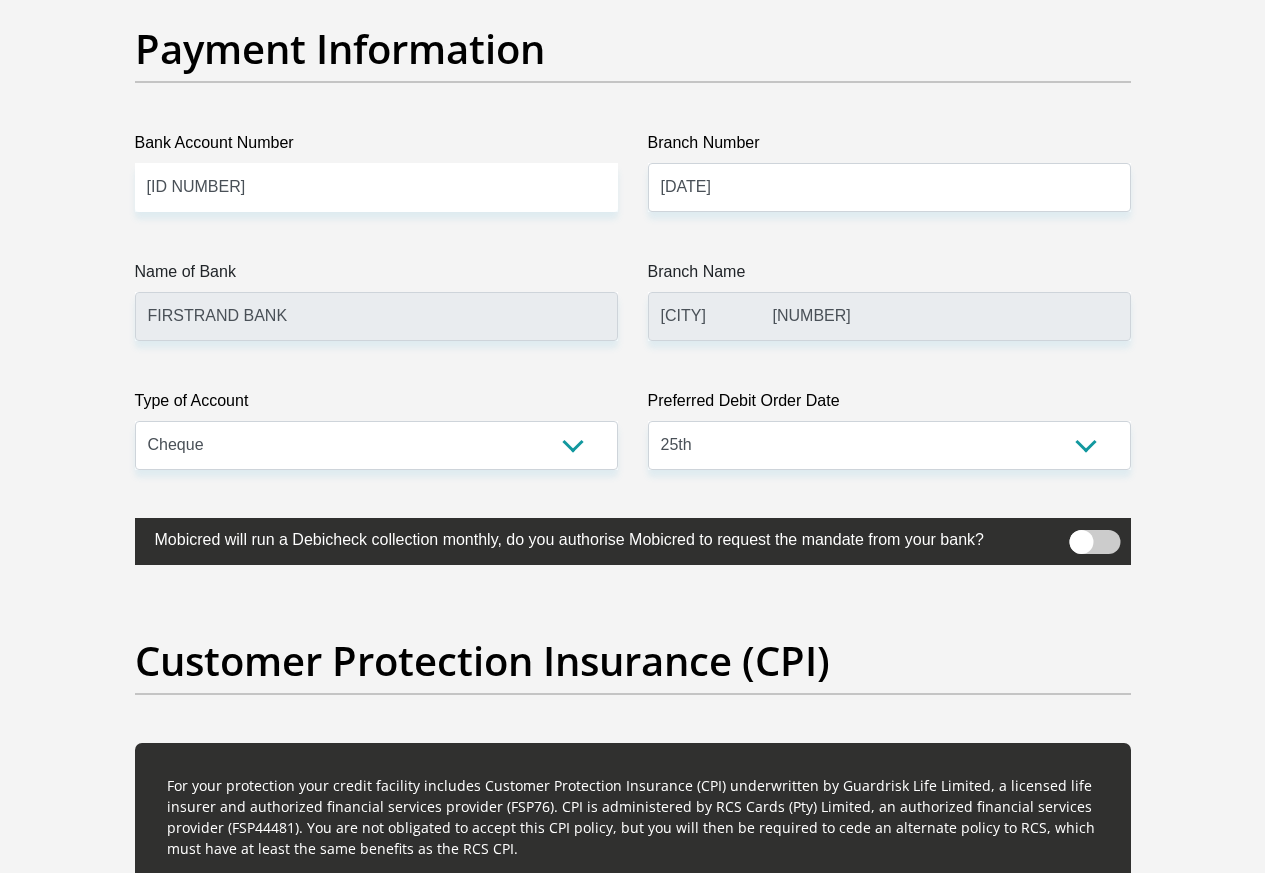 click at bounding box center (1094, 542) 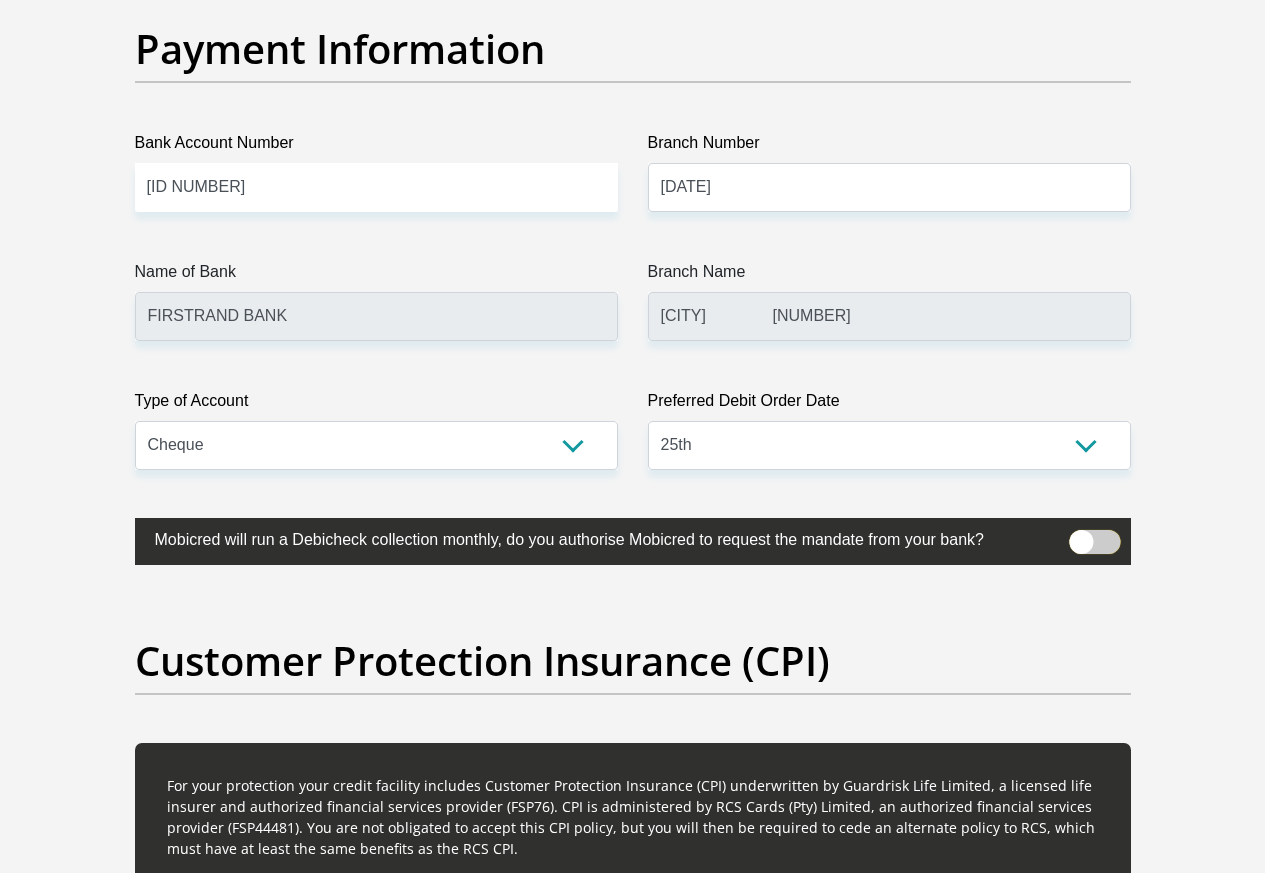 click at bounding box center (1081, 535) 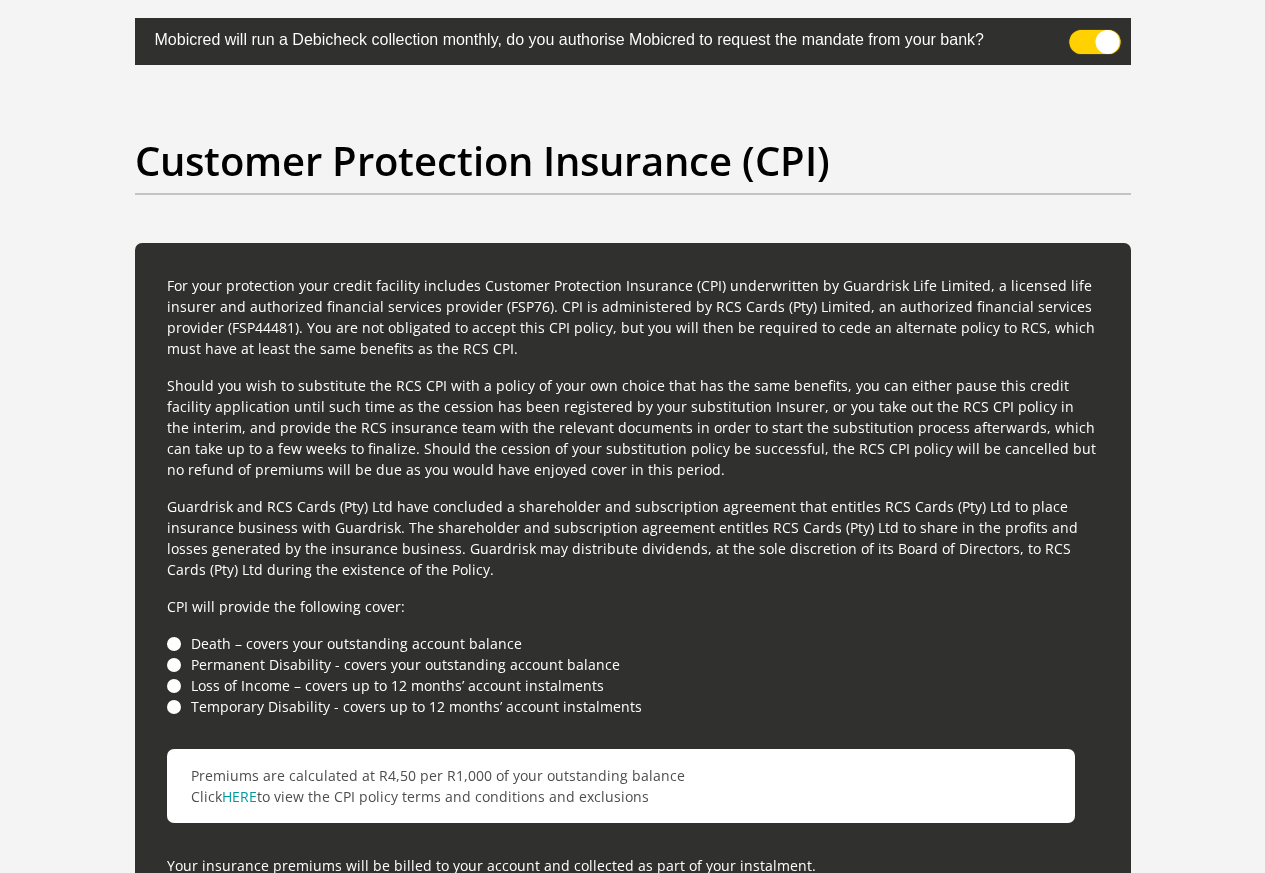 scroll, scrollTop: 5500, scrollLeft: 0, axis: vertical 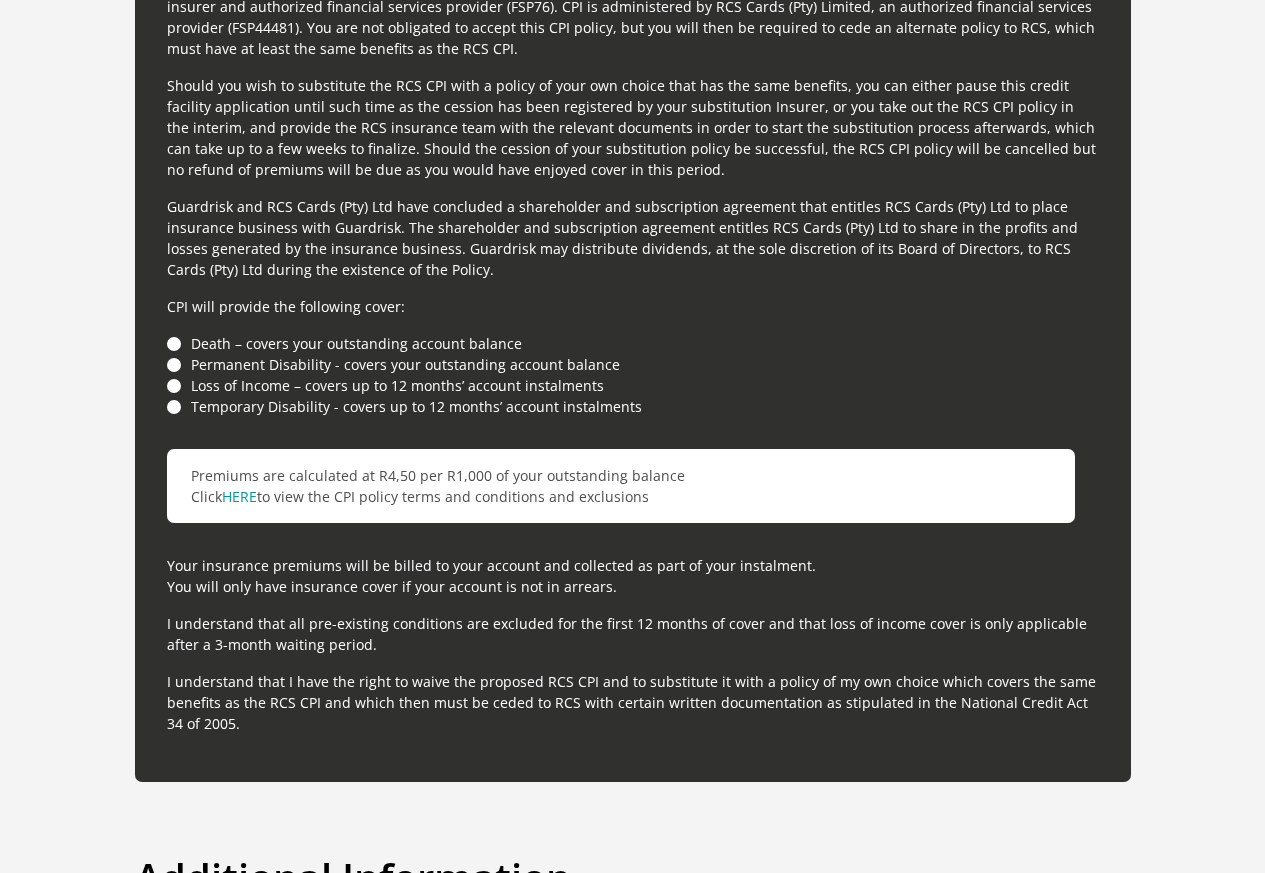 click on "Death – covers your outstanding account balance" at bounding box center (633, 343) 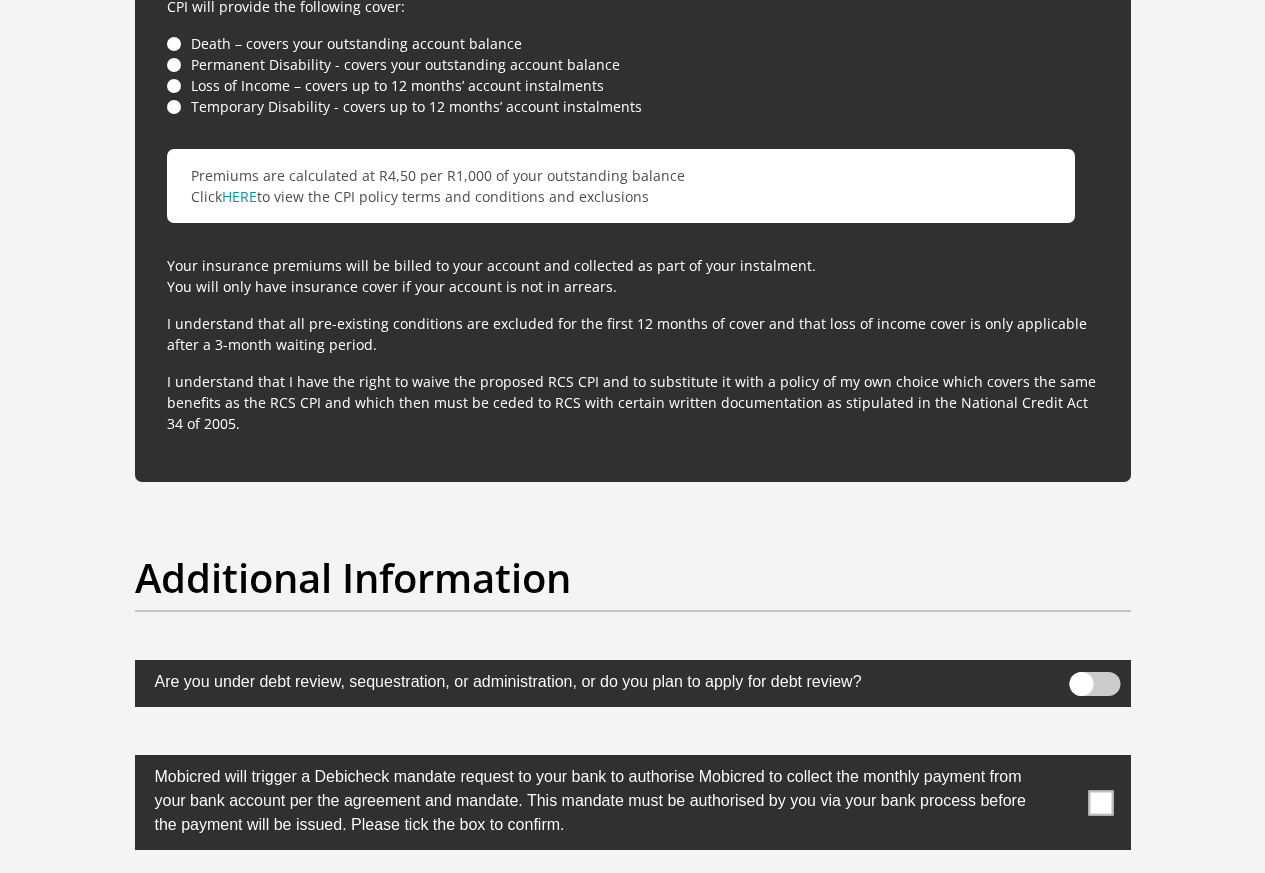 scroll, scrollTop: 6000, scrollLeft: 0, axis: vertical 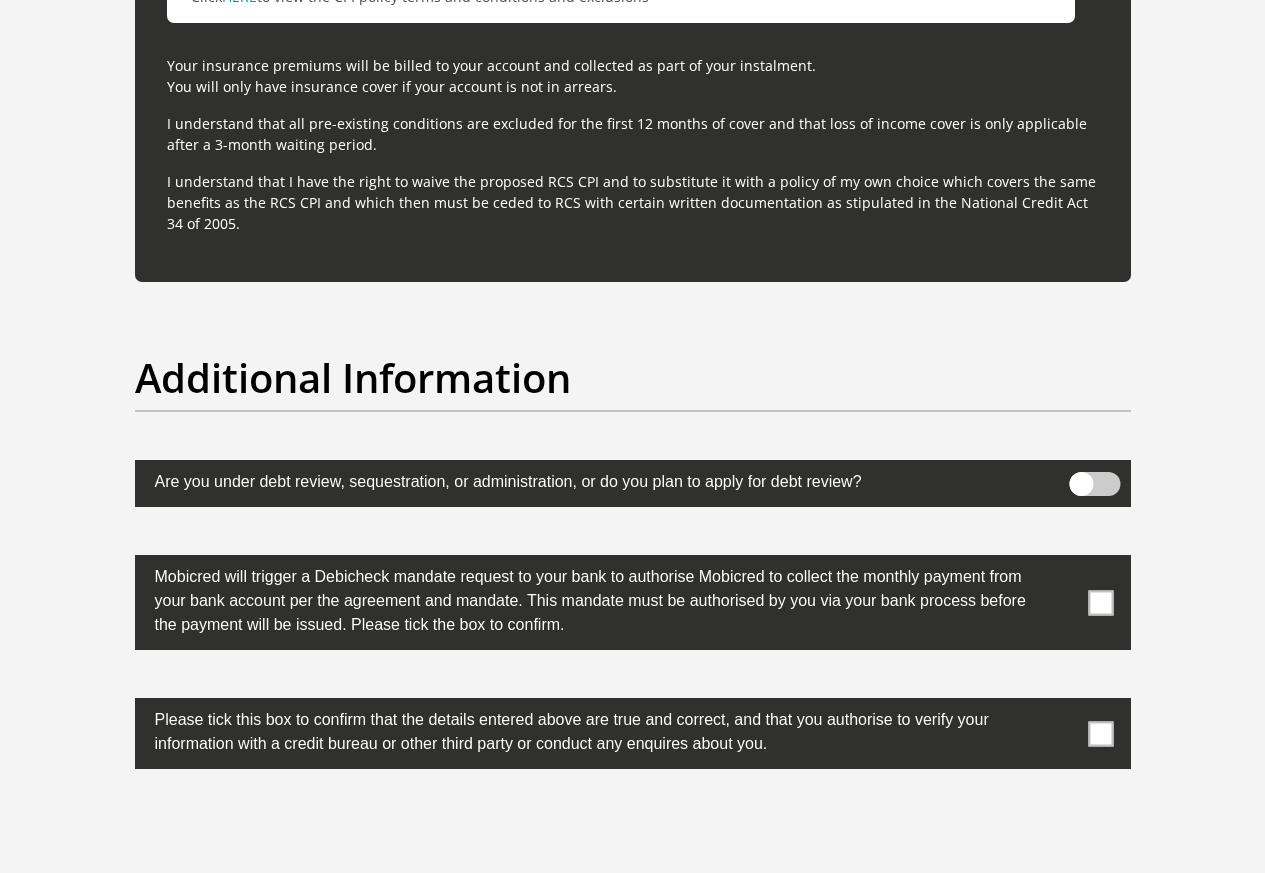 click at bounding box center (1100, 602) 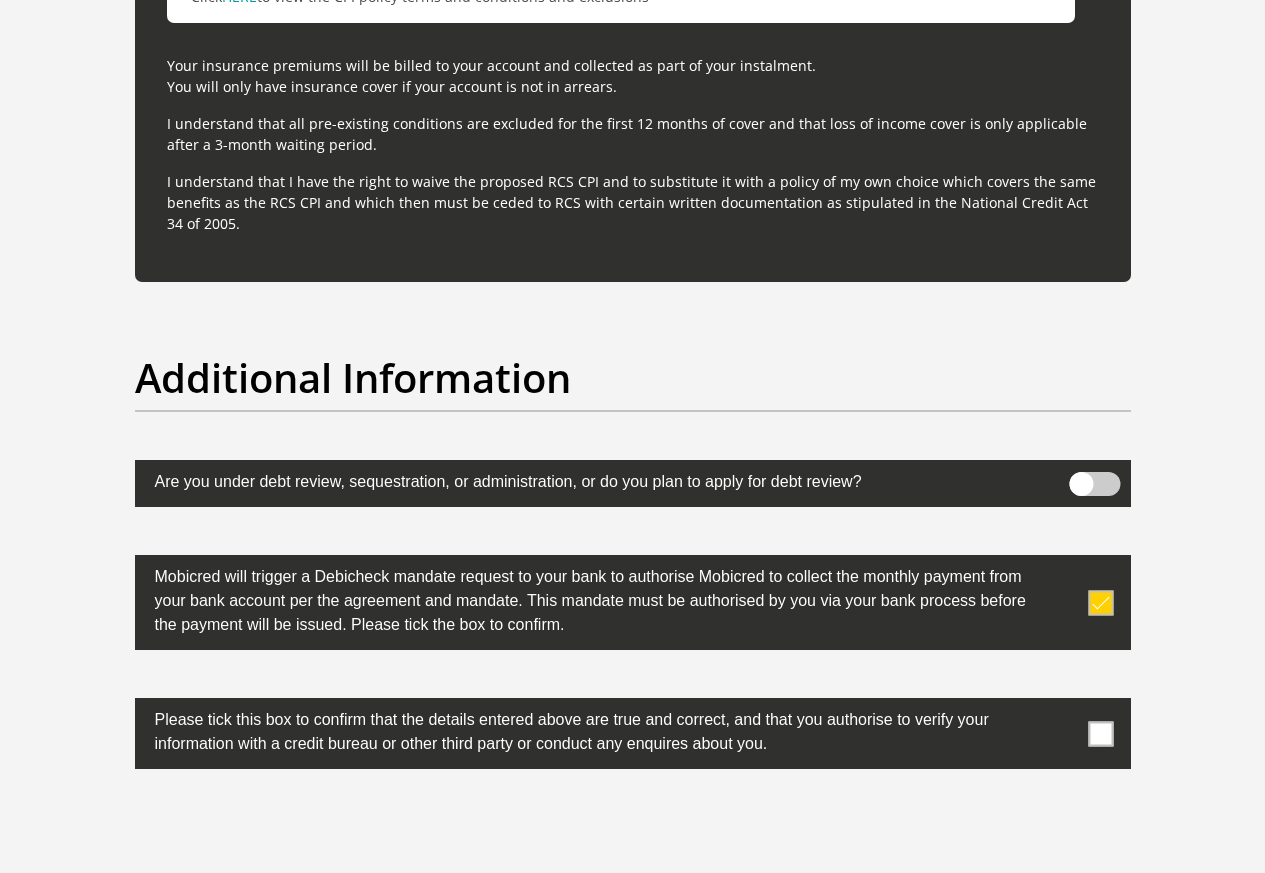 click at bounding box center [1100, 733] 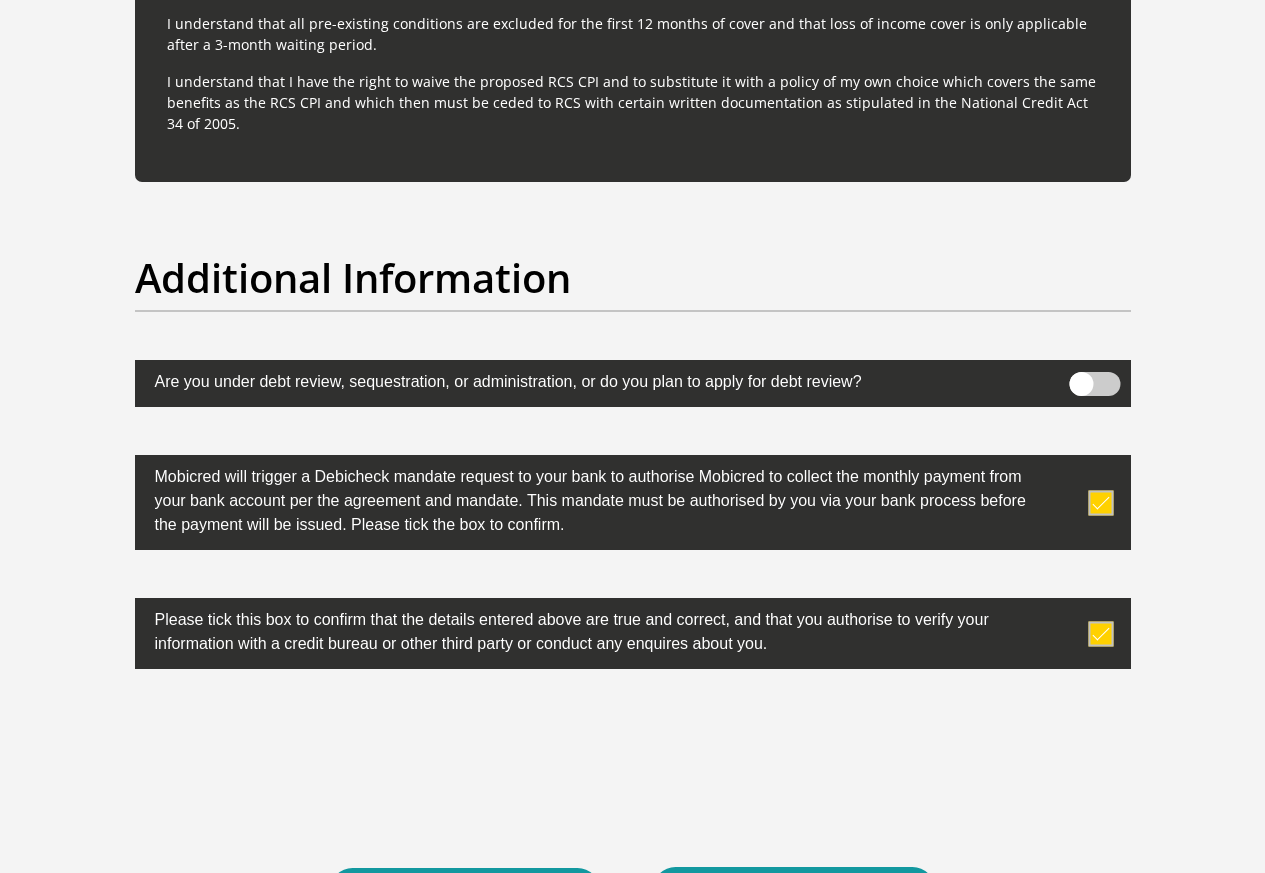 scroll, scrollTop: 6200, scrollLeft: 0, axis: vertical 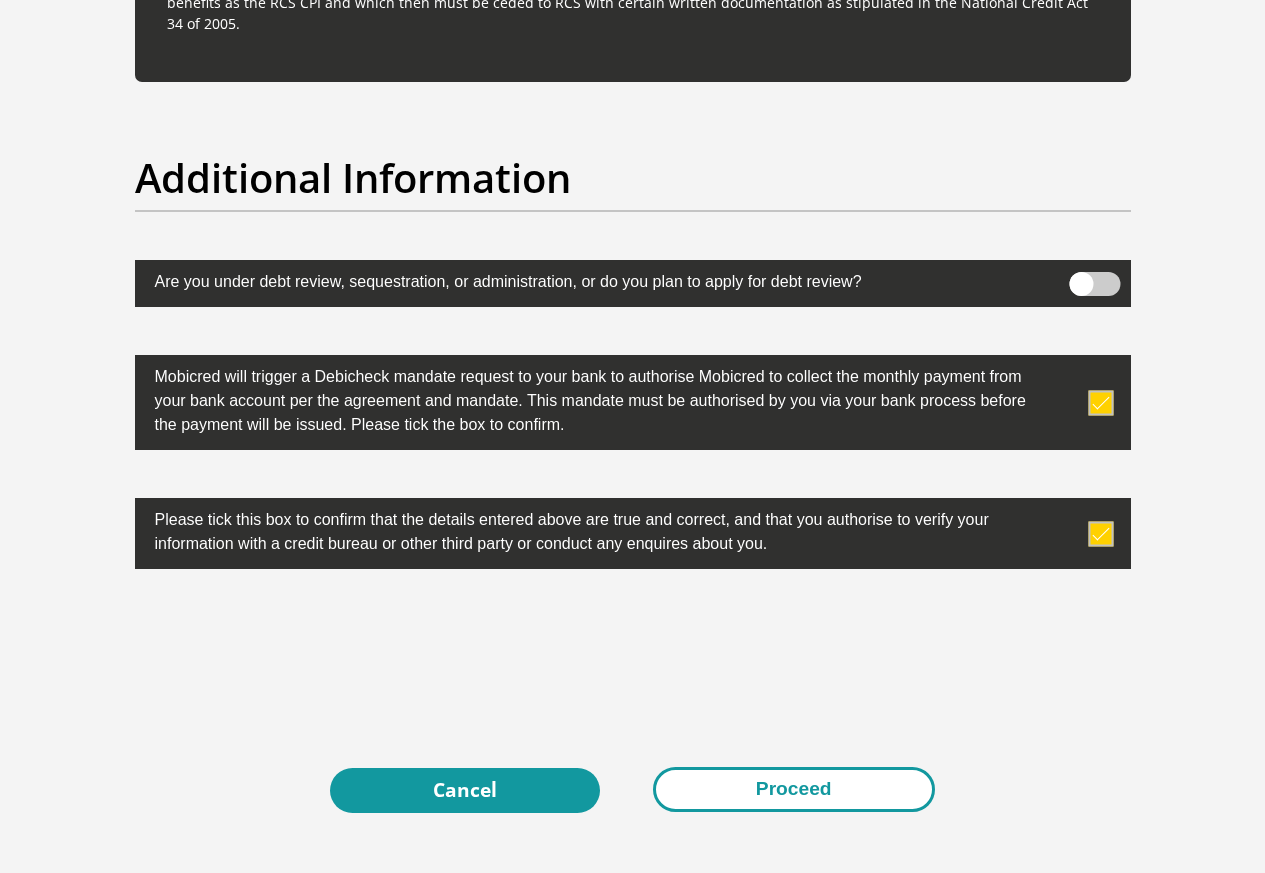 click on "Proceed" at bounding box center (794, 789) 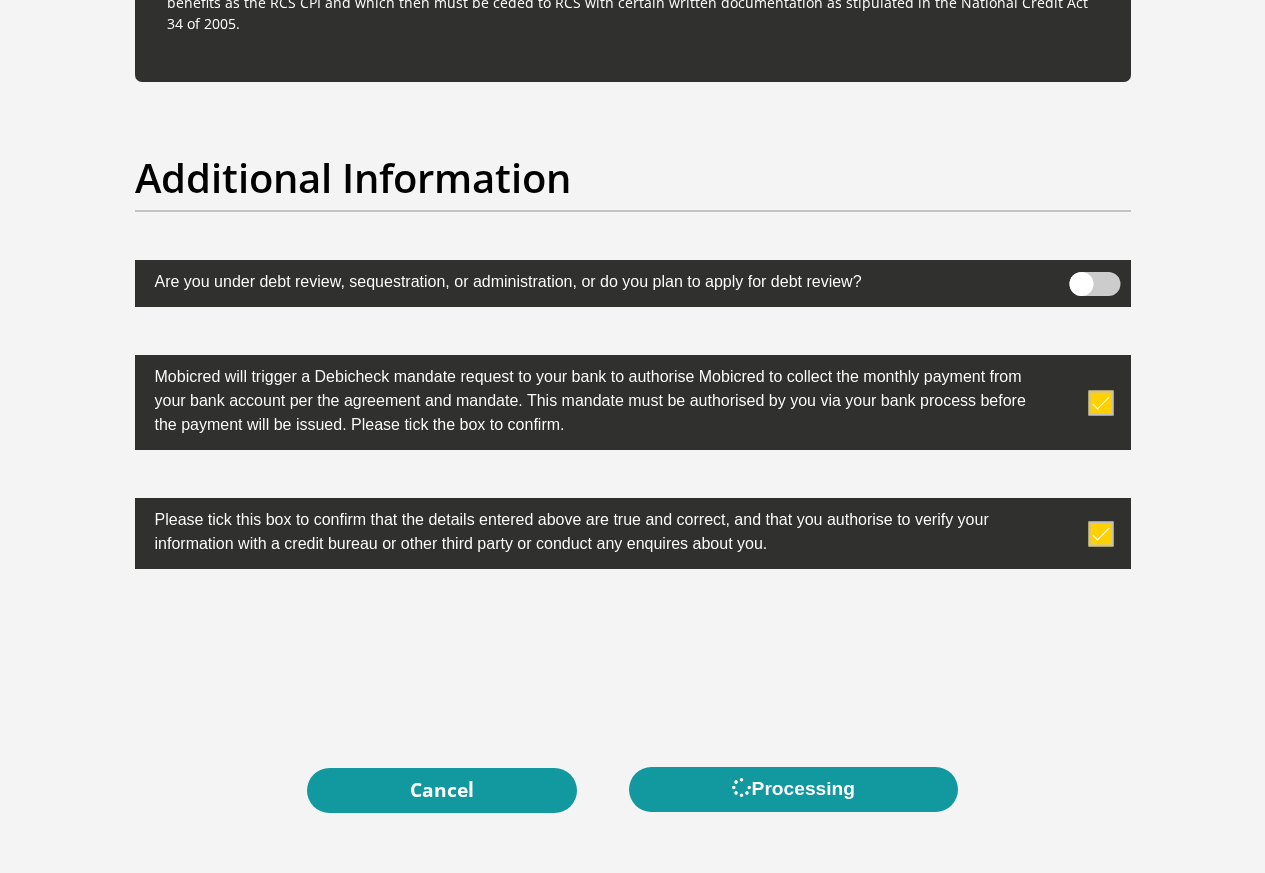 scroll, scrollTop: 0, scrollLeft: 0, axis: both 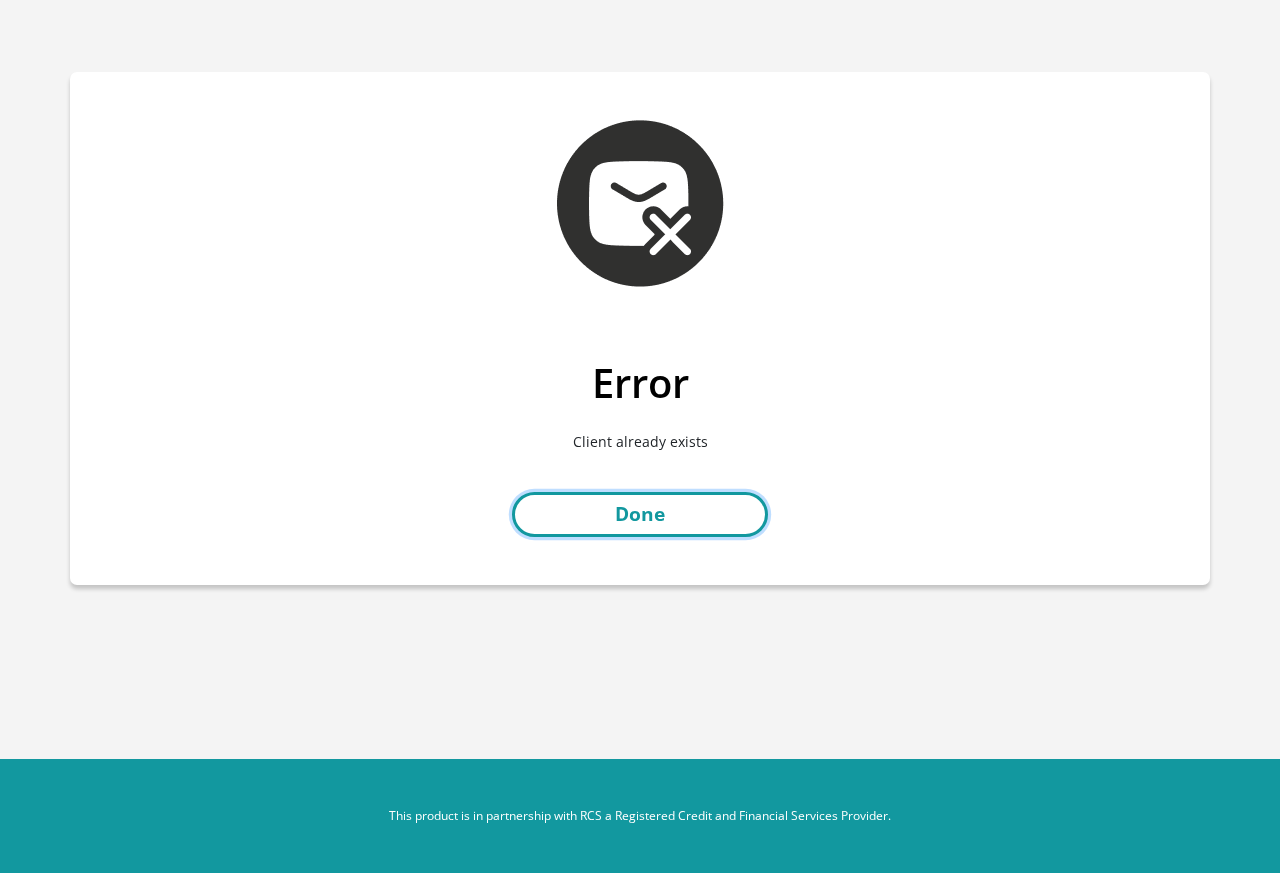 click on "Done" at bounding box center [640, 514] 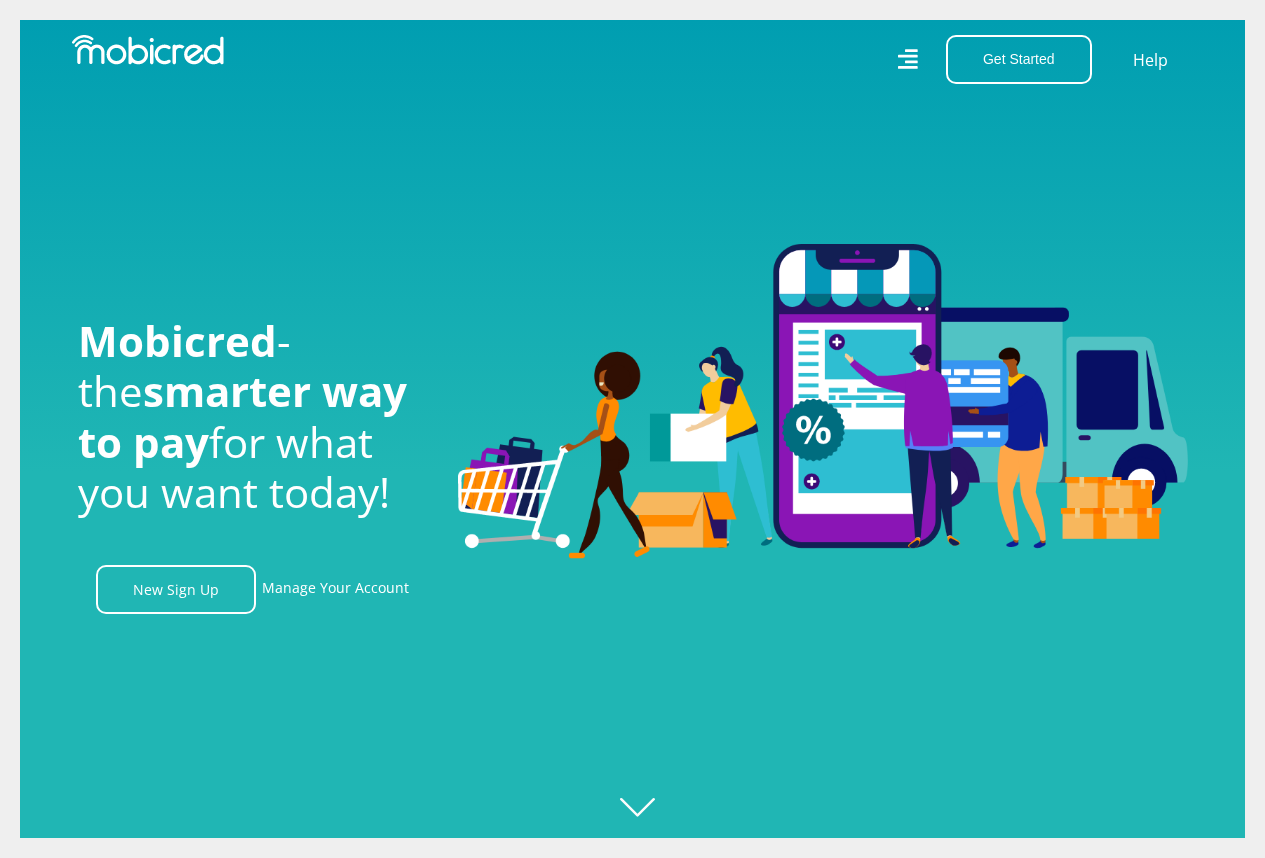 scroll, scrollTop: 0, scrollLeft: 0, axis: both 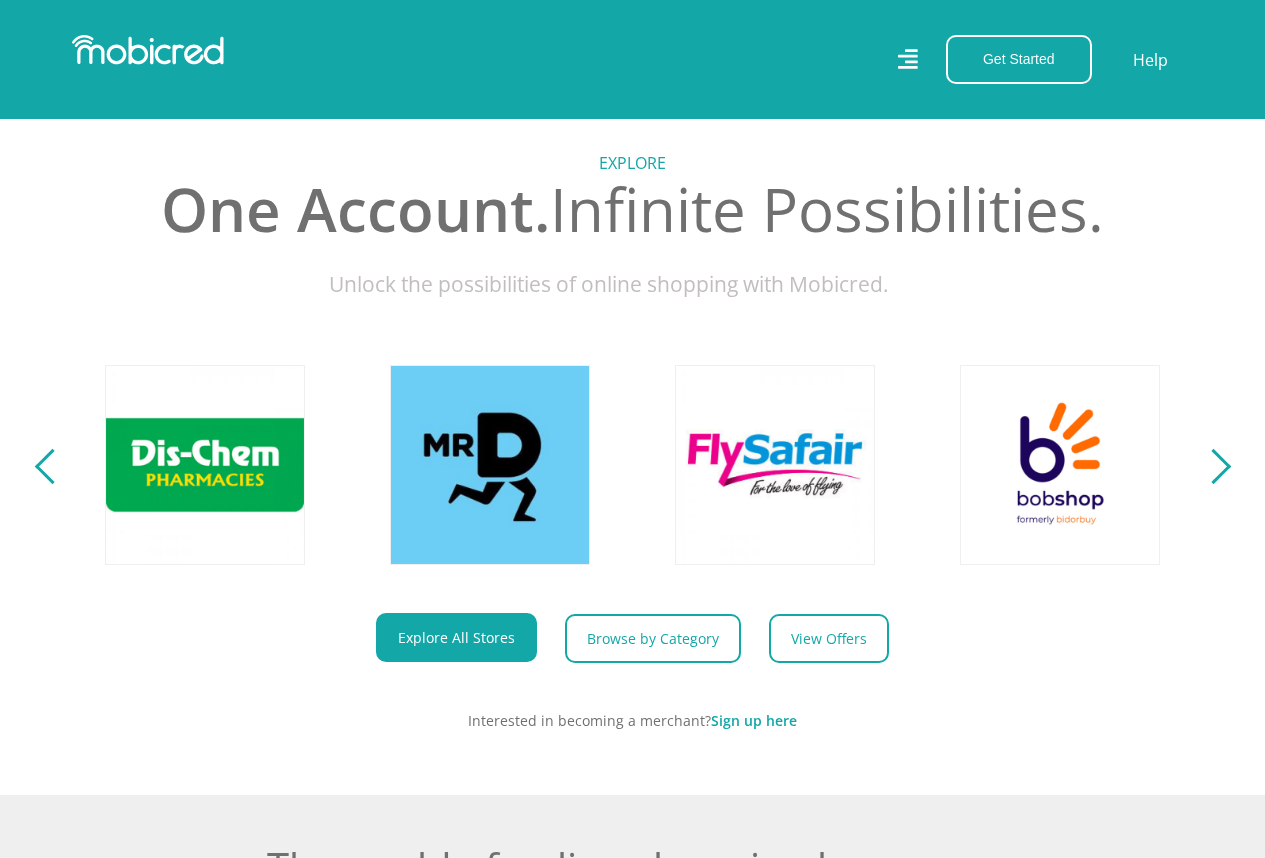 click on "Sign up here" at bounding box center [754, 720] 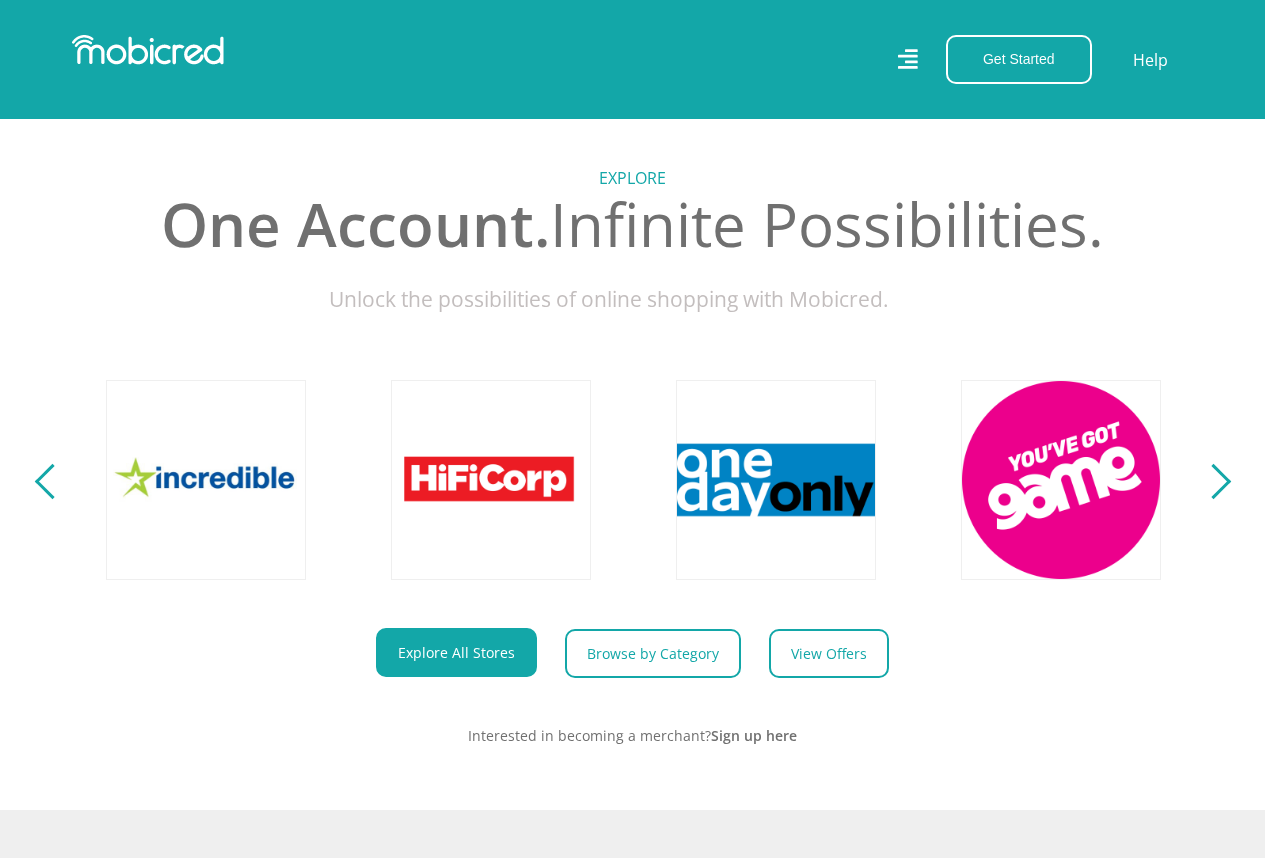 scroll, scrollTop: 0, scrollLeft: 3705, axis: horizontal 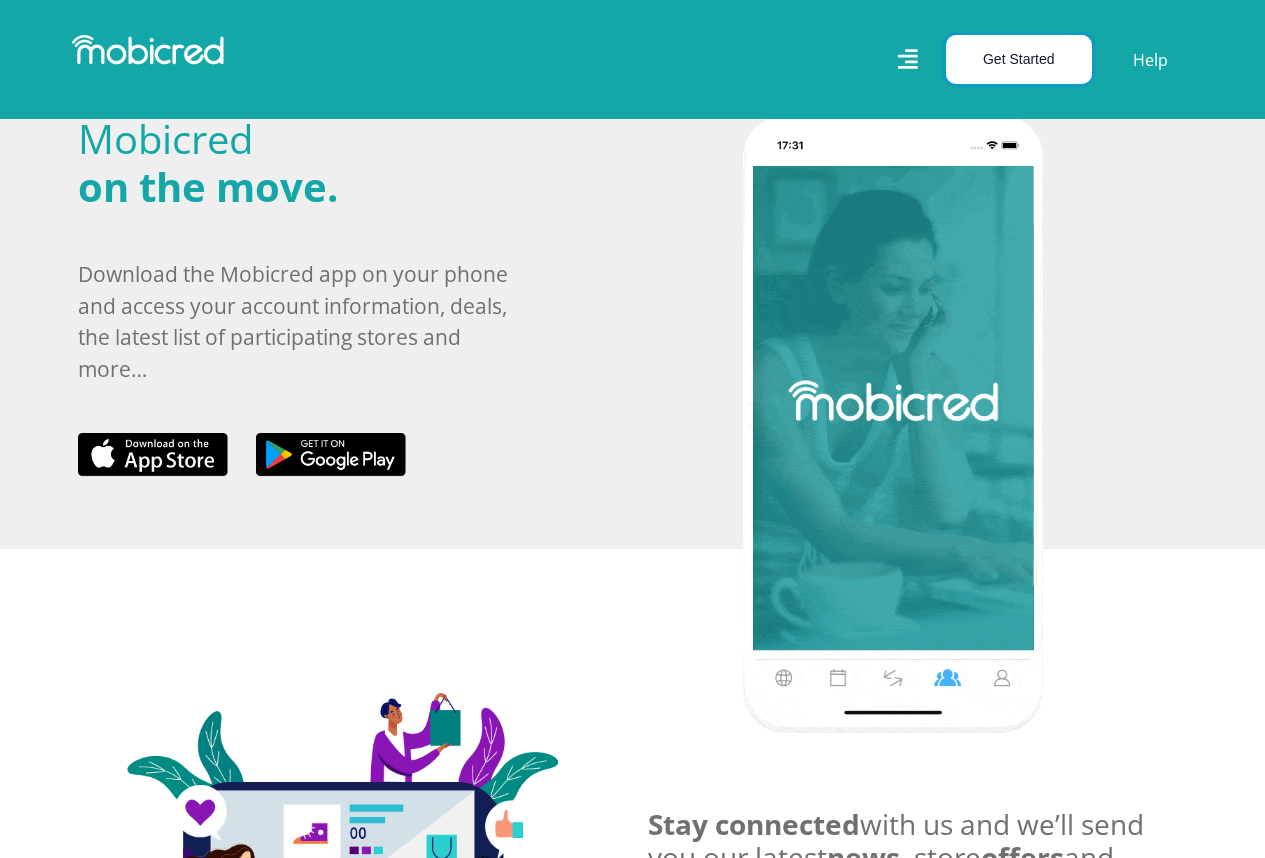 click on "Get Started" at bounding box center [1019, 59] 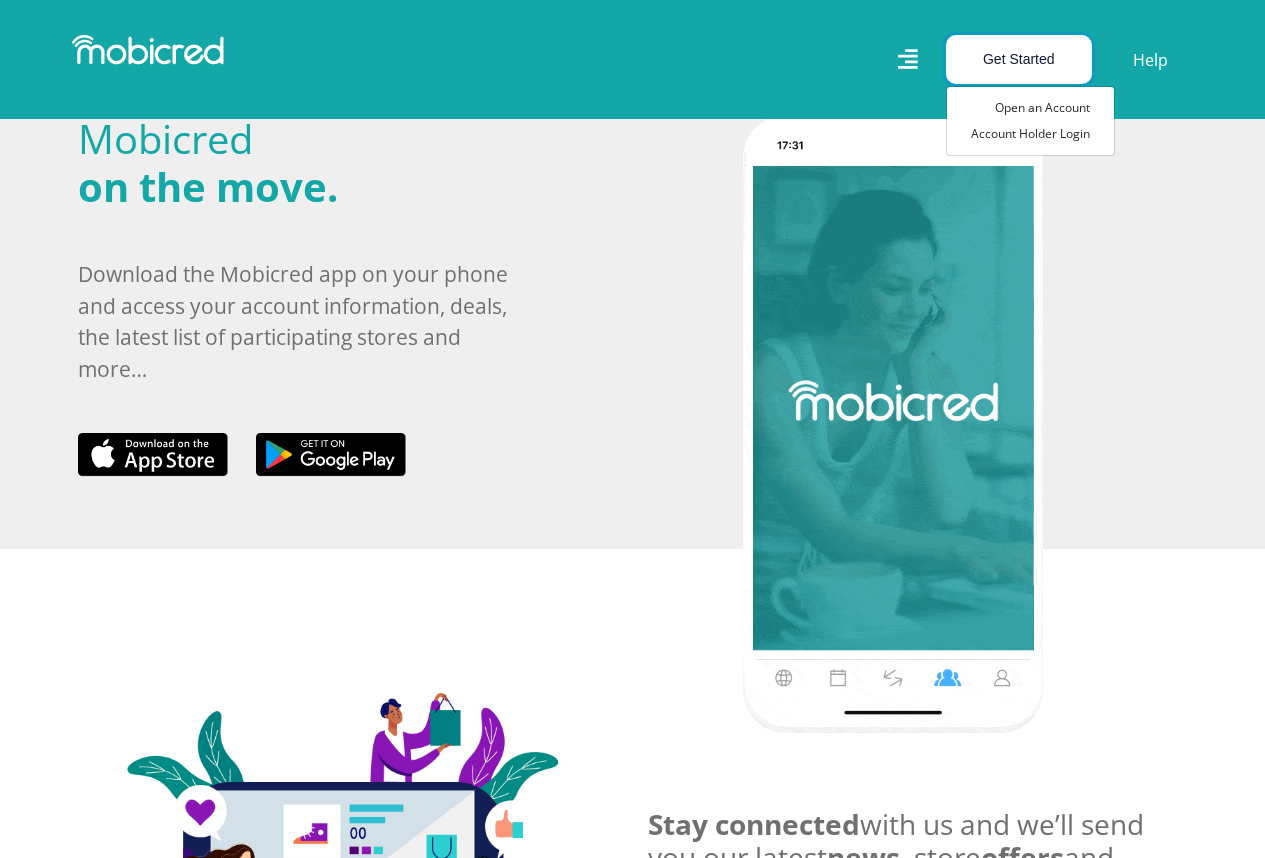scroll, scrollTop: 0, scrollLeft: 1140, axis: horizontal 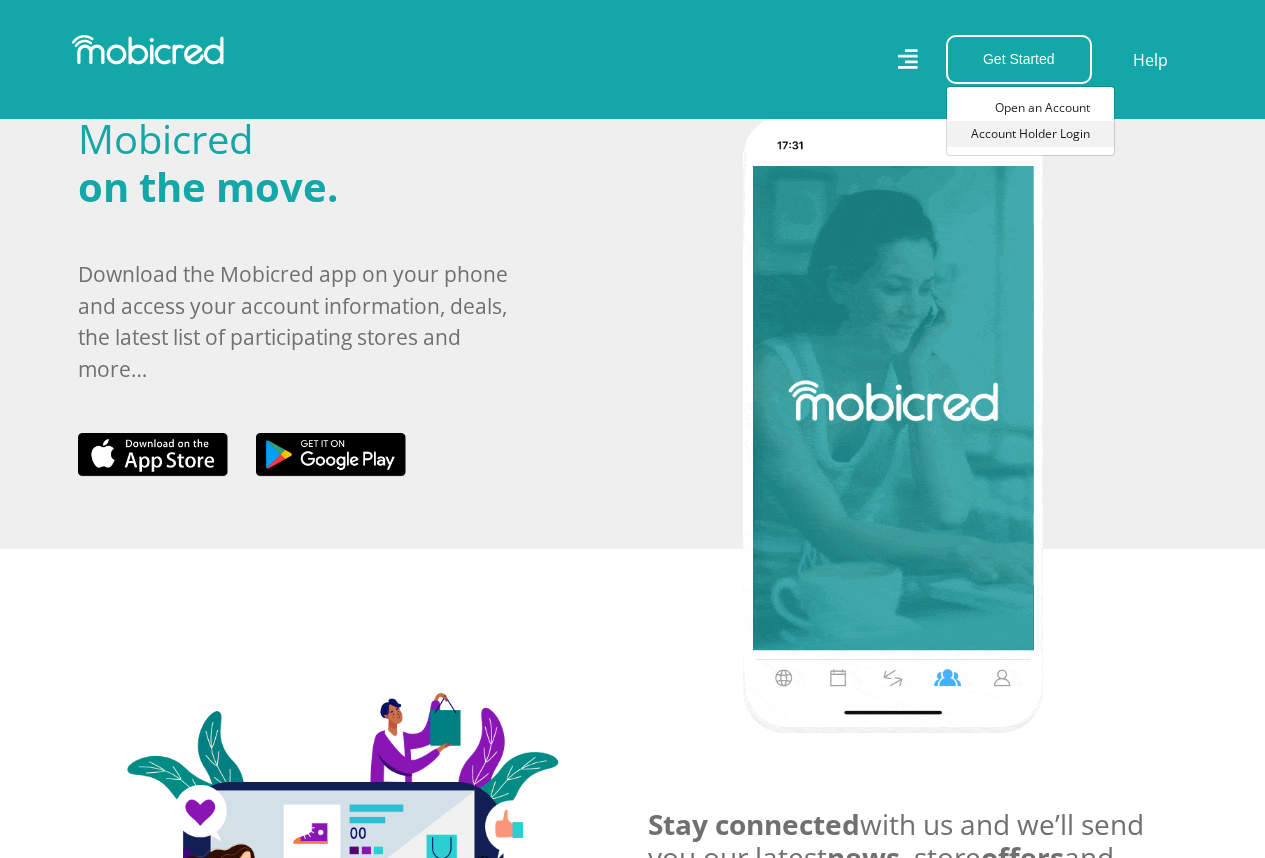 click on "Account Holder Login" at bounding box center (1030, 134) 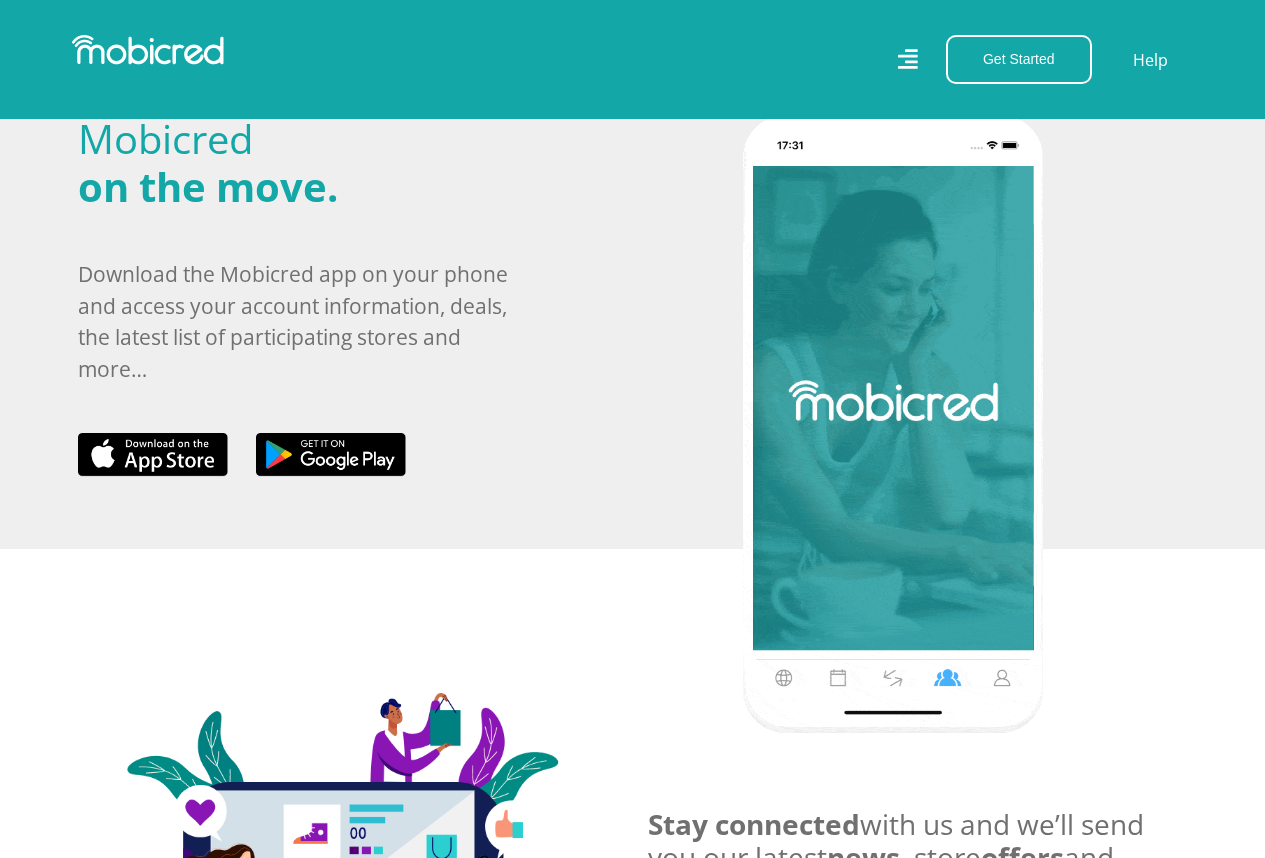 scroll, scrollTop: 0, scrollLeft: 2048, axis: horizontal 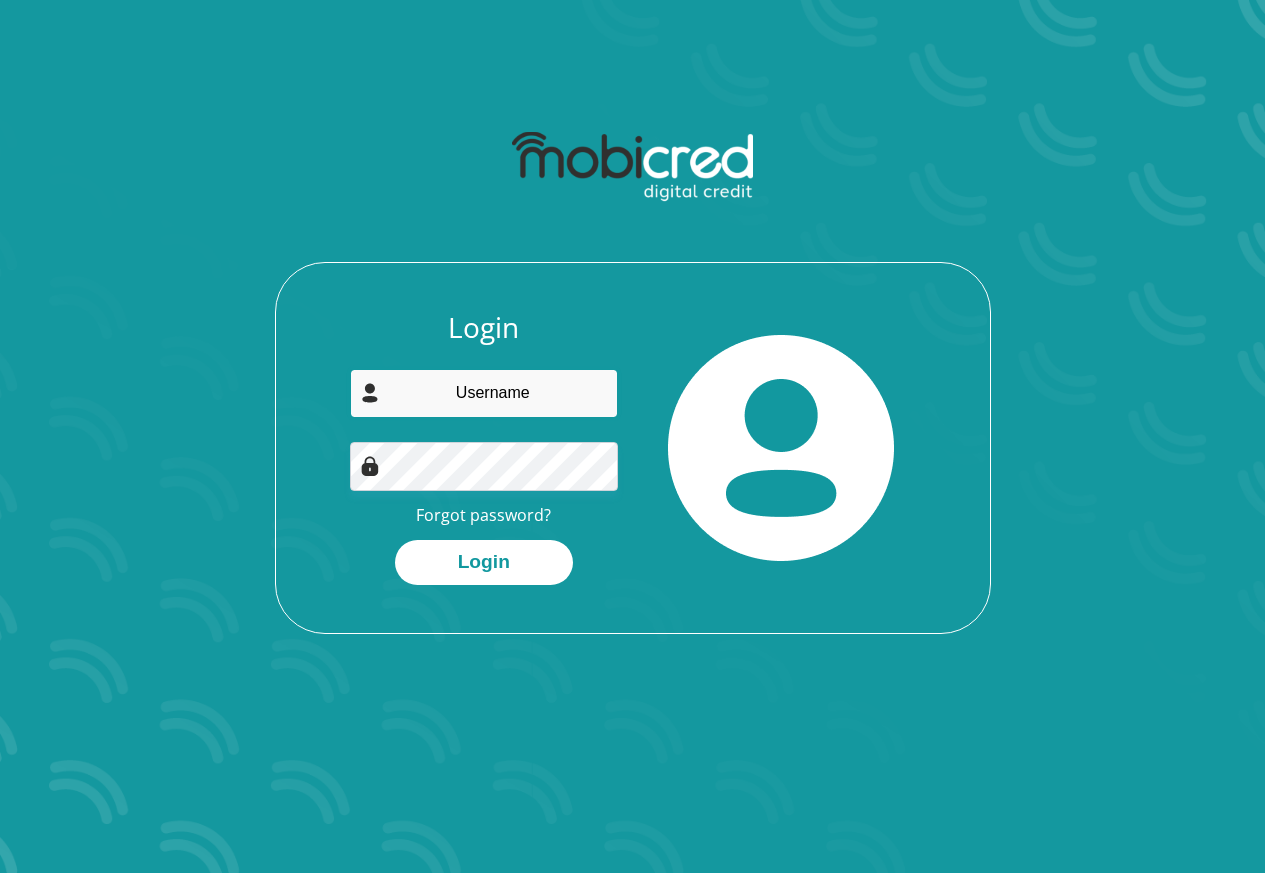 click at bounding box center (484, 393) 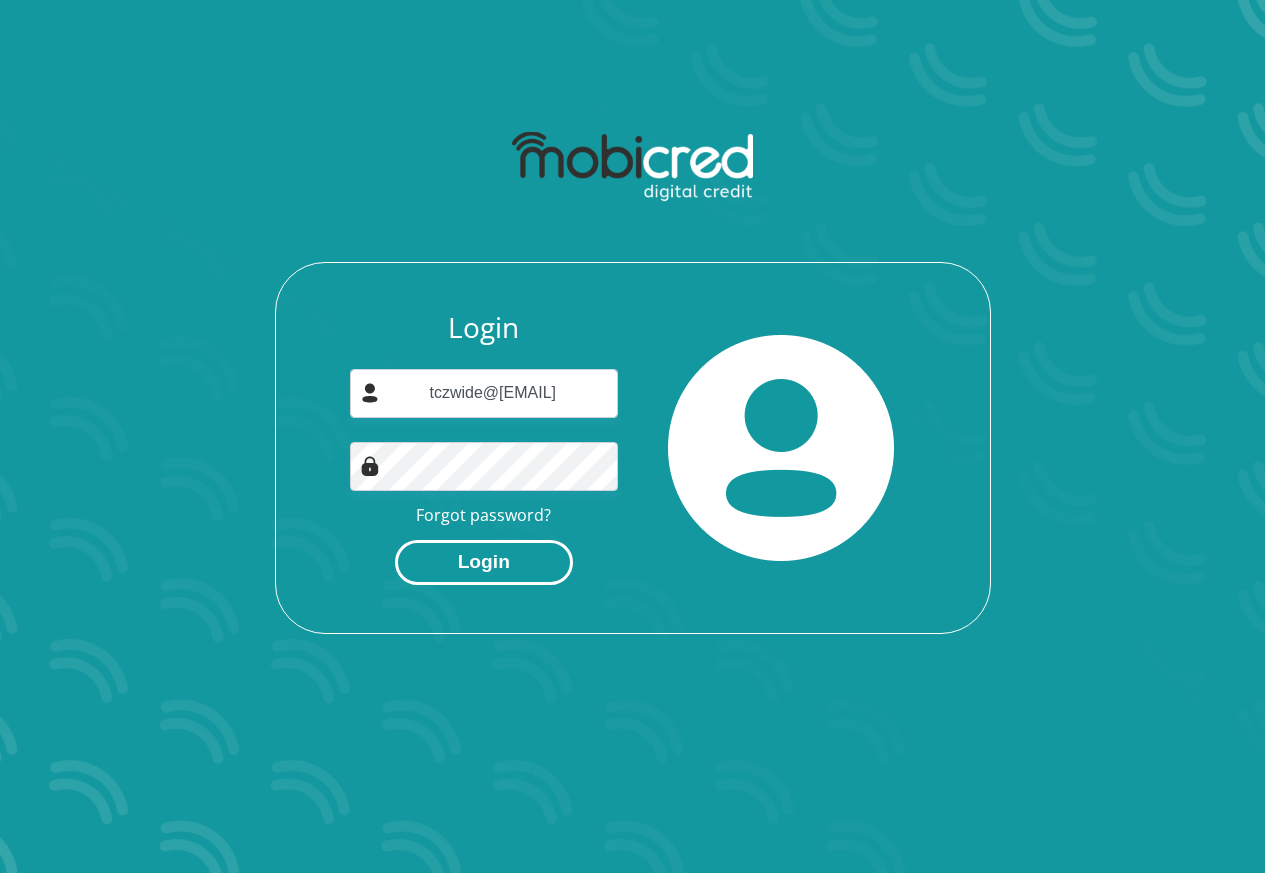 click on "Login" at bounding box center (484, 562) 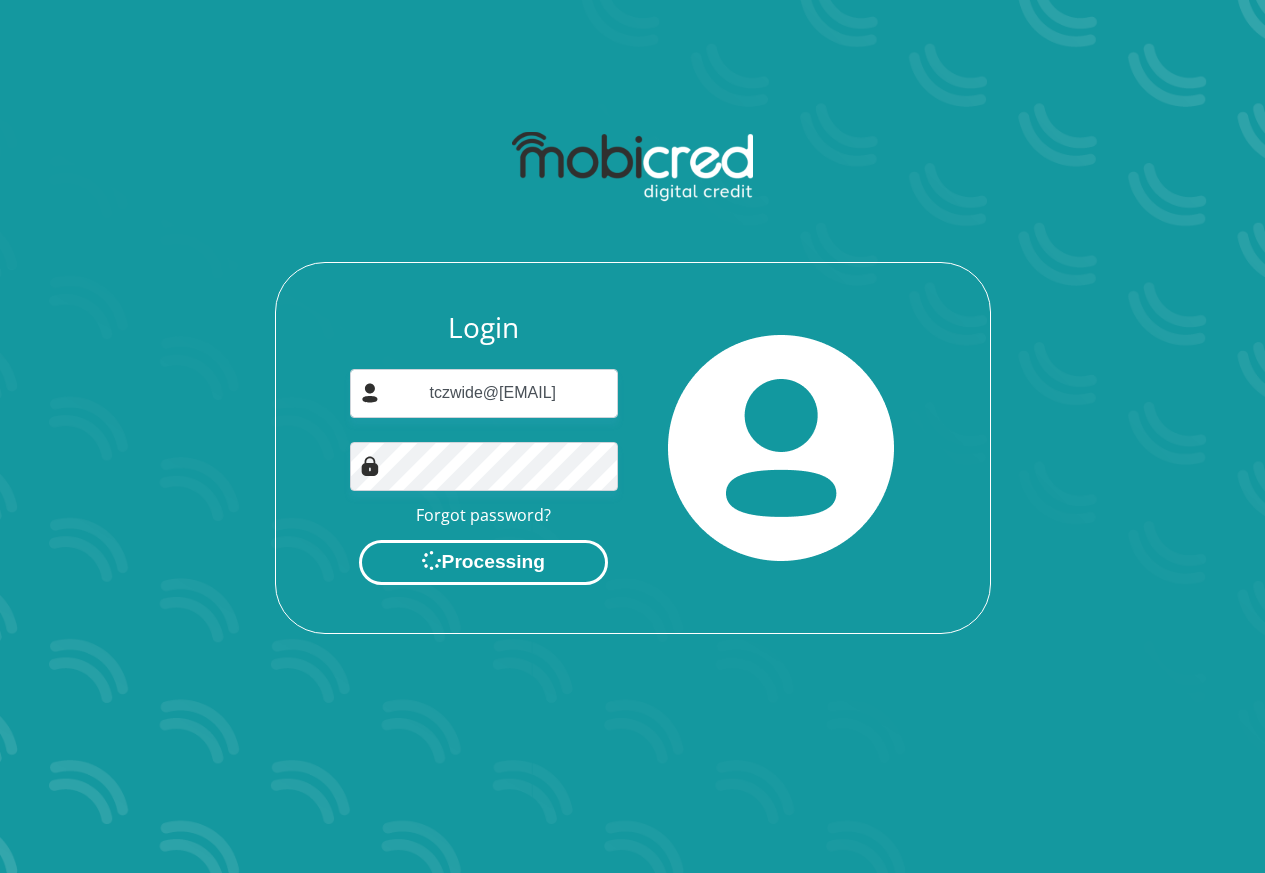 scroll, scrollTop: 0, scrollLeft: 0, axis: both 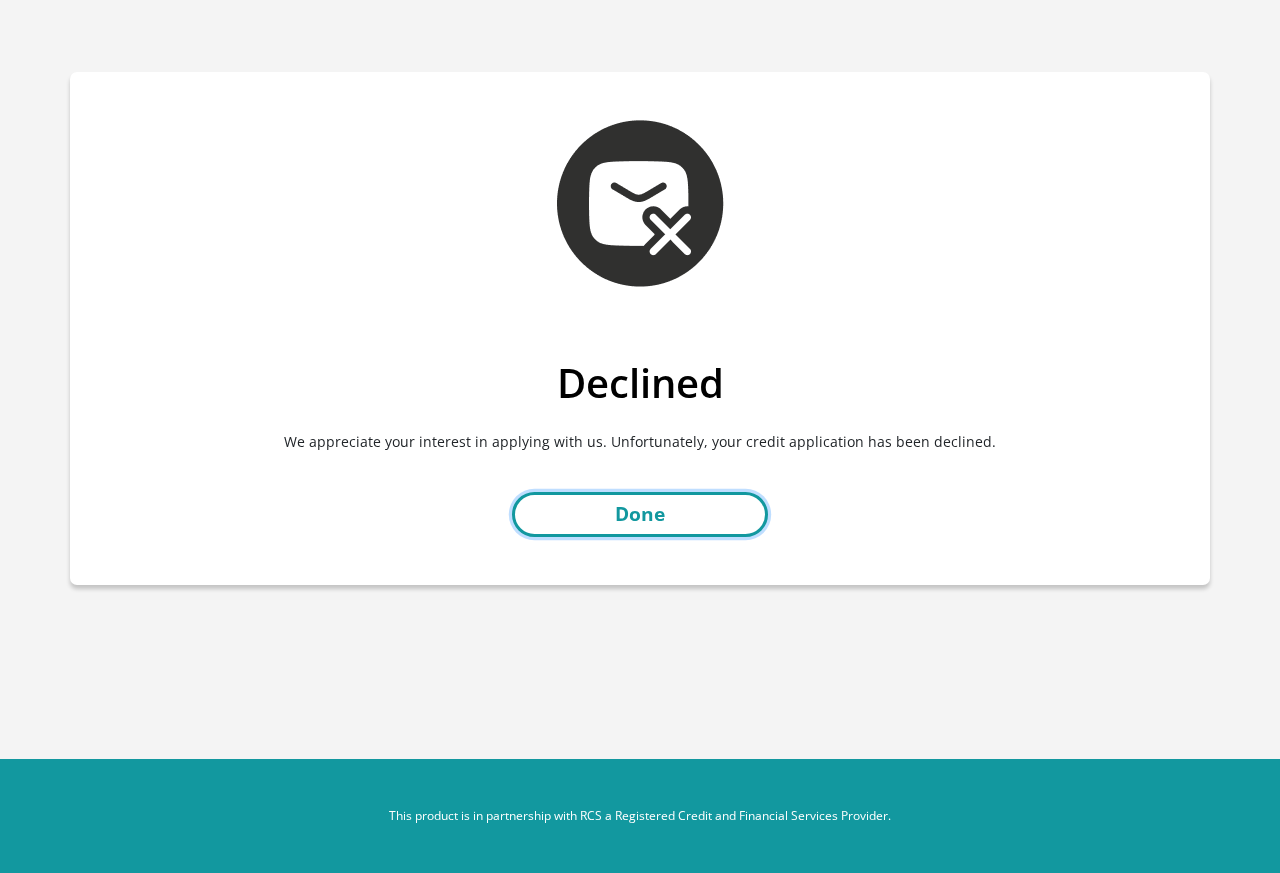 click on "Done" at bounding box center [640, 514] 